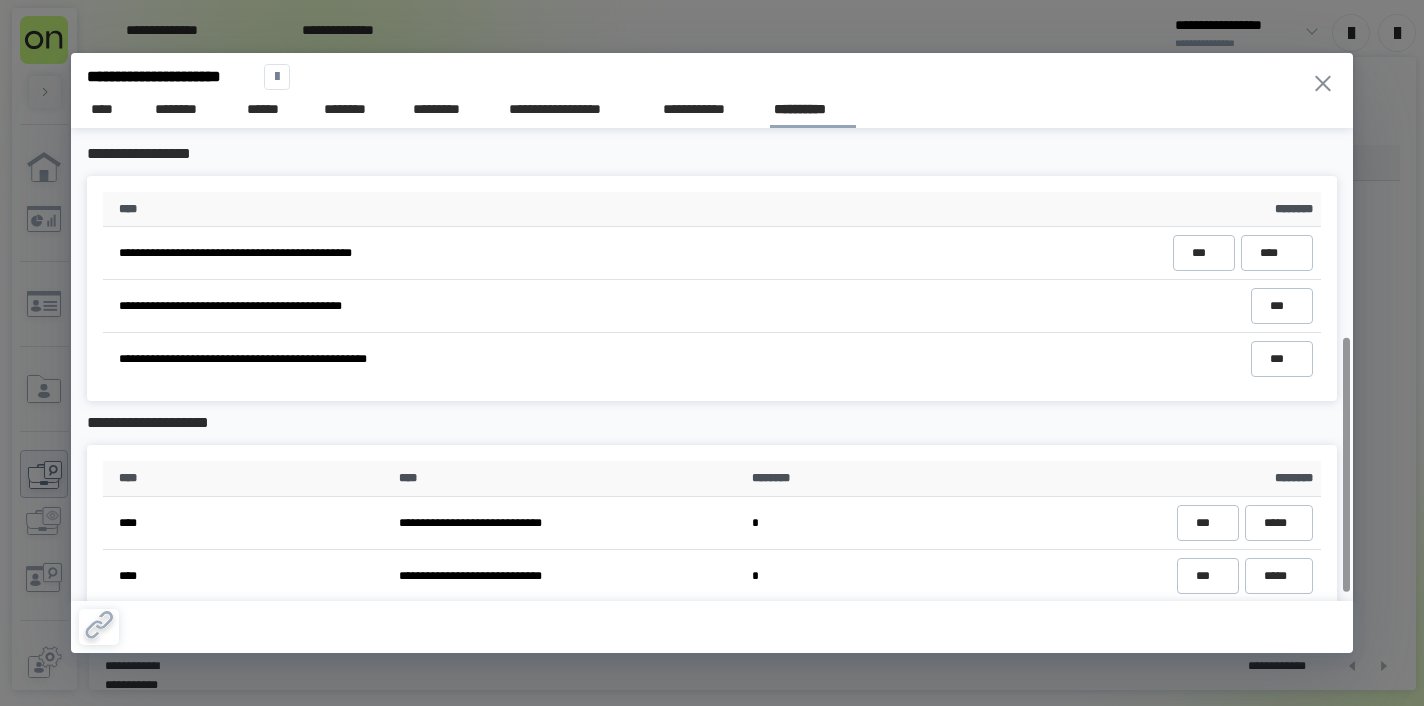 scroll, scrollTop: 0, scrollLeft: 0, axis: both 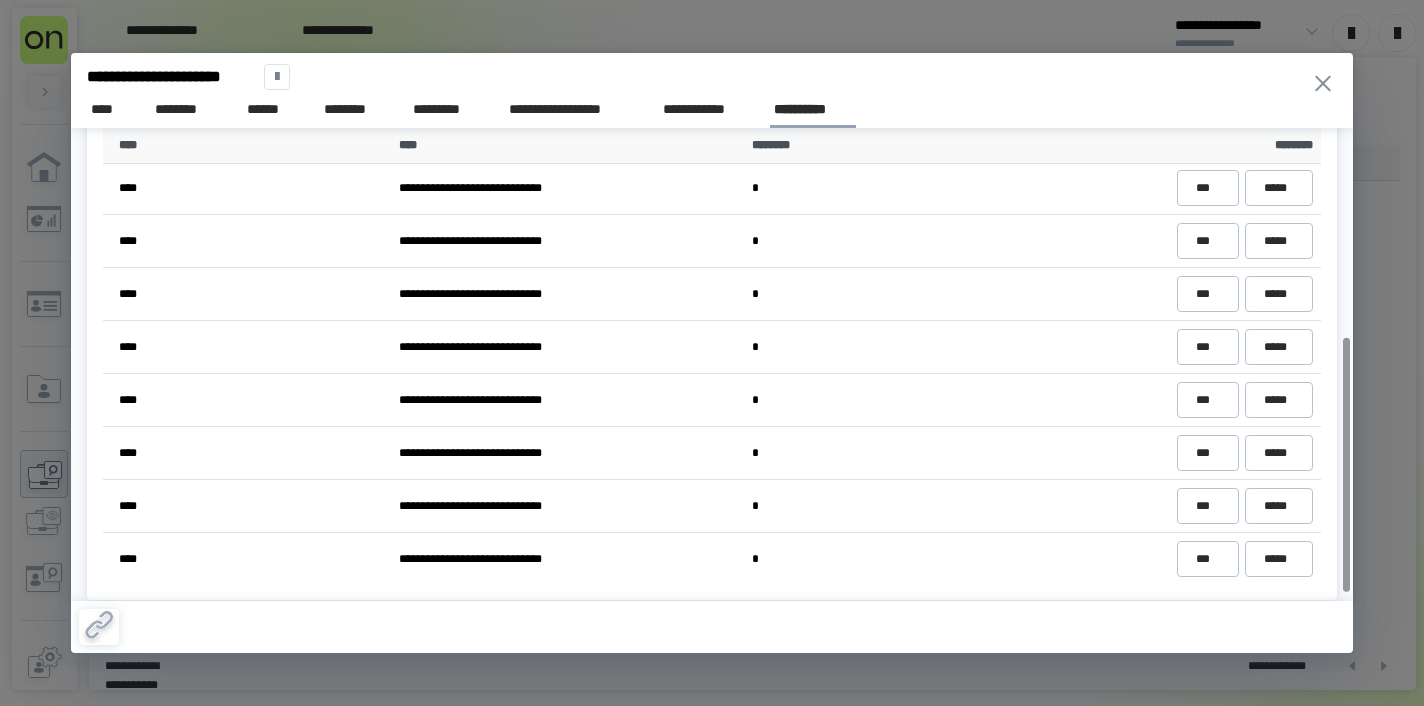 click 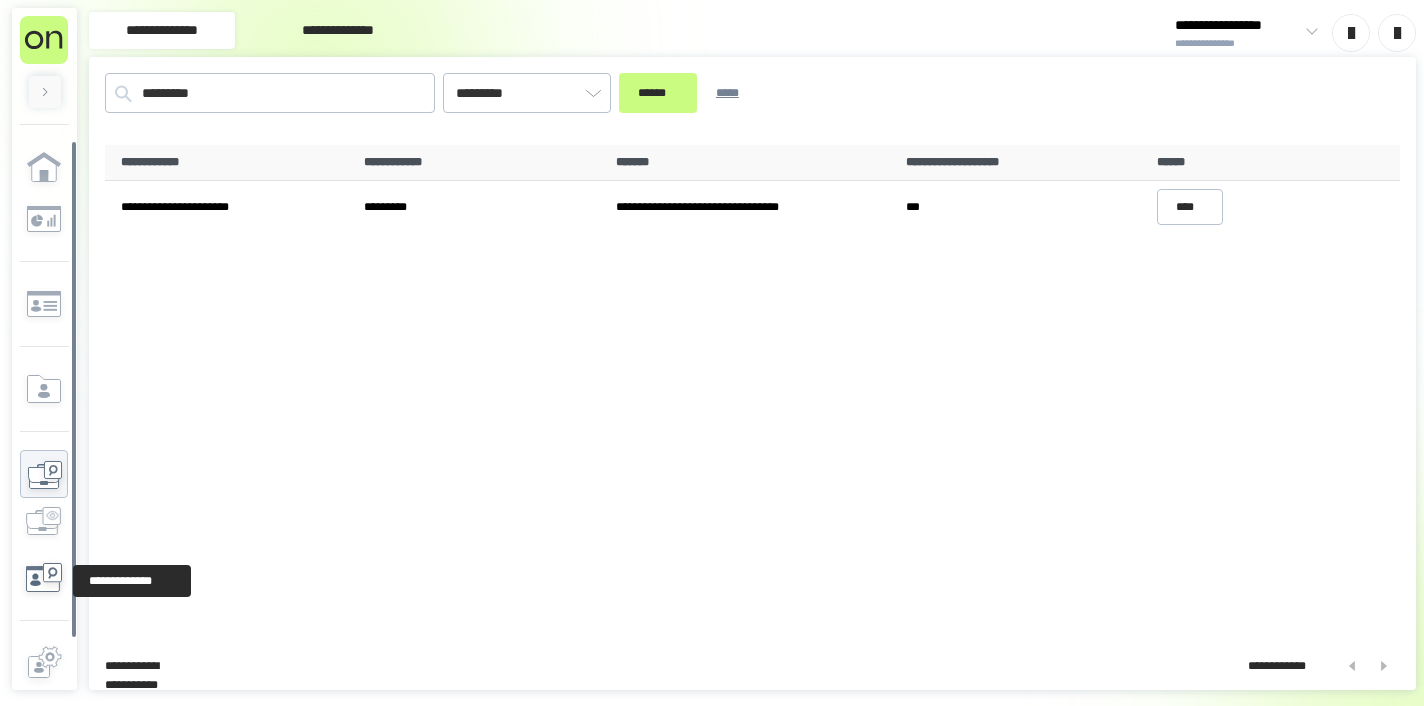 click 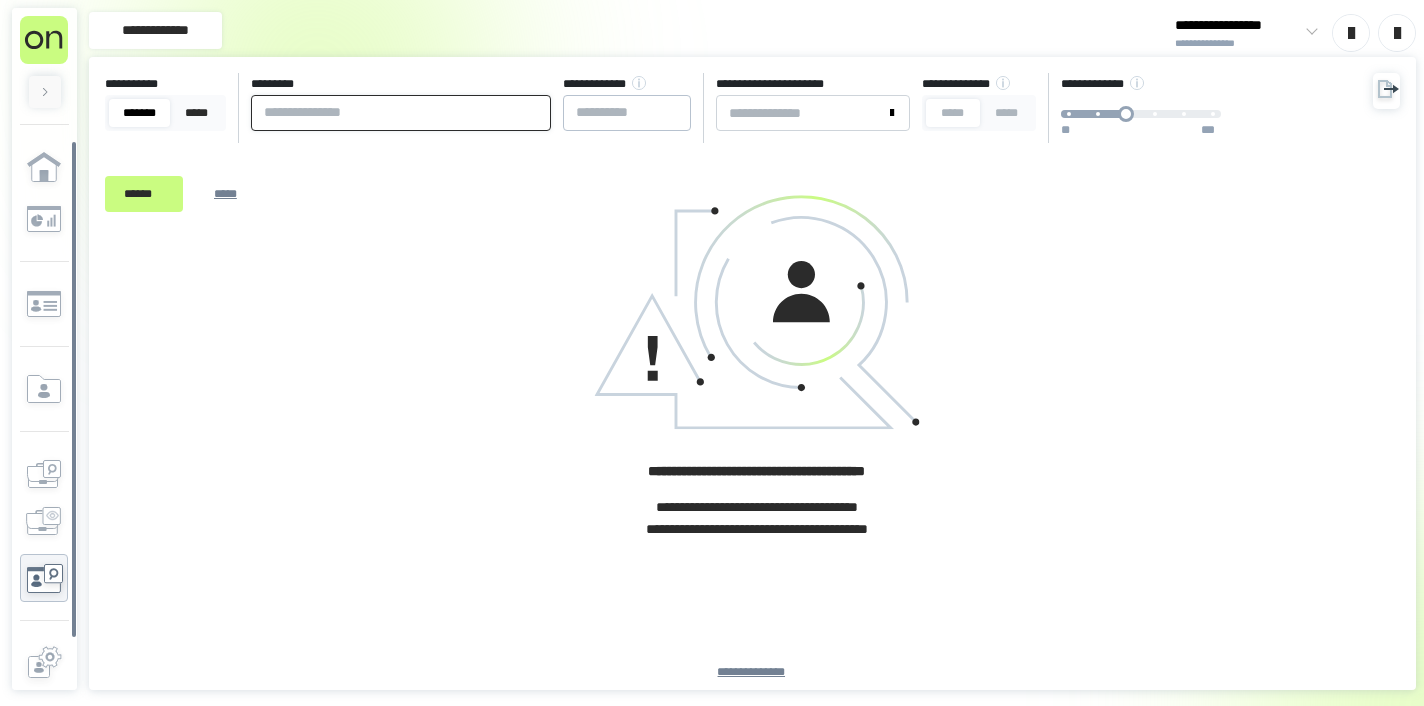 paste on "**********" 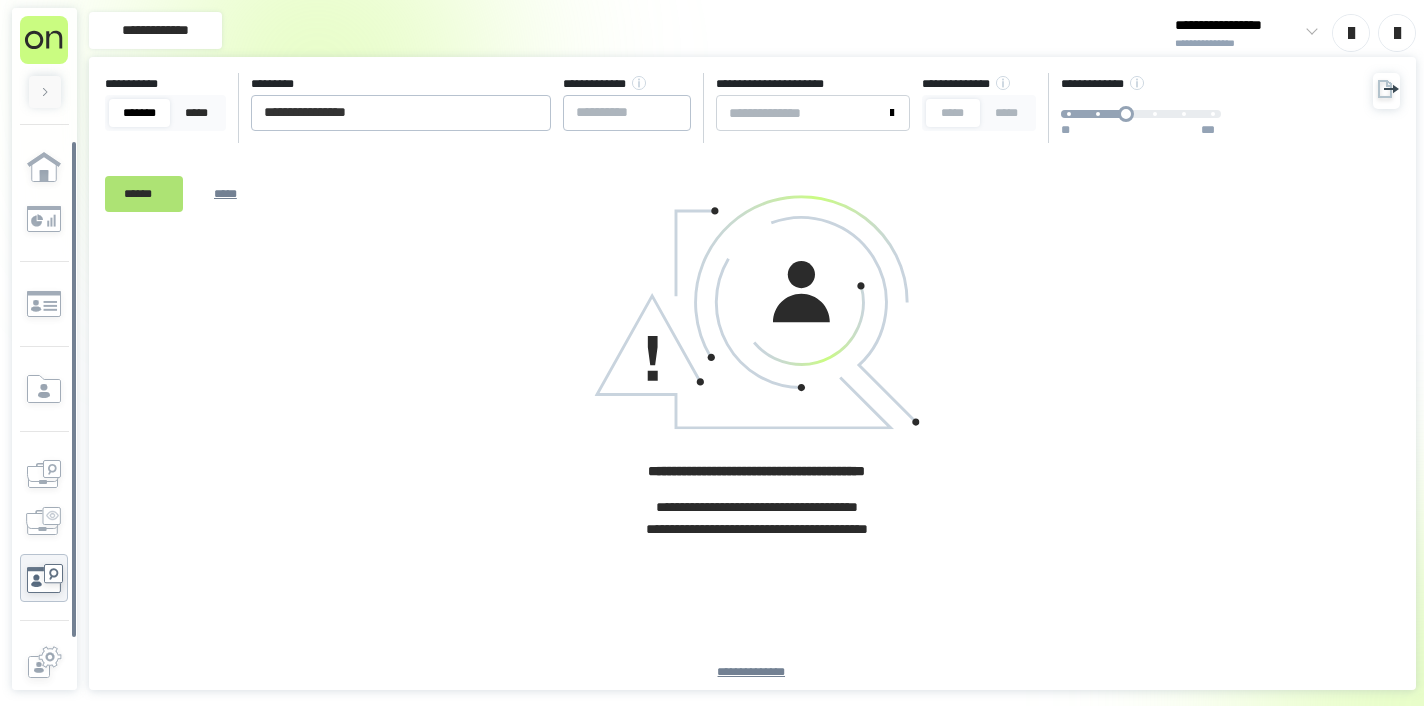 click on "******" at bounding box center (144, 194) 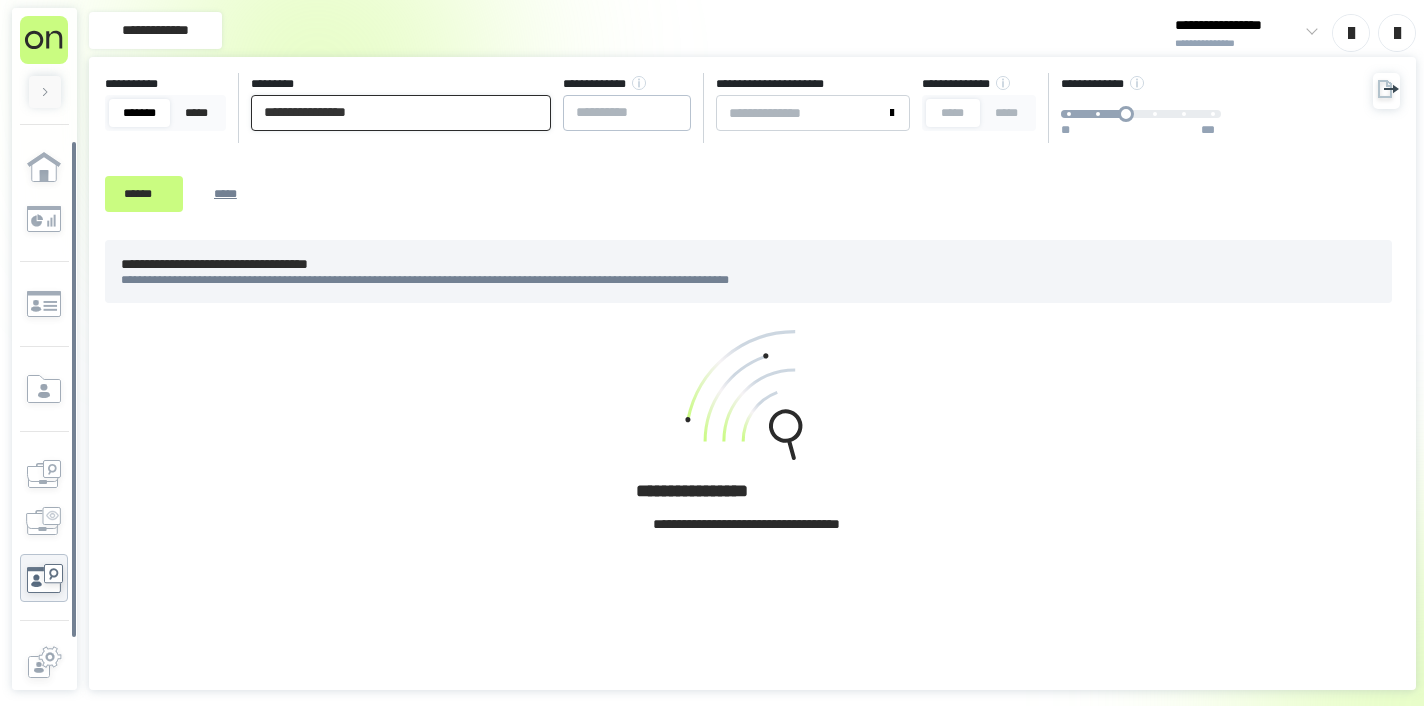 drag, startPoint x: 295, startPoint y: 112, endPoint x: 325, endPoint y: 142, distance: 42.426407 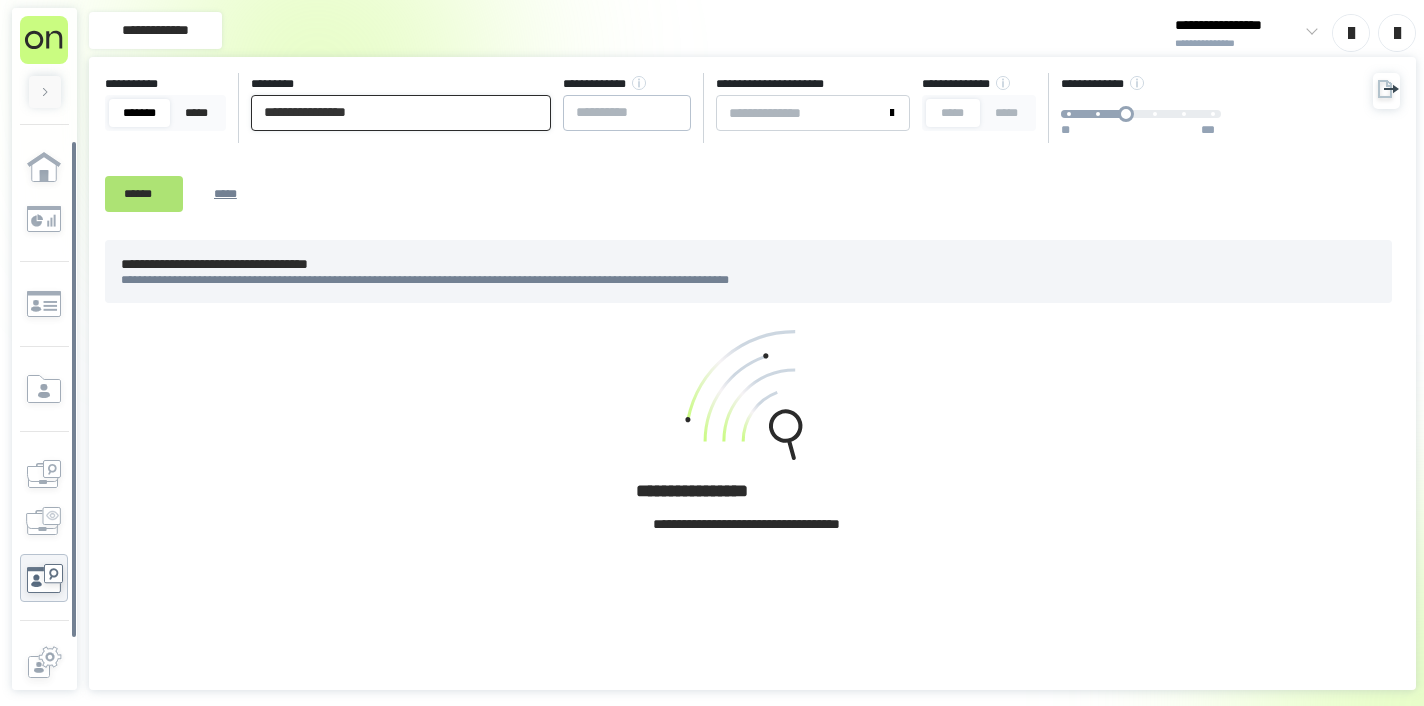 type on "**********" 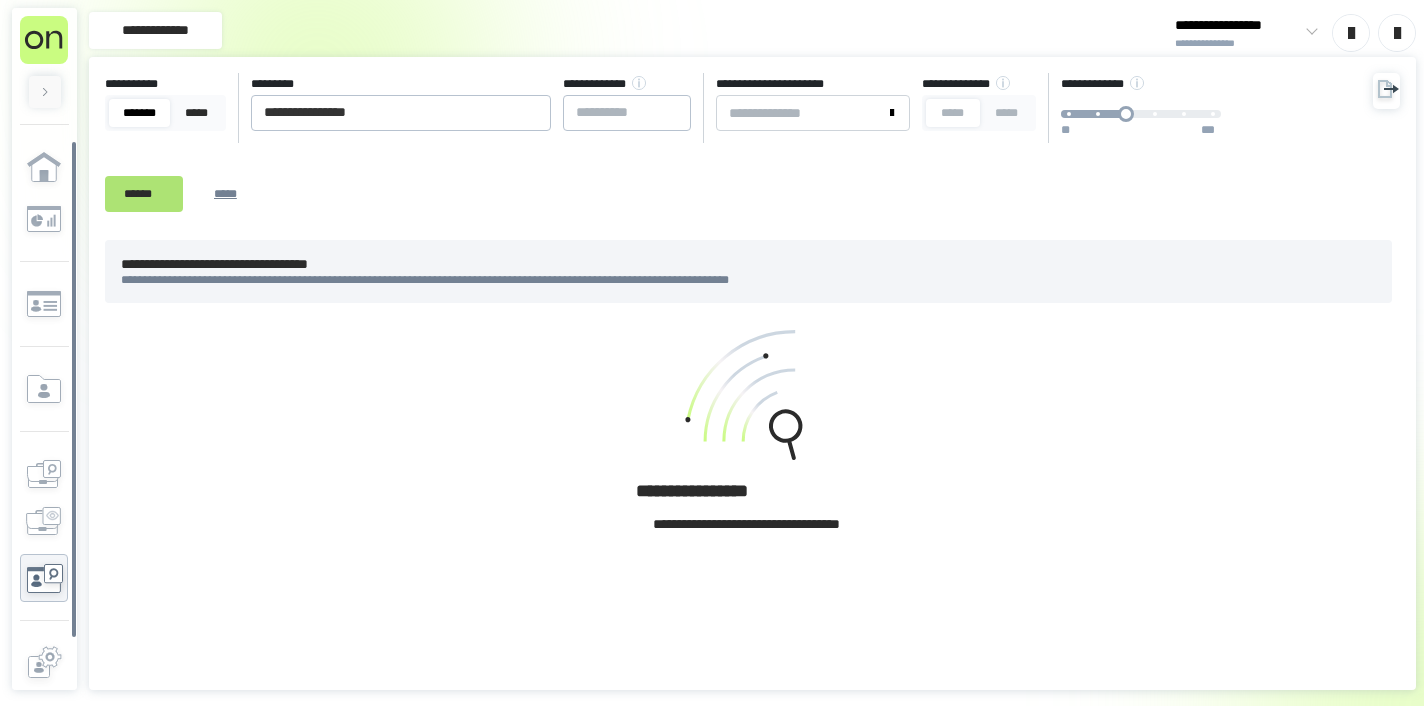 click on "******" at bounding box center (144, 194) 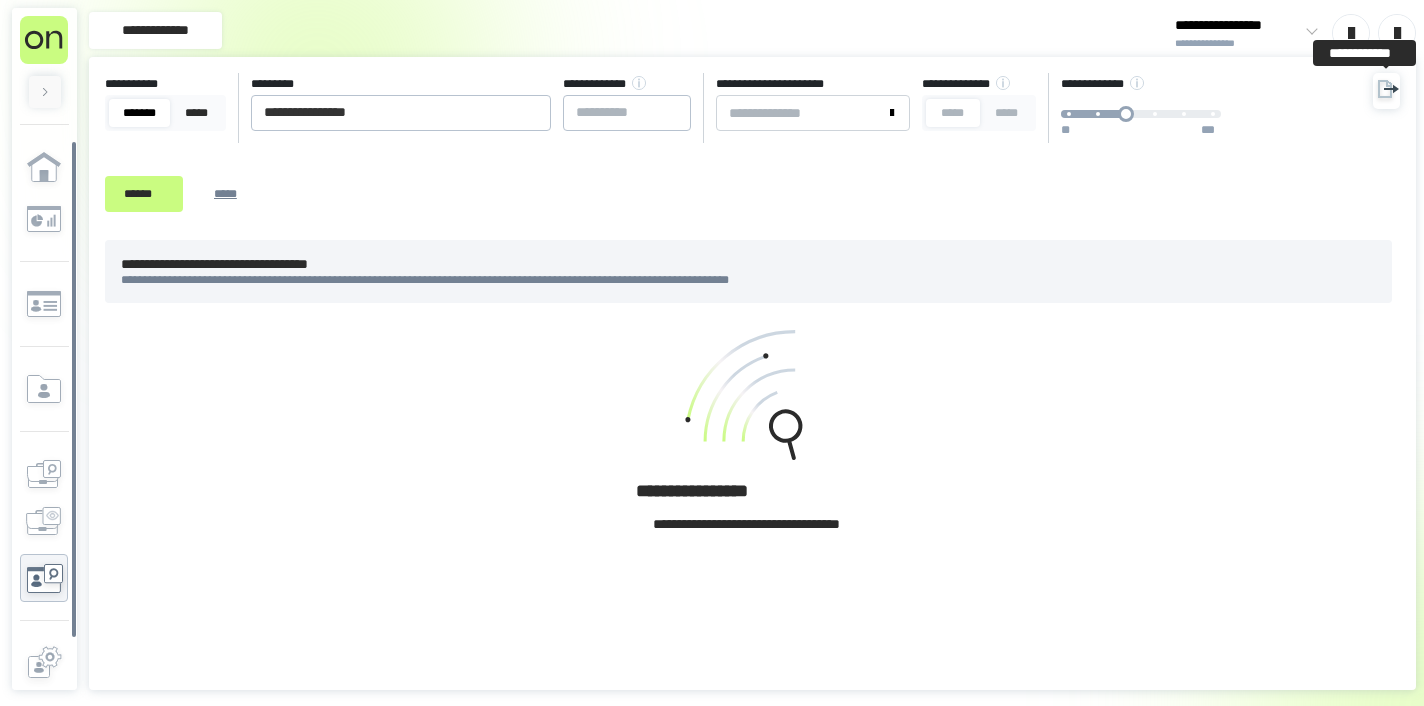 click 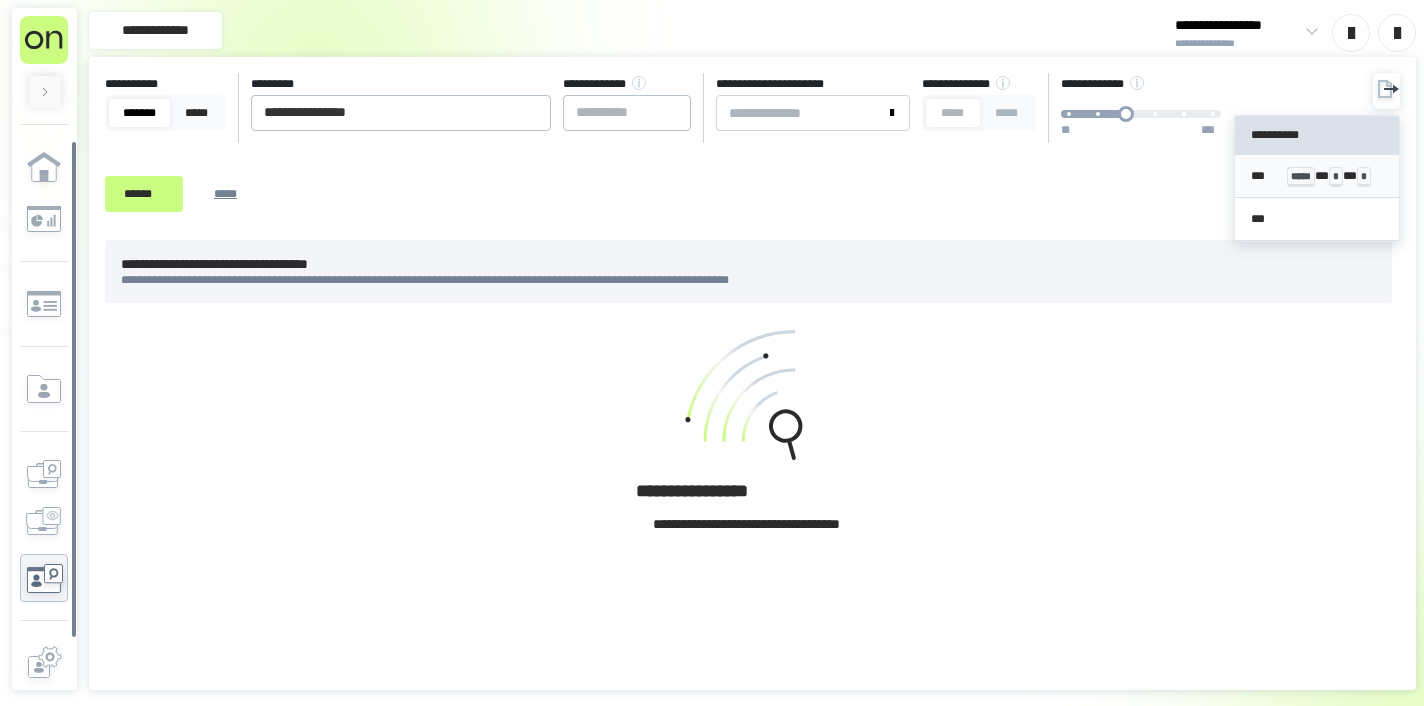 click on "*** ***** * * *   *" at bounding box center (1317, 176) 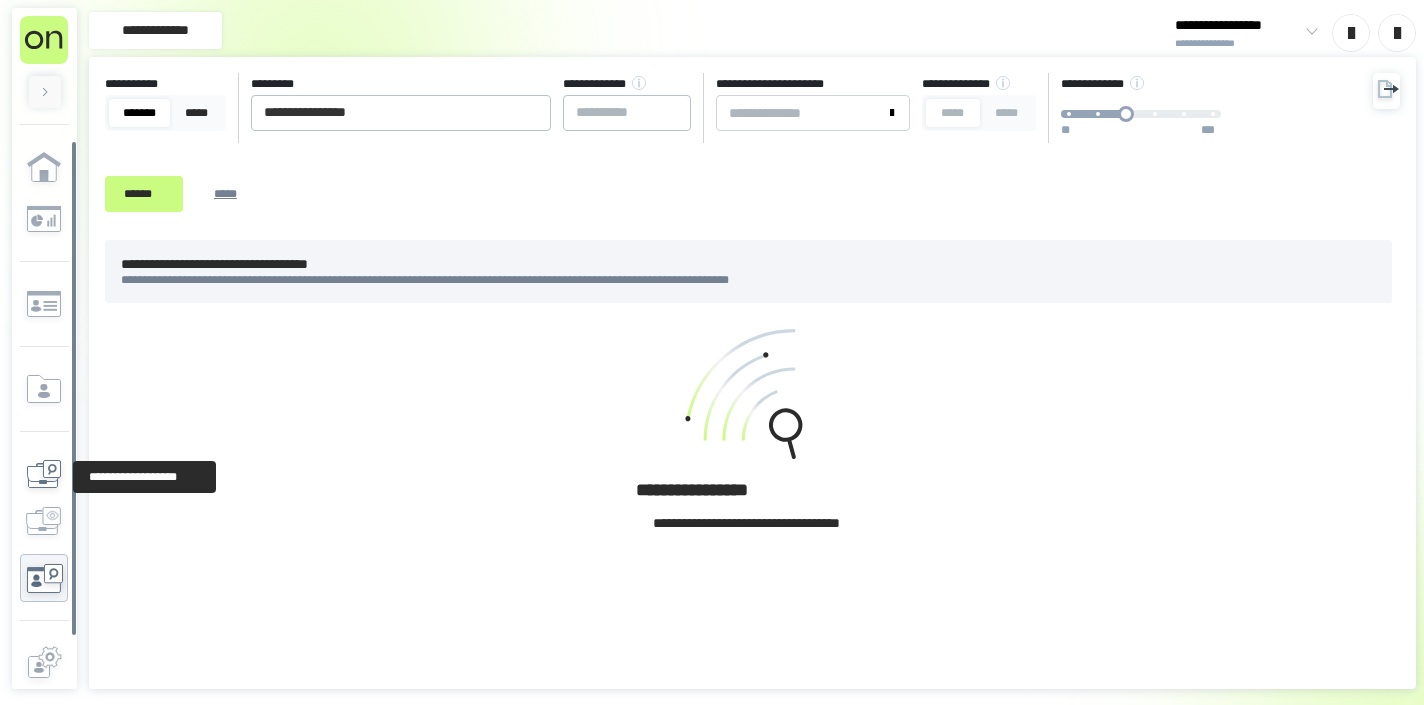 click 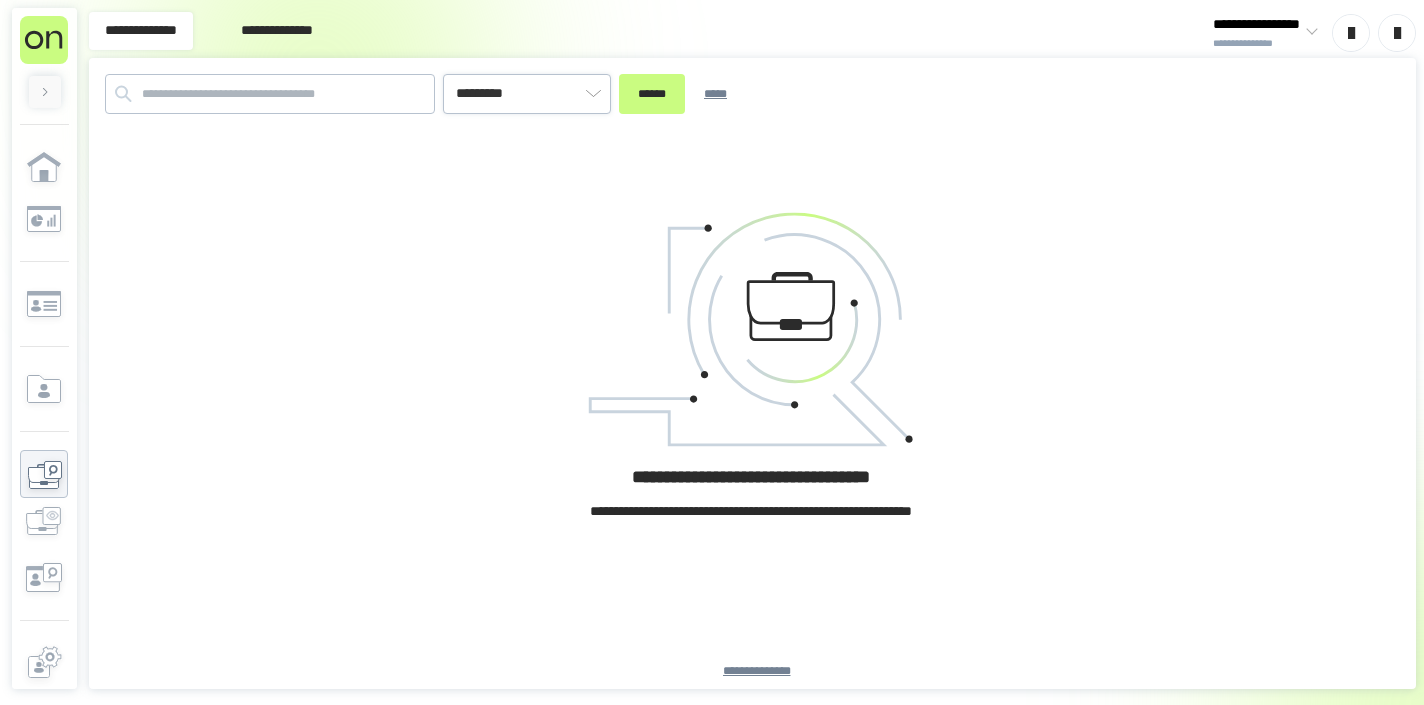 type on "*********" 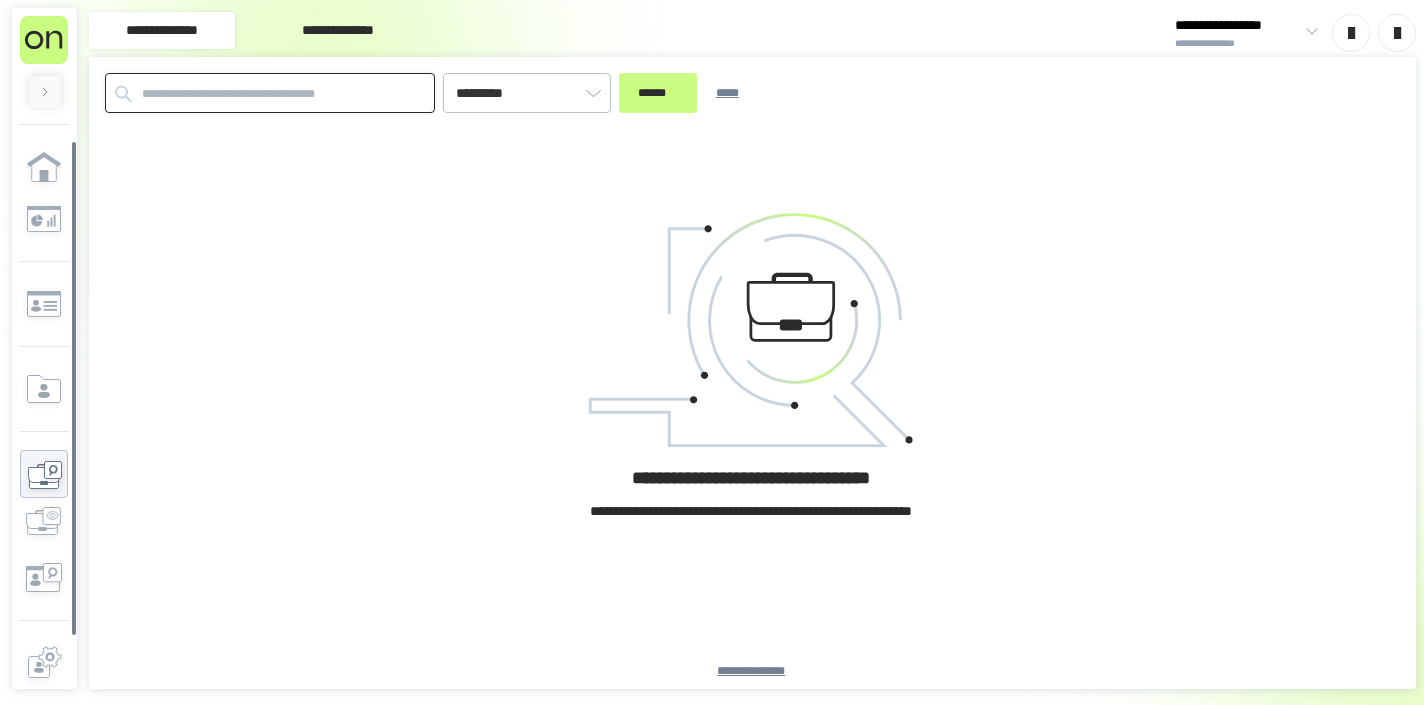 click at bounding box center (270, 93) 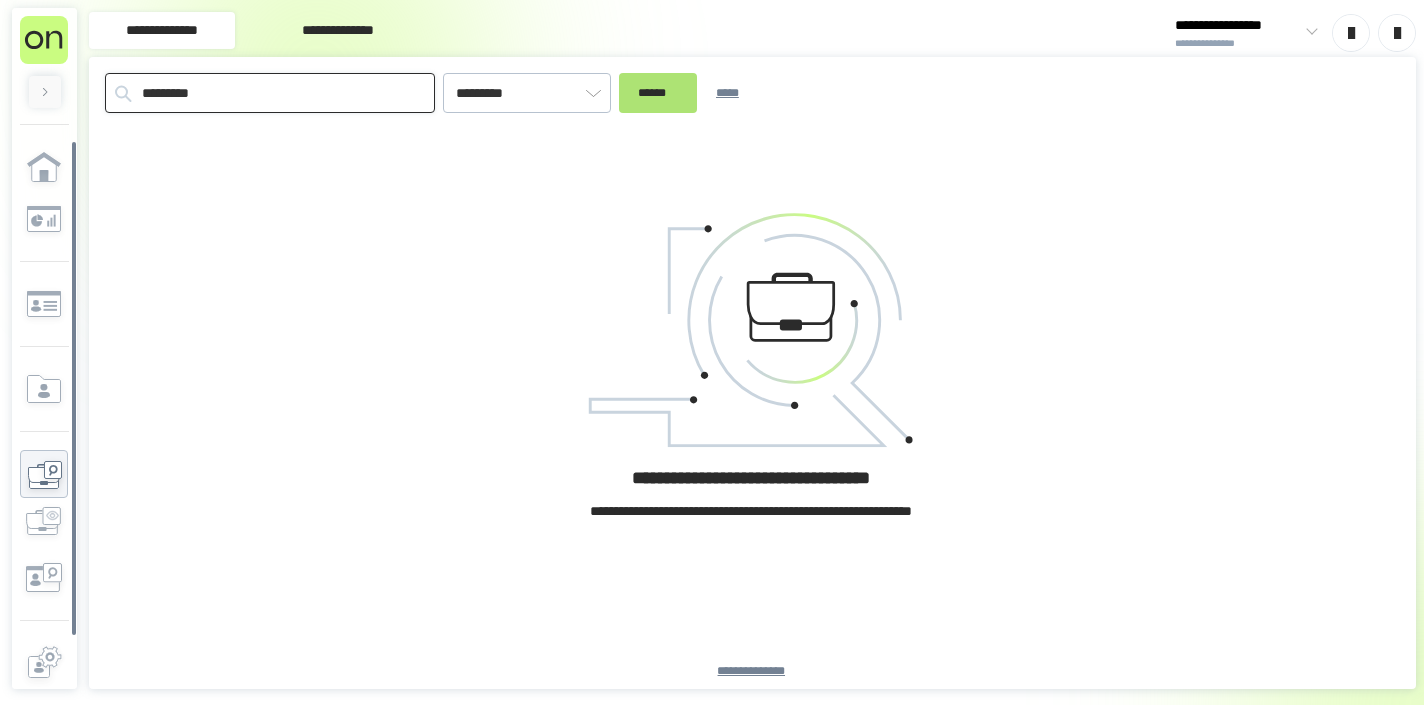 type on "*********" 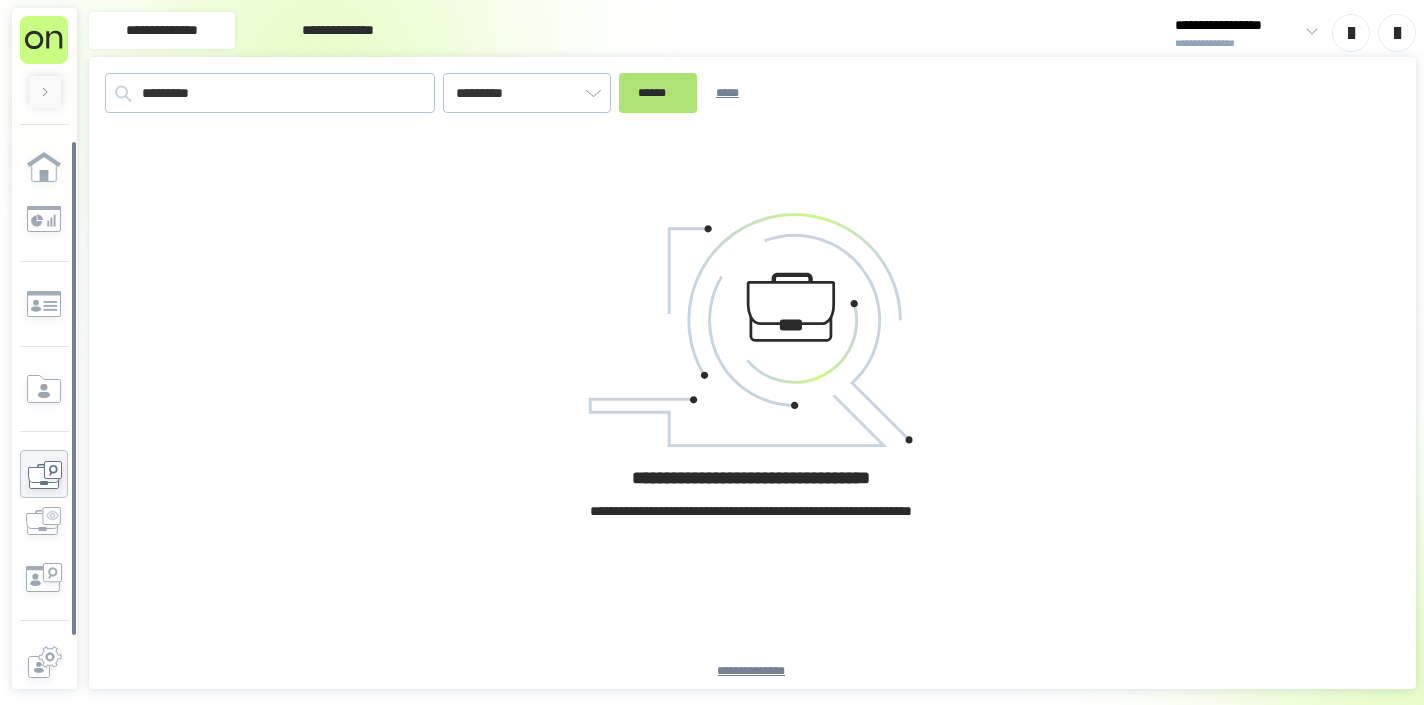 click on "******" at bounding box center (658, 93) 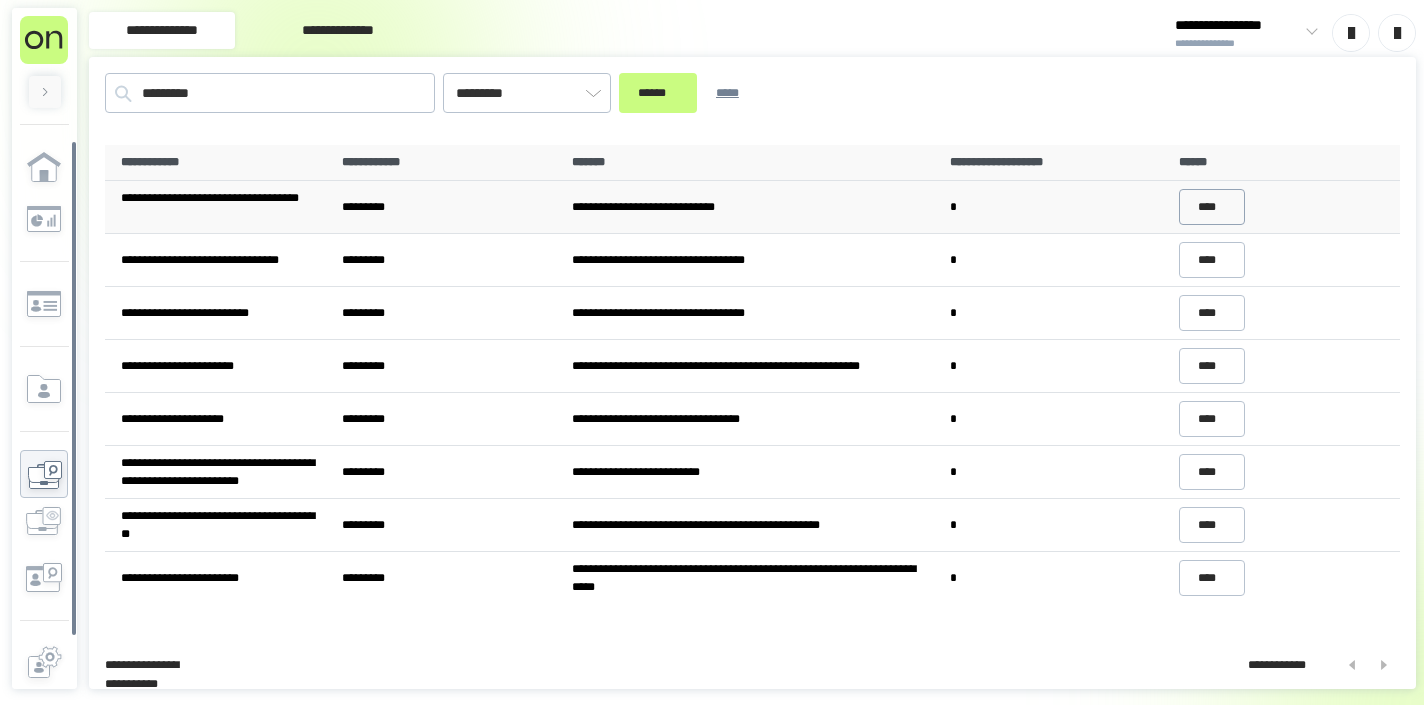 click on "****" at bounding box center [1212, 207] 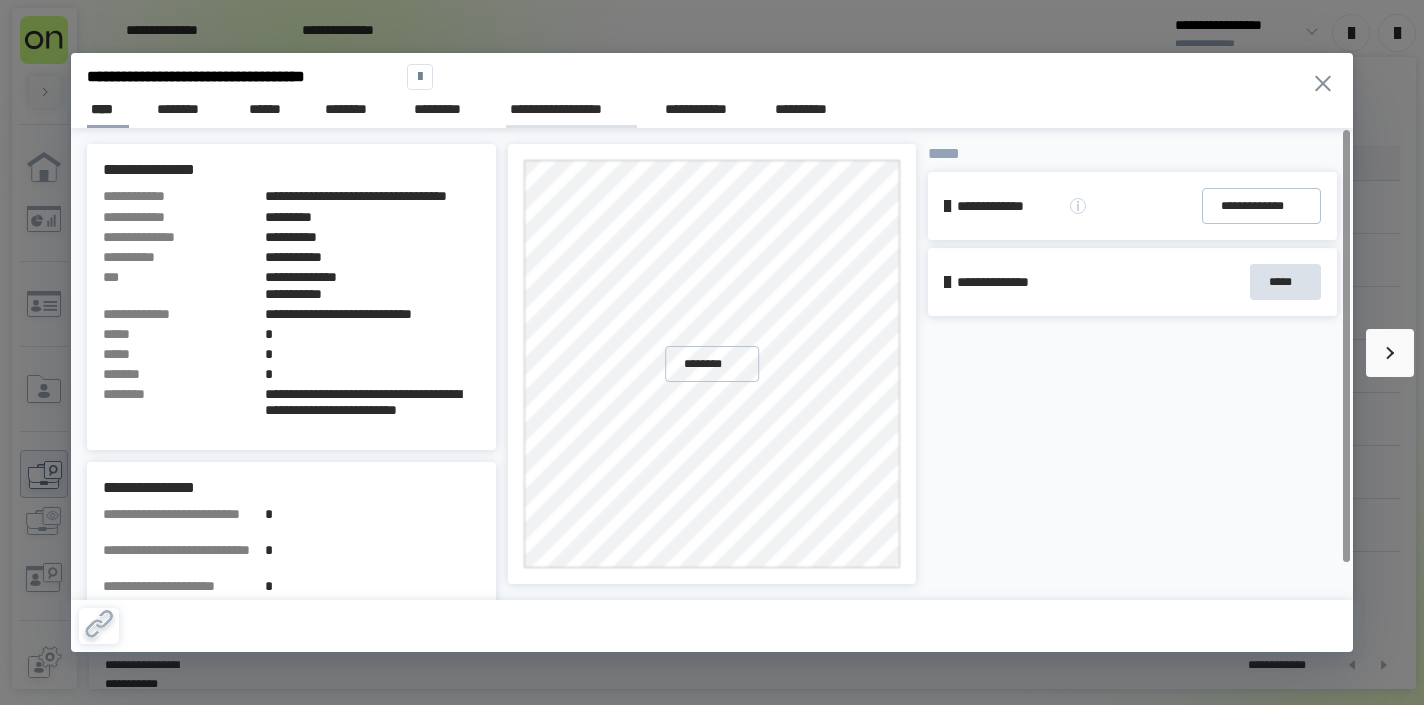 click on "**********" at bounding box center [571, 109] 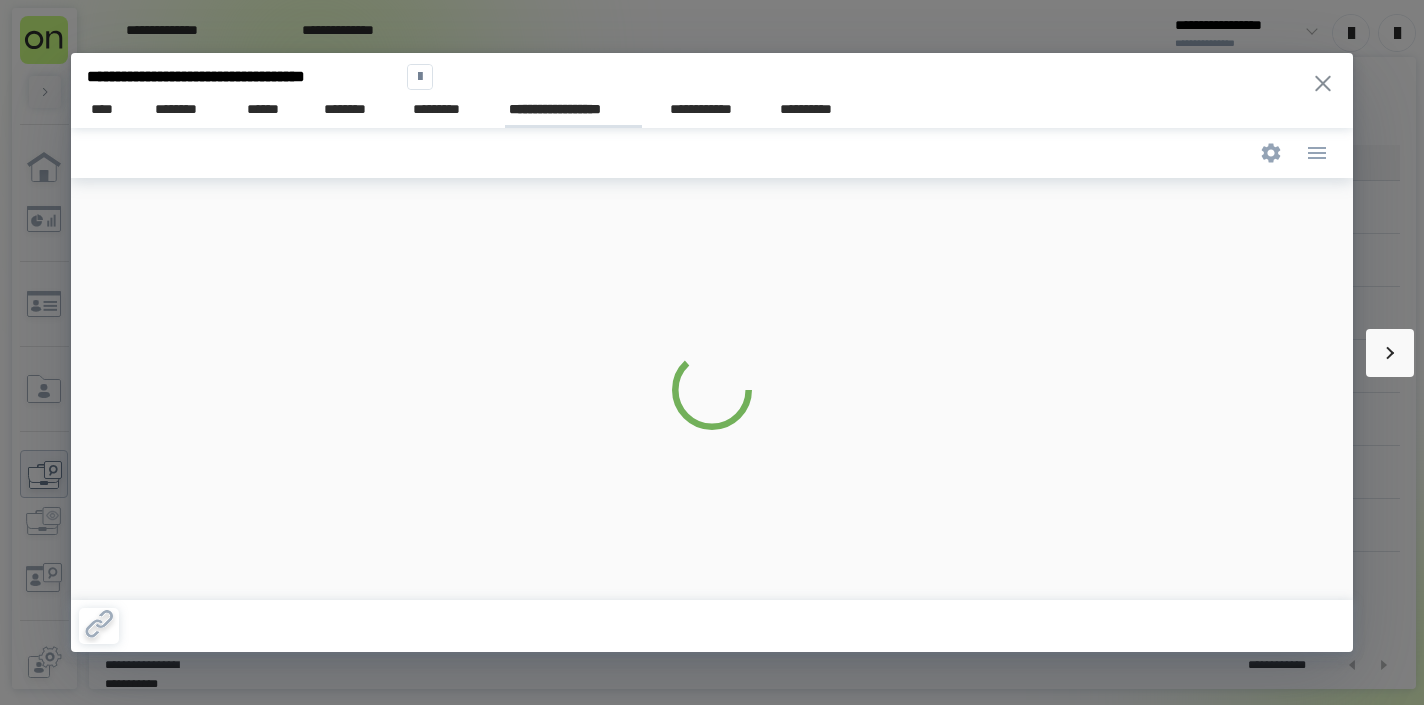 scroll, scrollTop: 0, scrollLeft: 0, axis: both 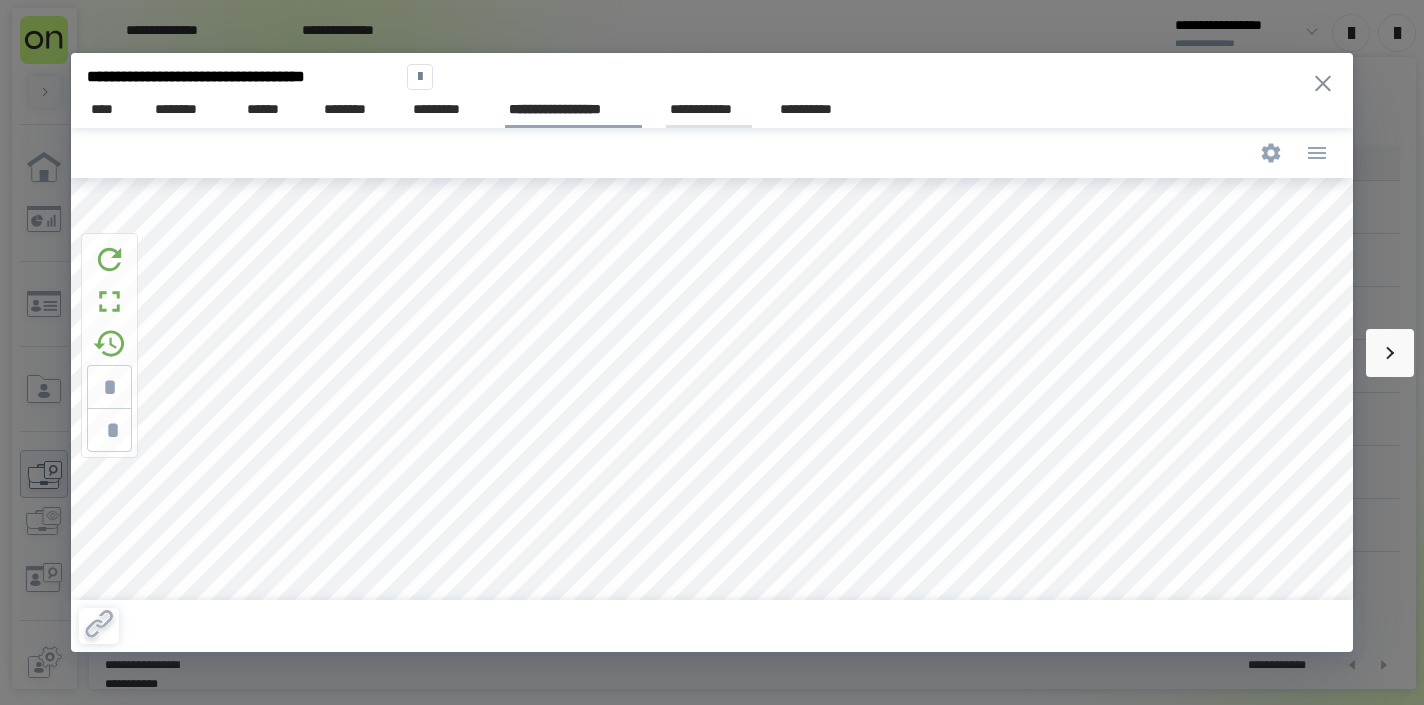 click on "**********" at bounding box center (709, 109) 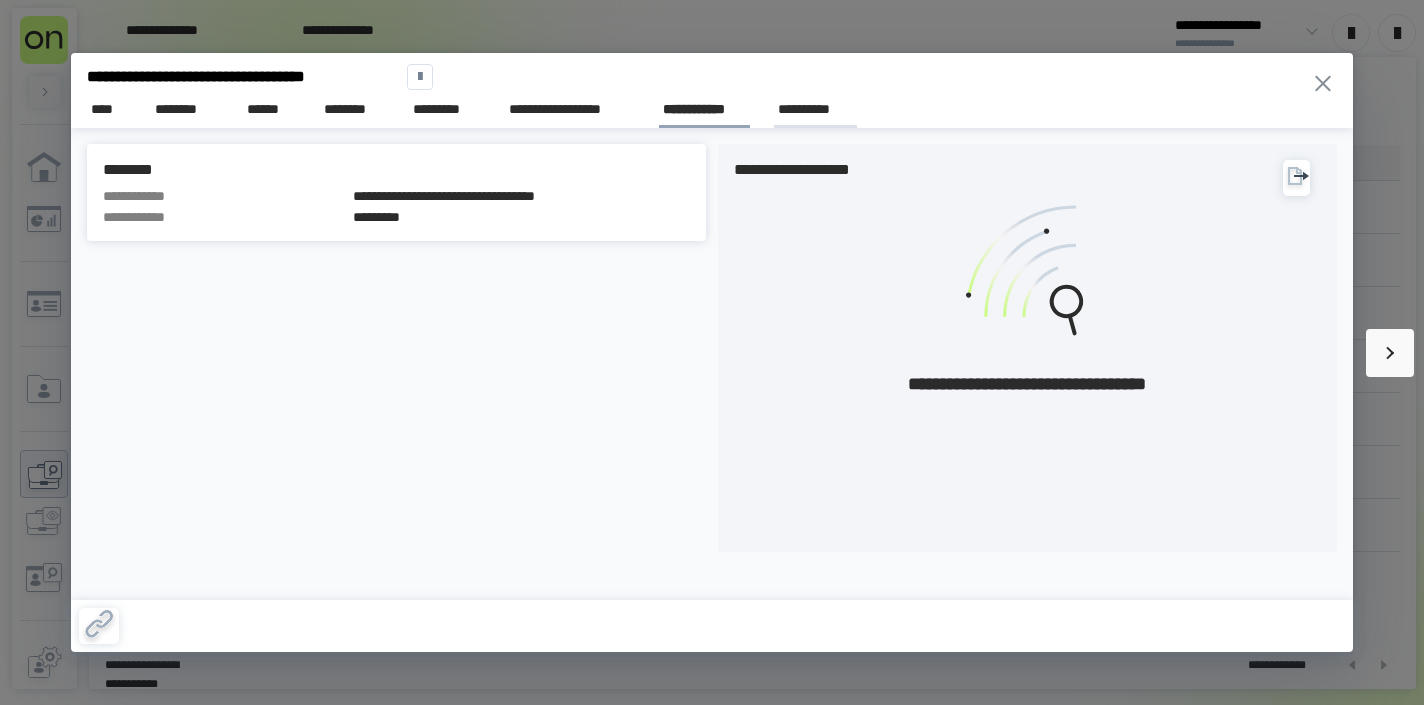 click on "**********" at bounding box center (815, 109) 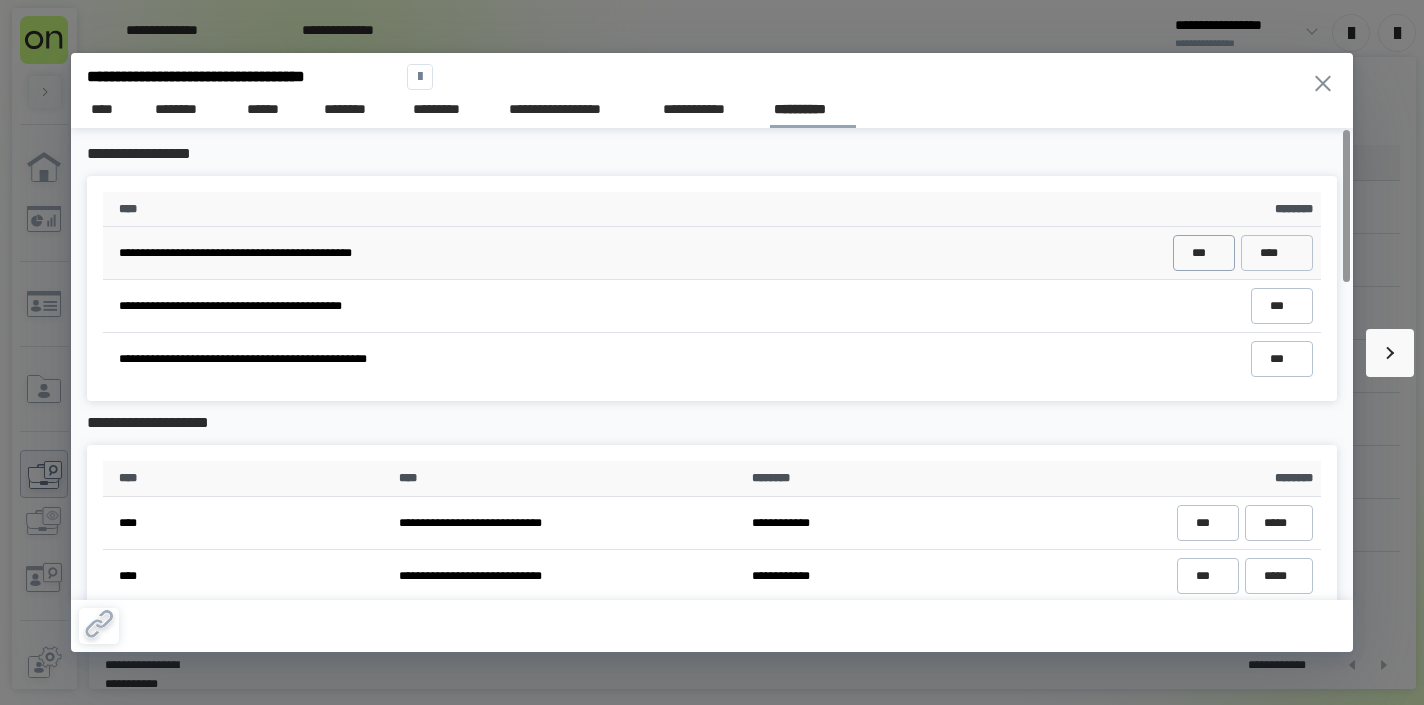 click on "***" at bounding box center (1203, 253) 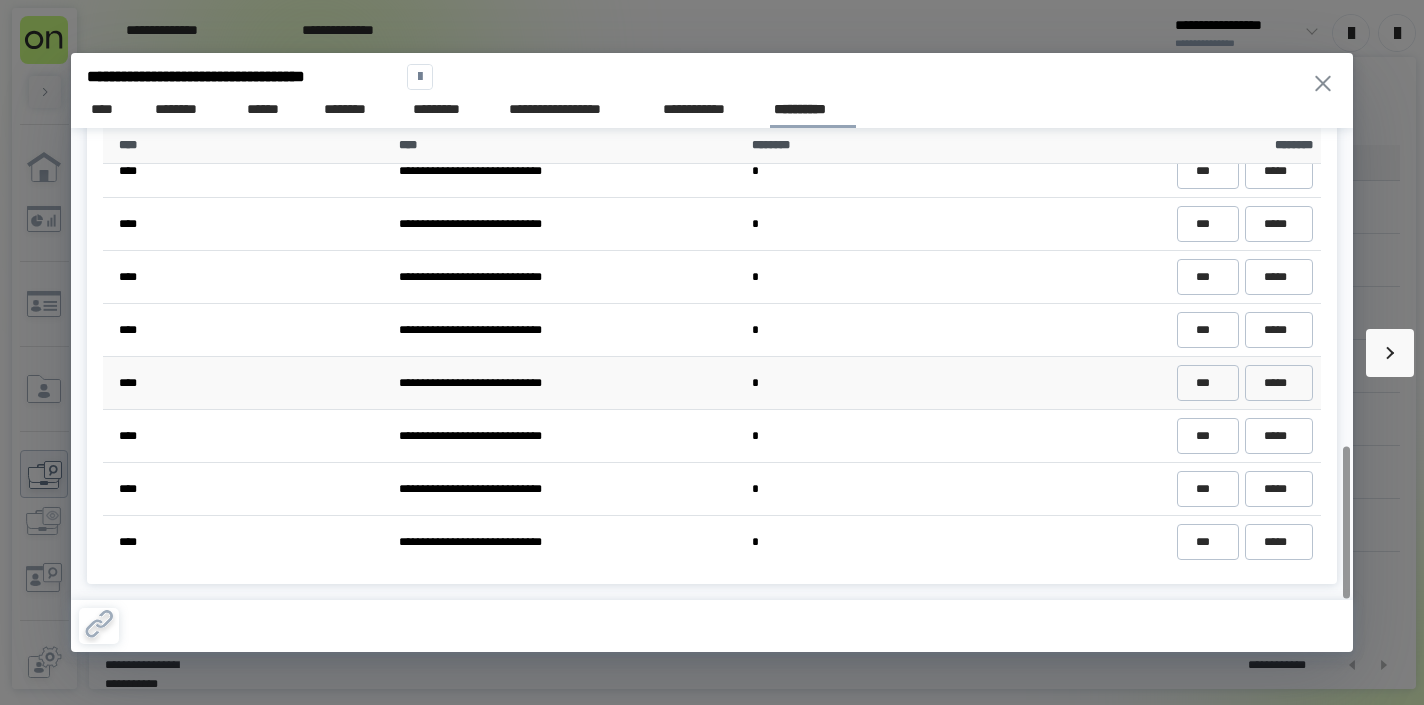 scroll, scrollTop: 987, scrollLeft: 0, axis: vertical 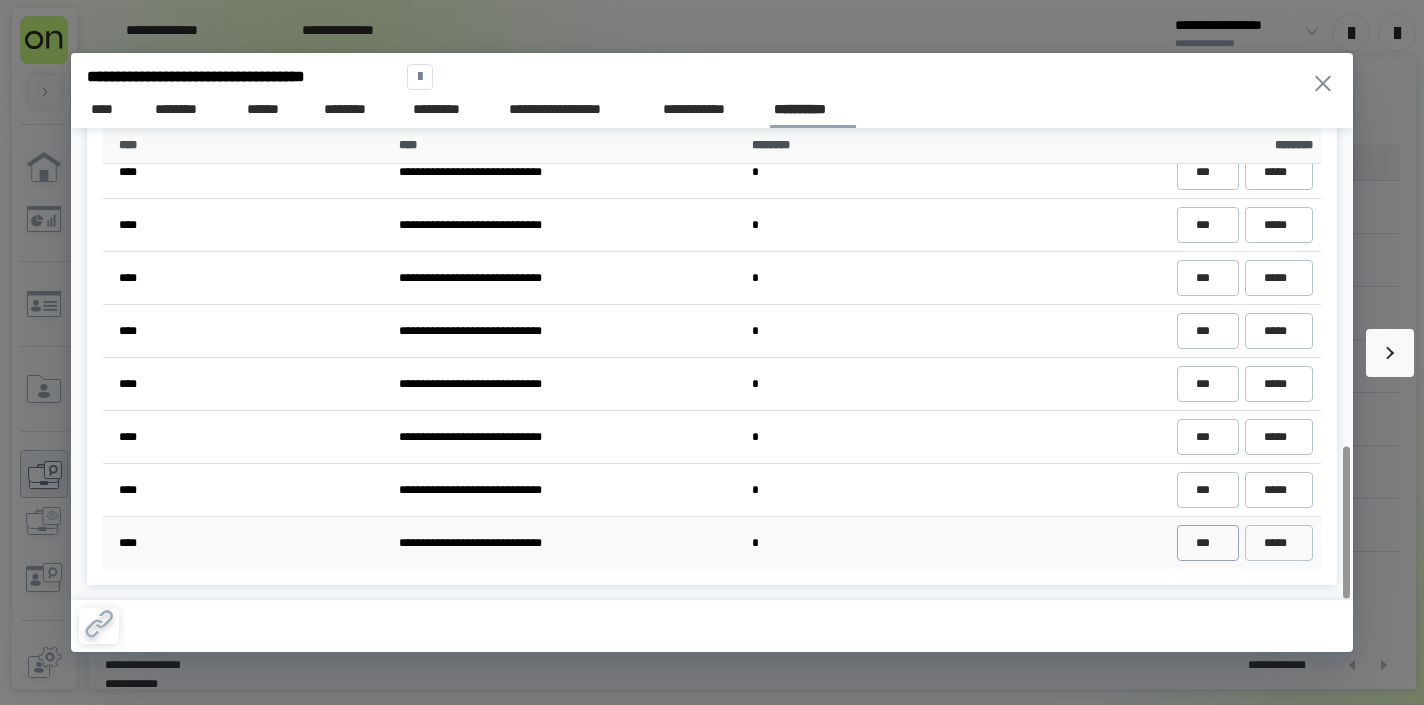 click on "***" at bounding box center (1207, 543) 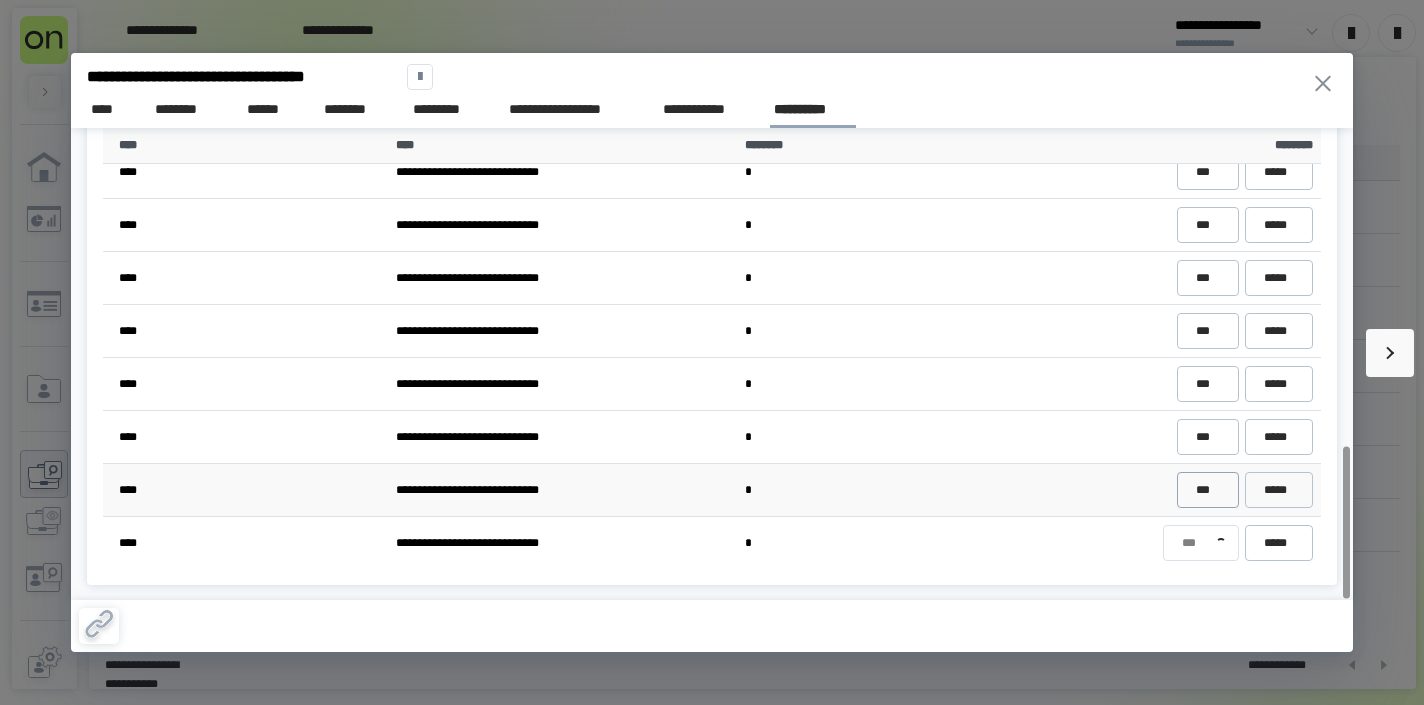 click on "***" at bounding box center (1207, 490) 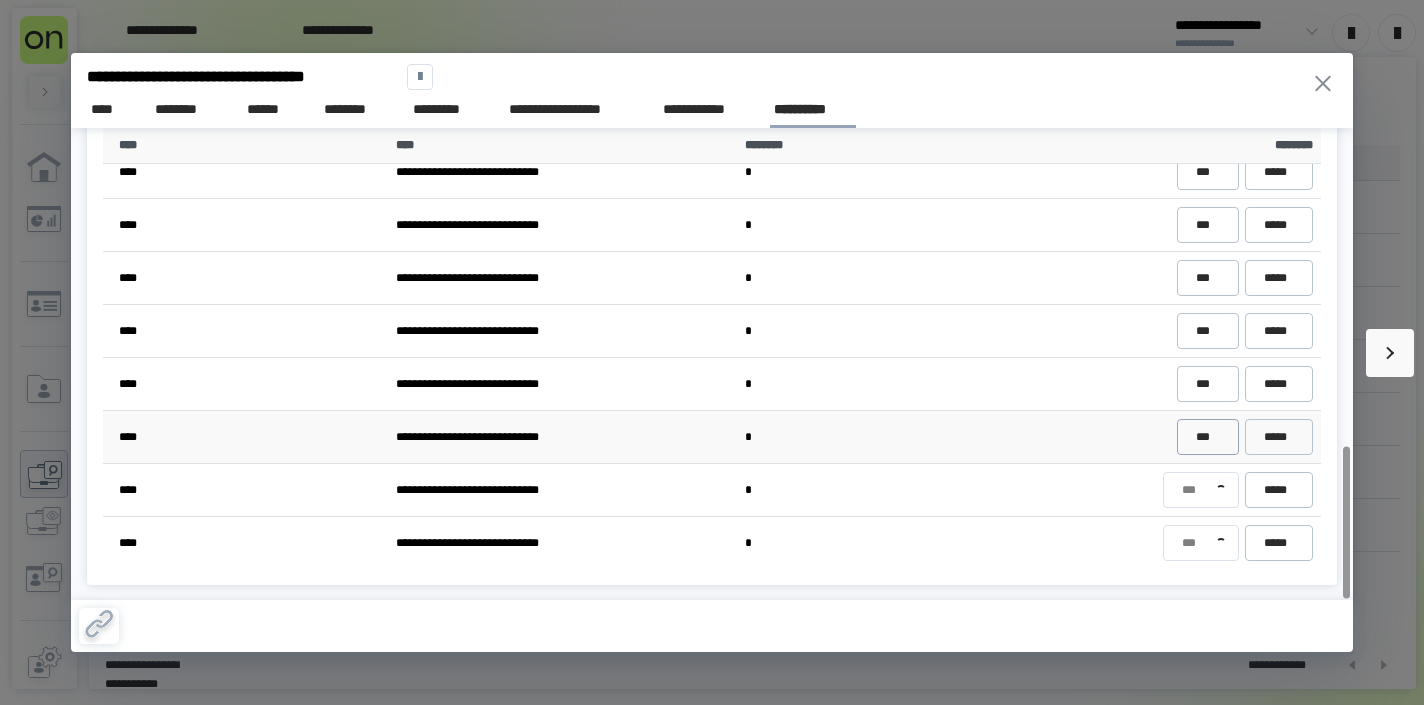 click on "***" at bounding box center [1207, 437] 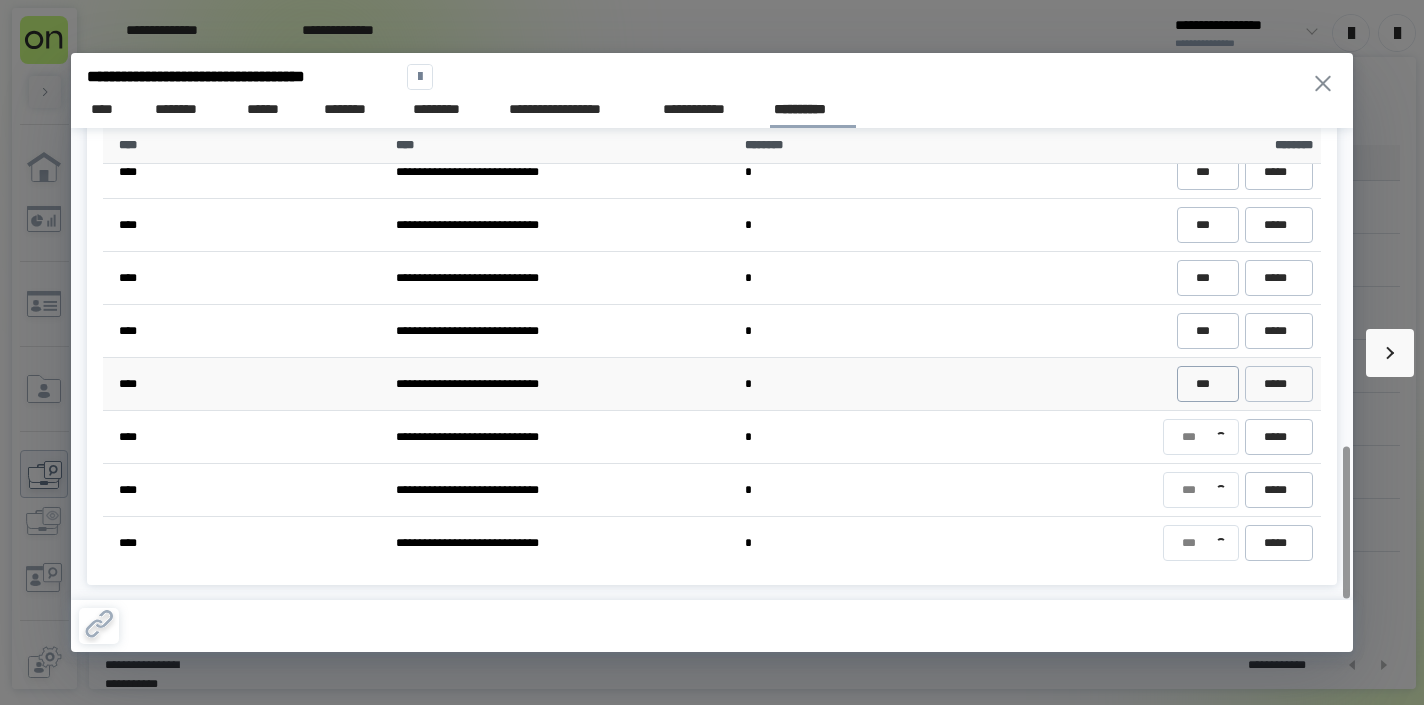click on "***" at bounding box center [1207, 384] 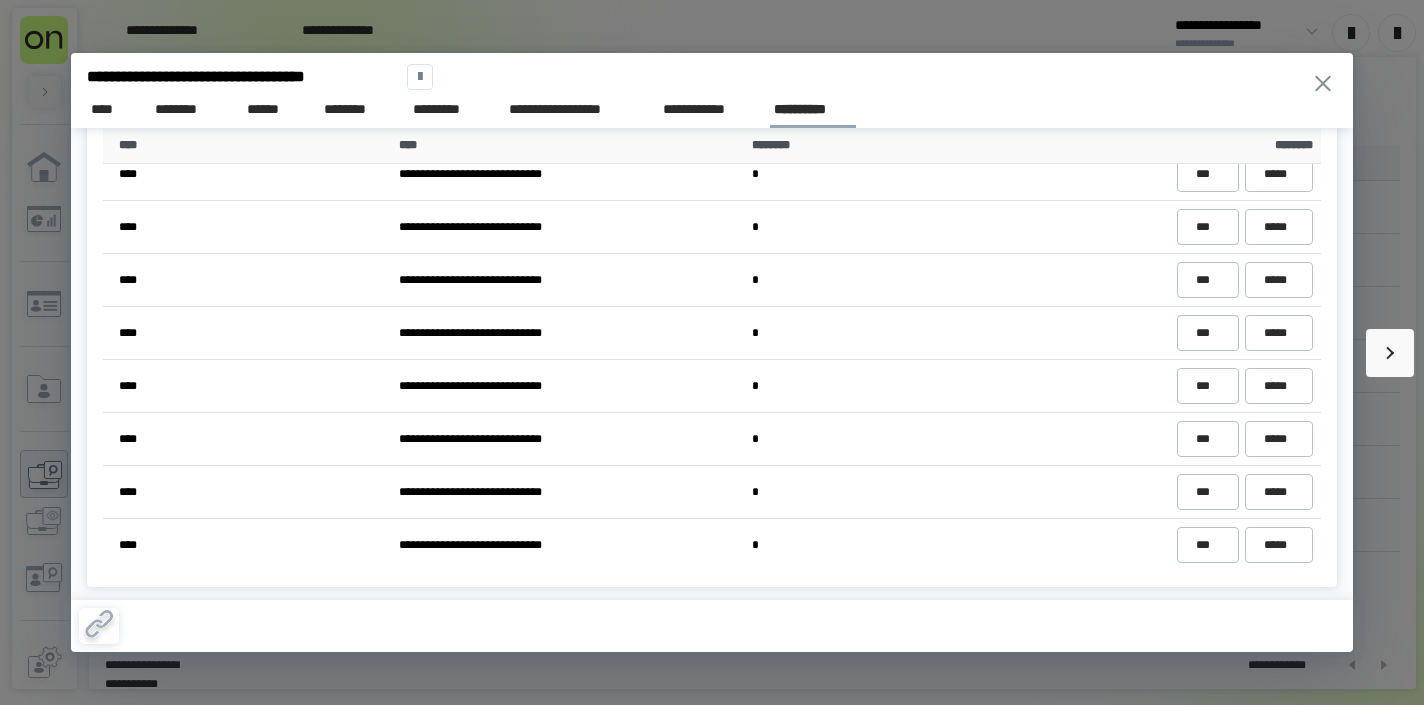 scroll, scrollTop: 984, scrollLeft: 0, axis: vertical 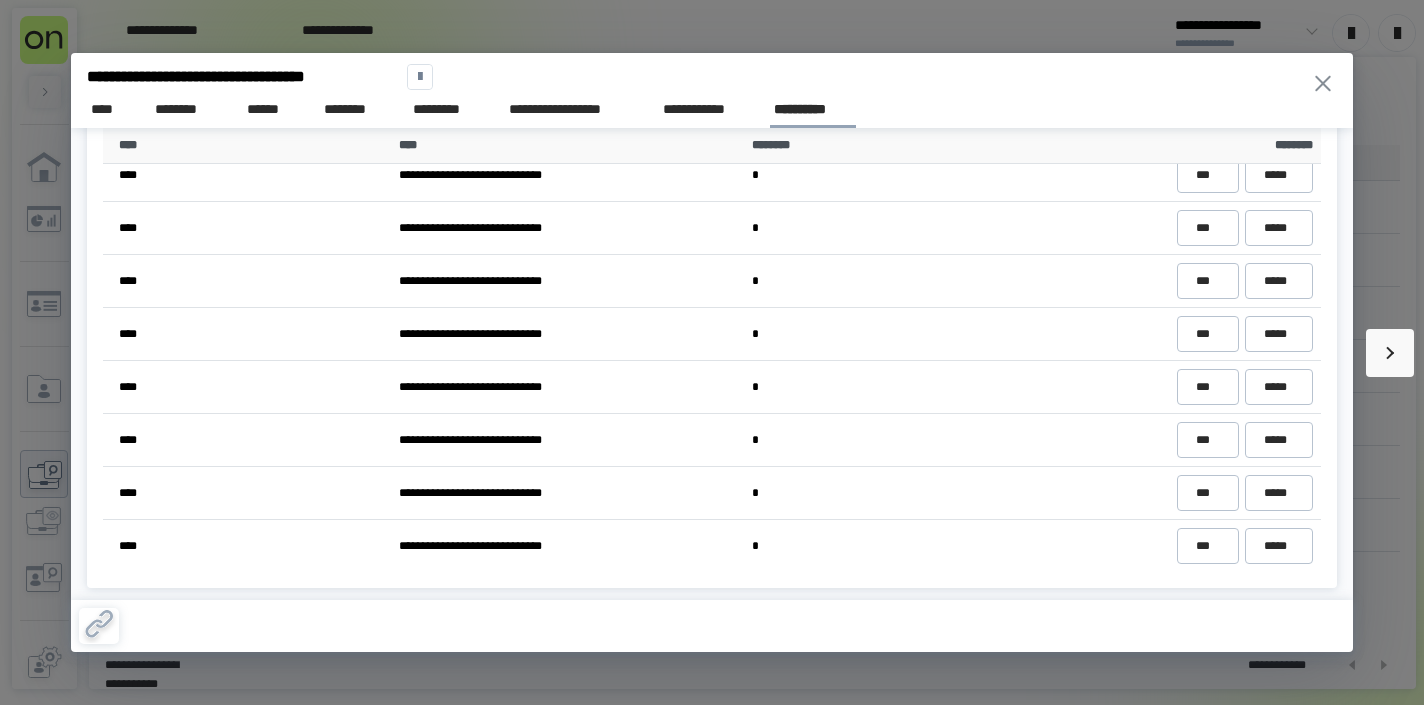 click 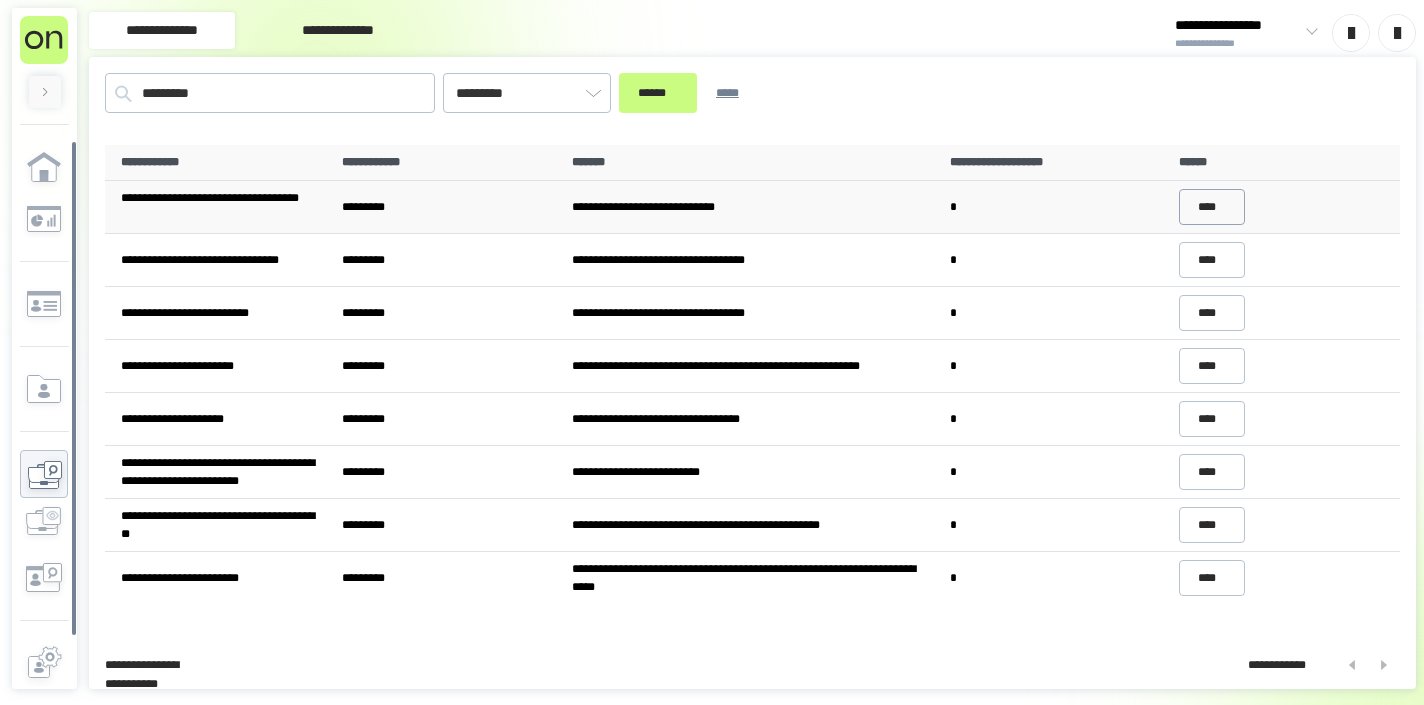 click on "****" at bounding box center [1212, 207] 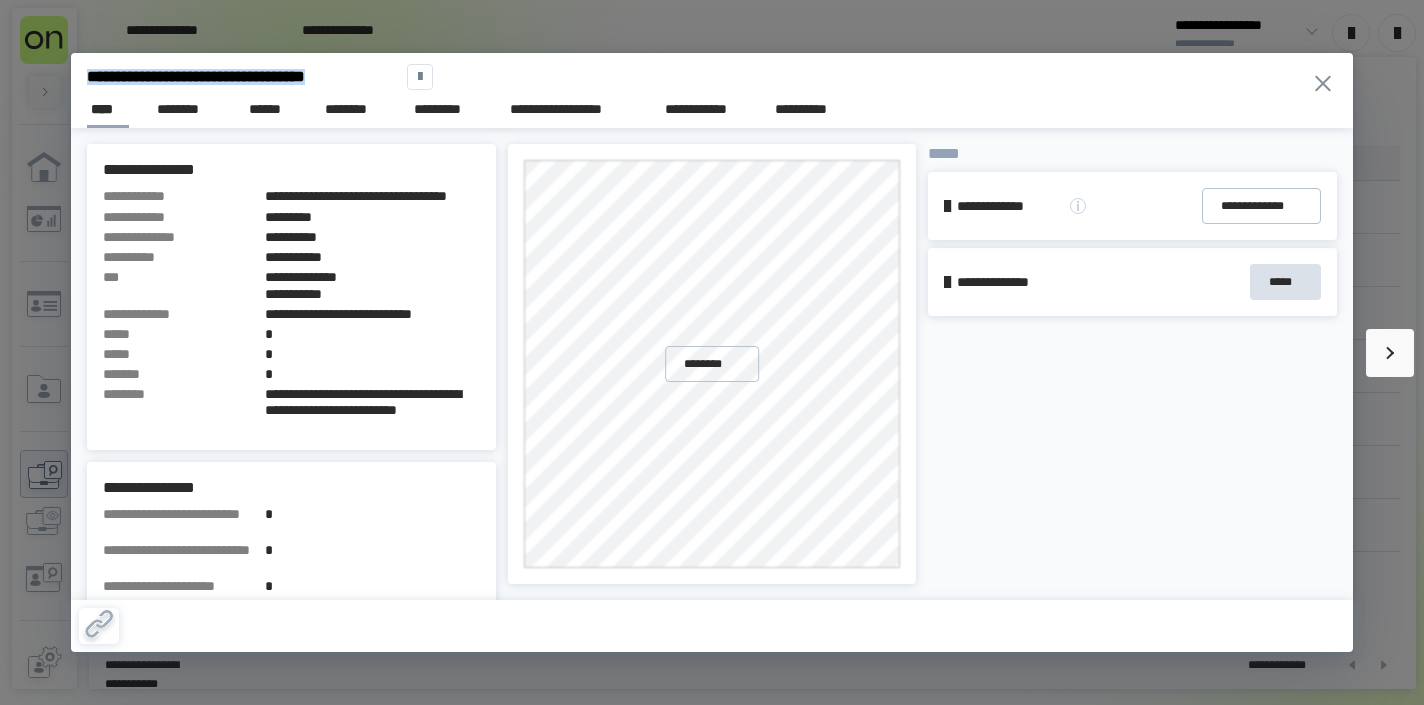 drag, startPoint x: 91, startPoint y: 77, endPoint x: 391, endPoint y: 70, distance: 300.08167 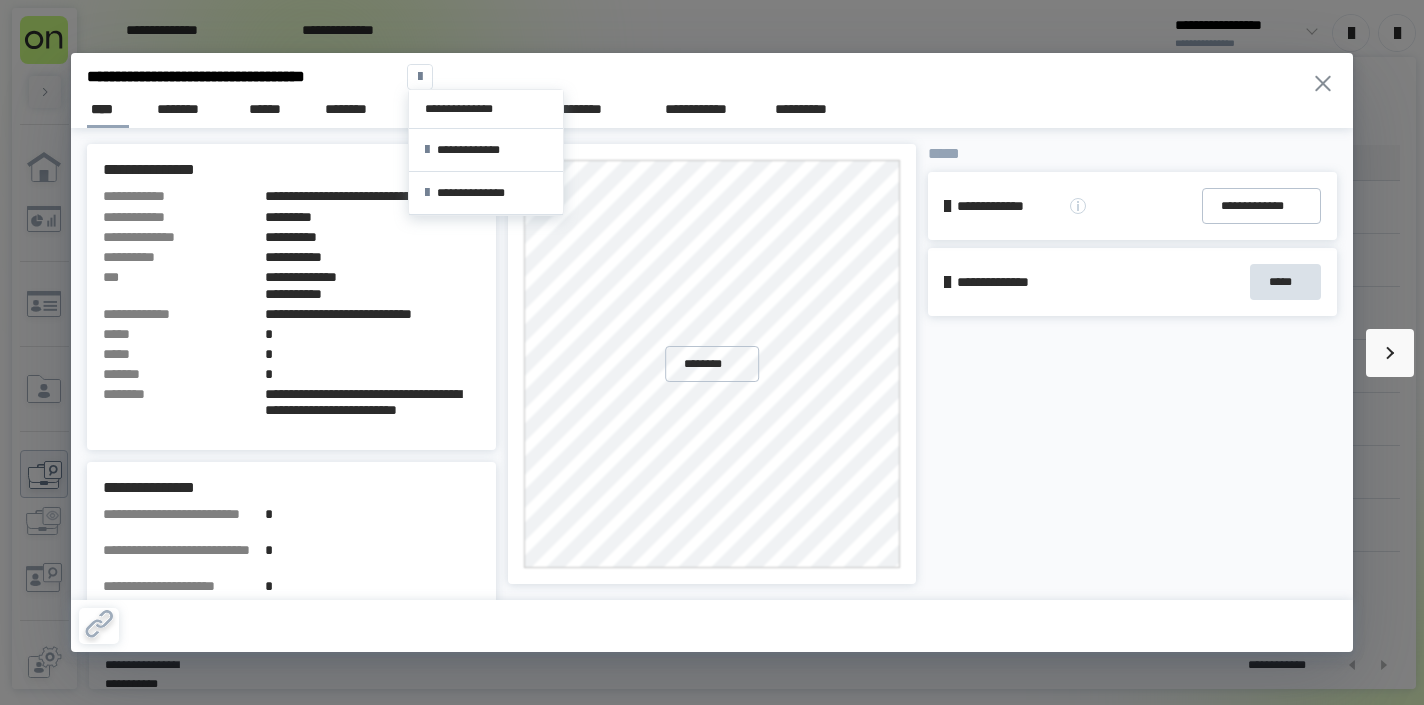click at bounding box center [420, 77] 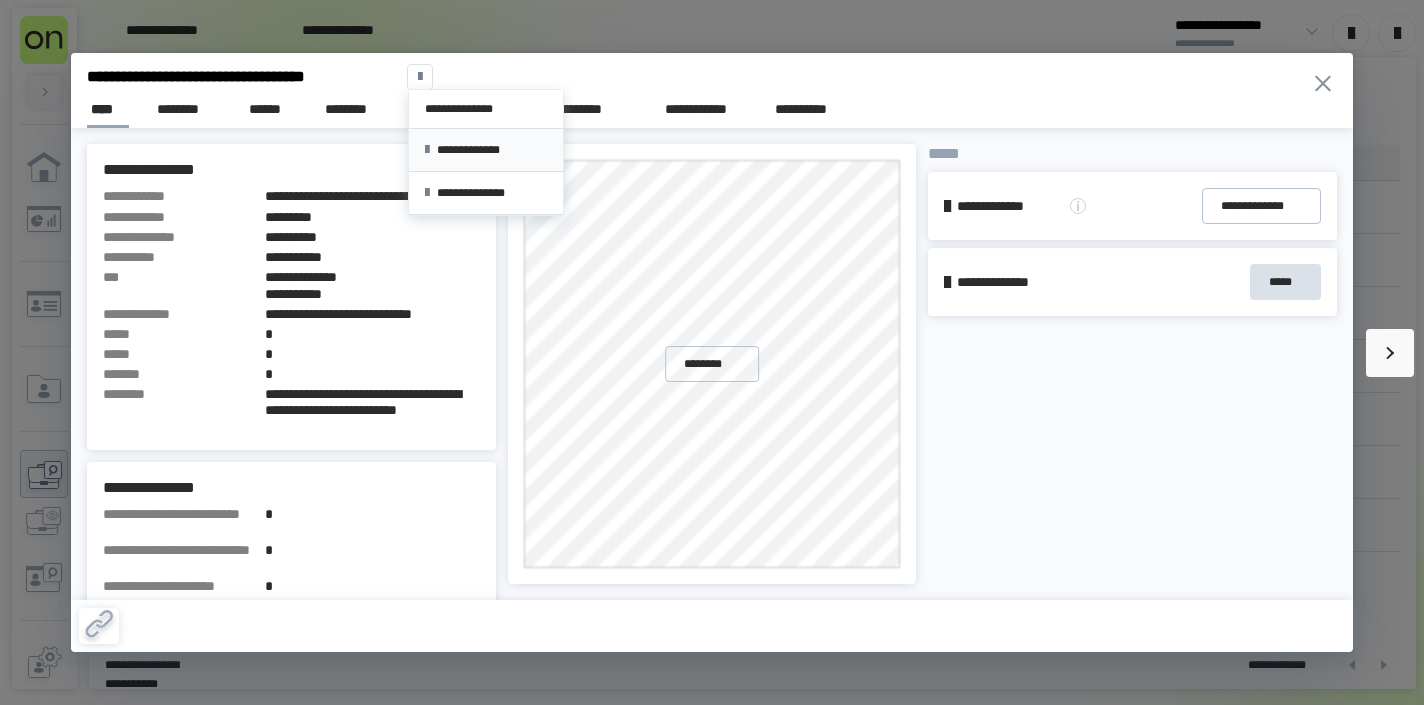 click on "**********" at bounding box center [485, 150] 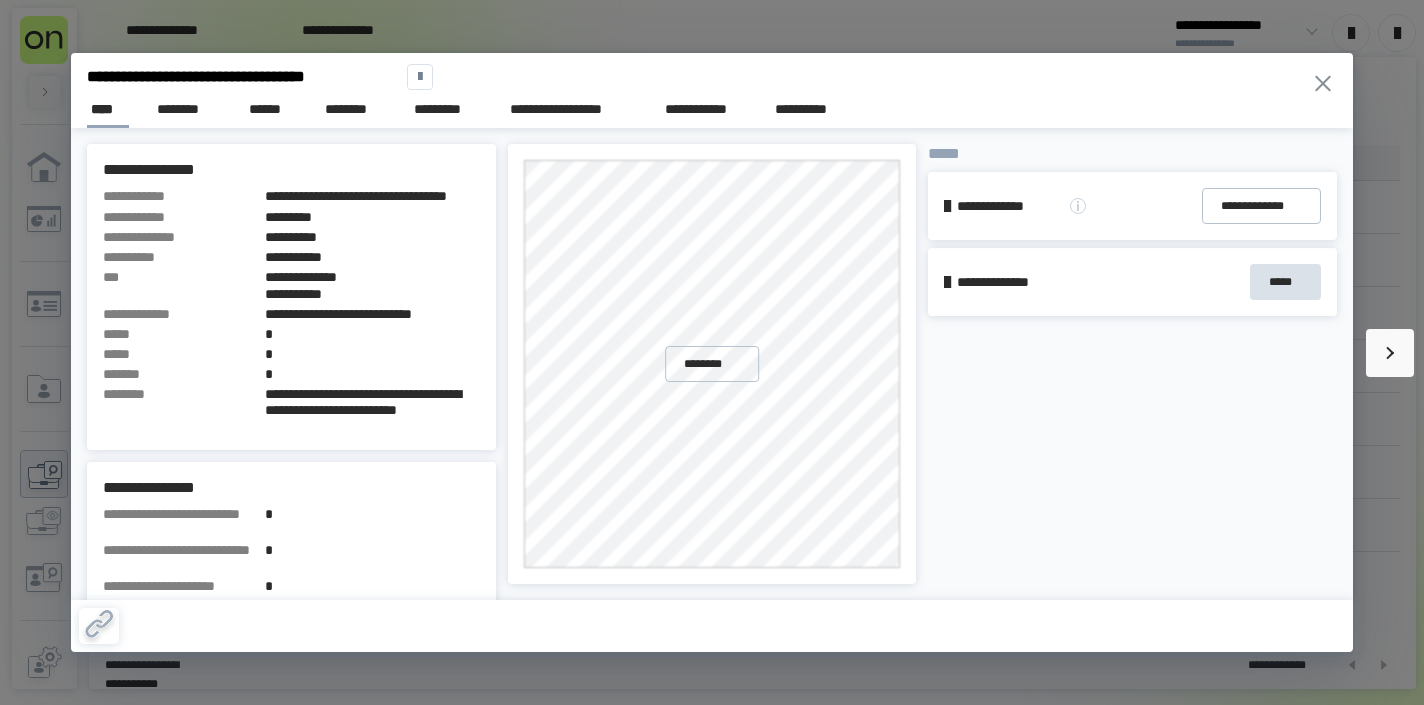click 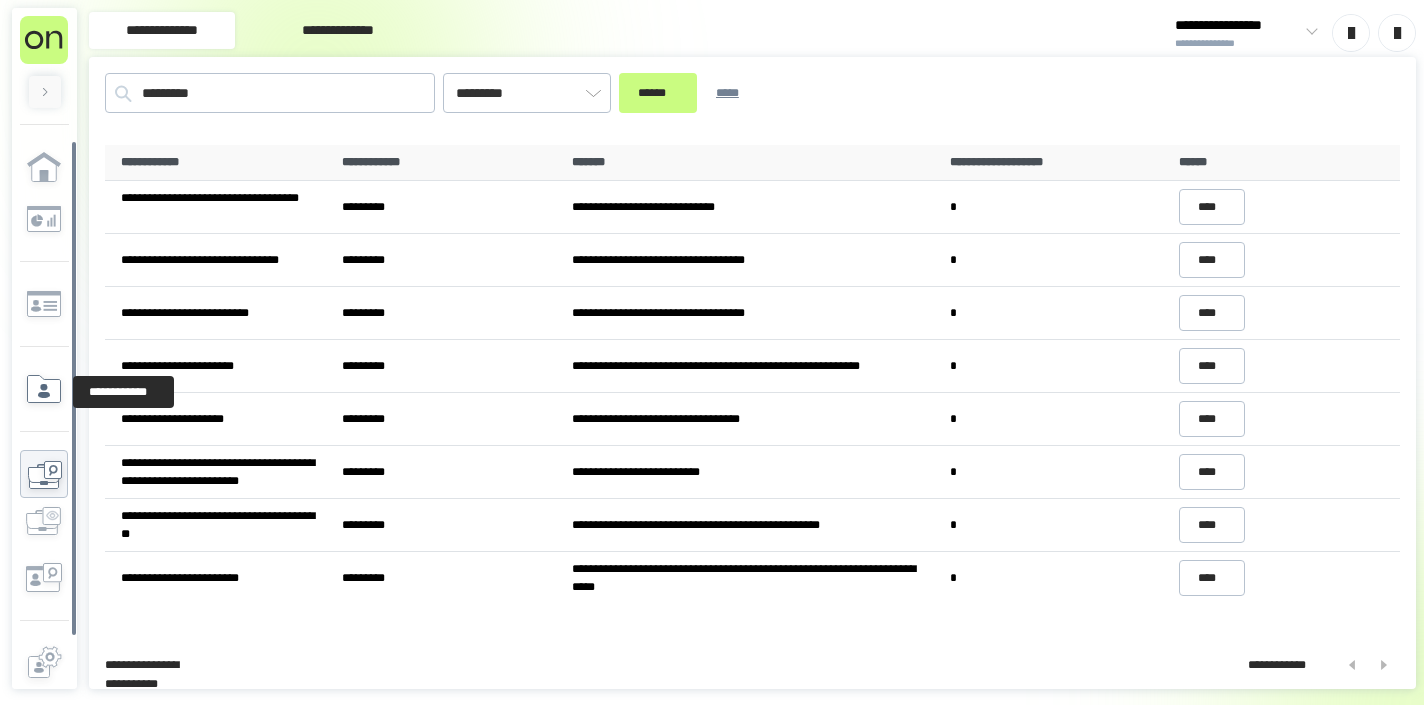 click 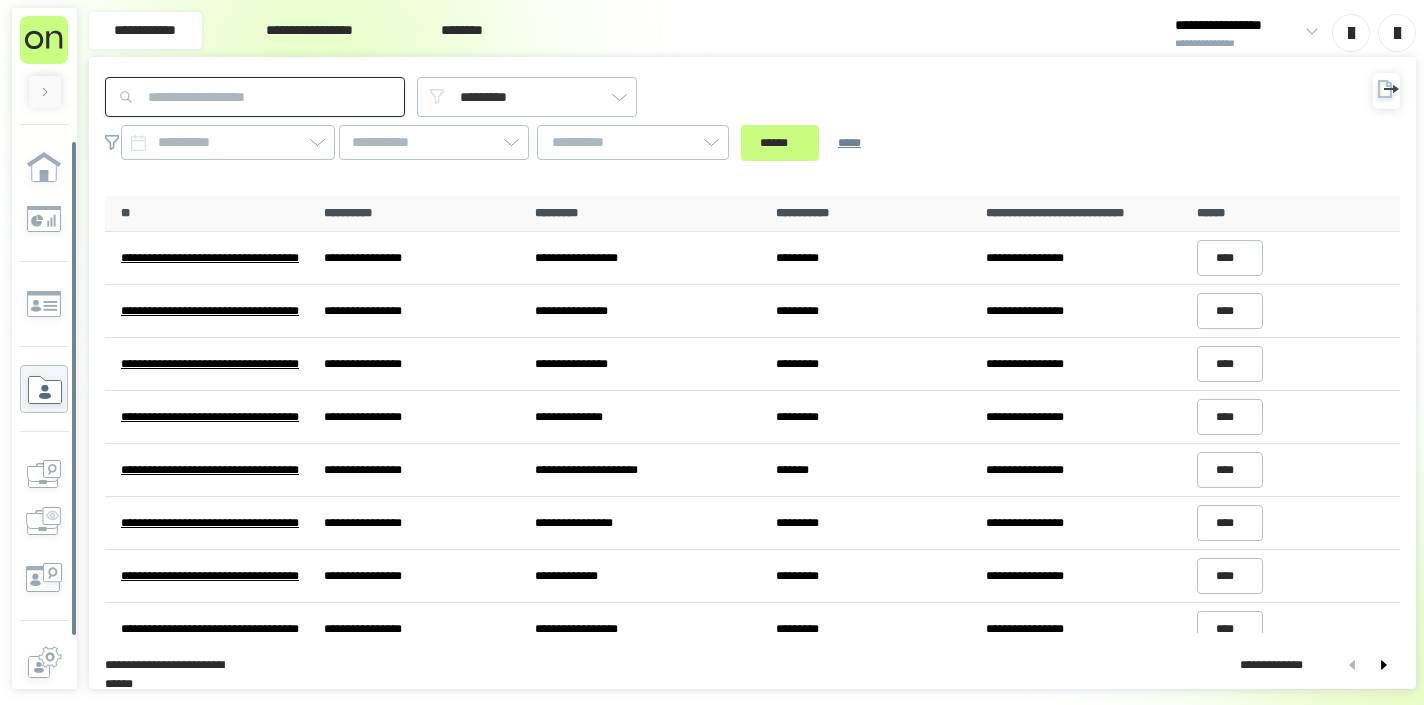 click at bounding box center [255, 97] 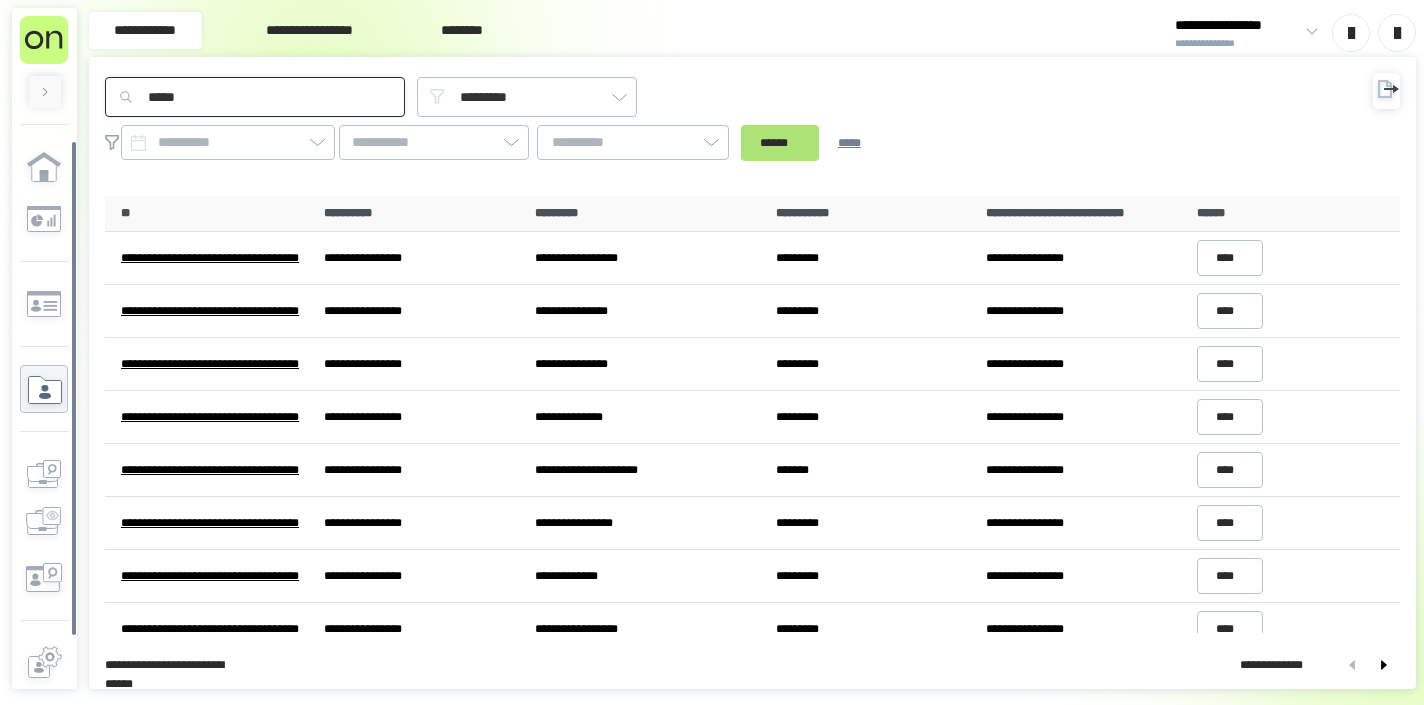 type on "*****" 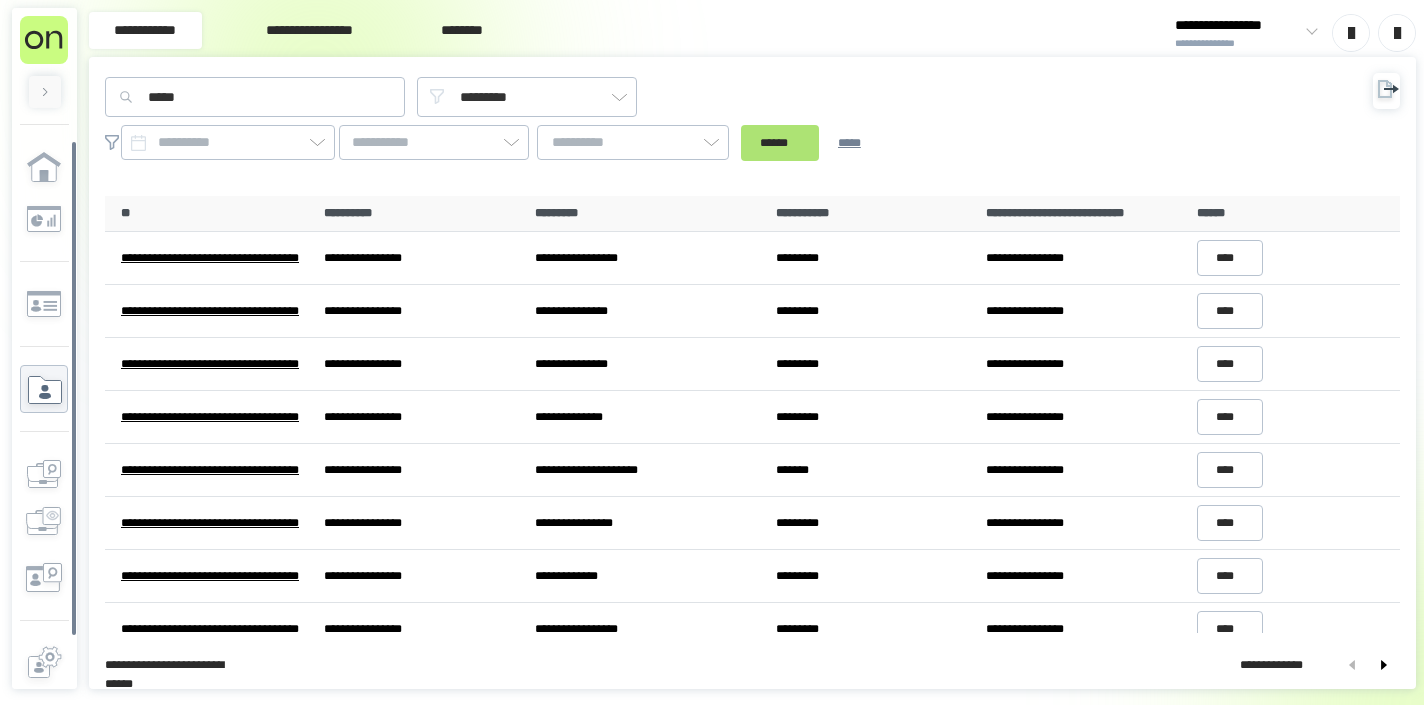 click on "******" at bounding box center (780, 143) 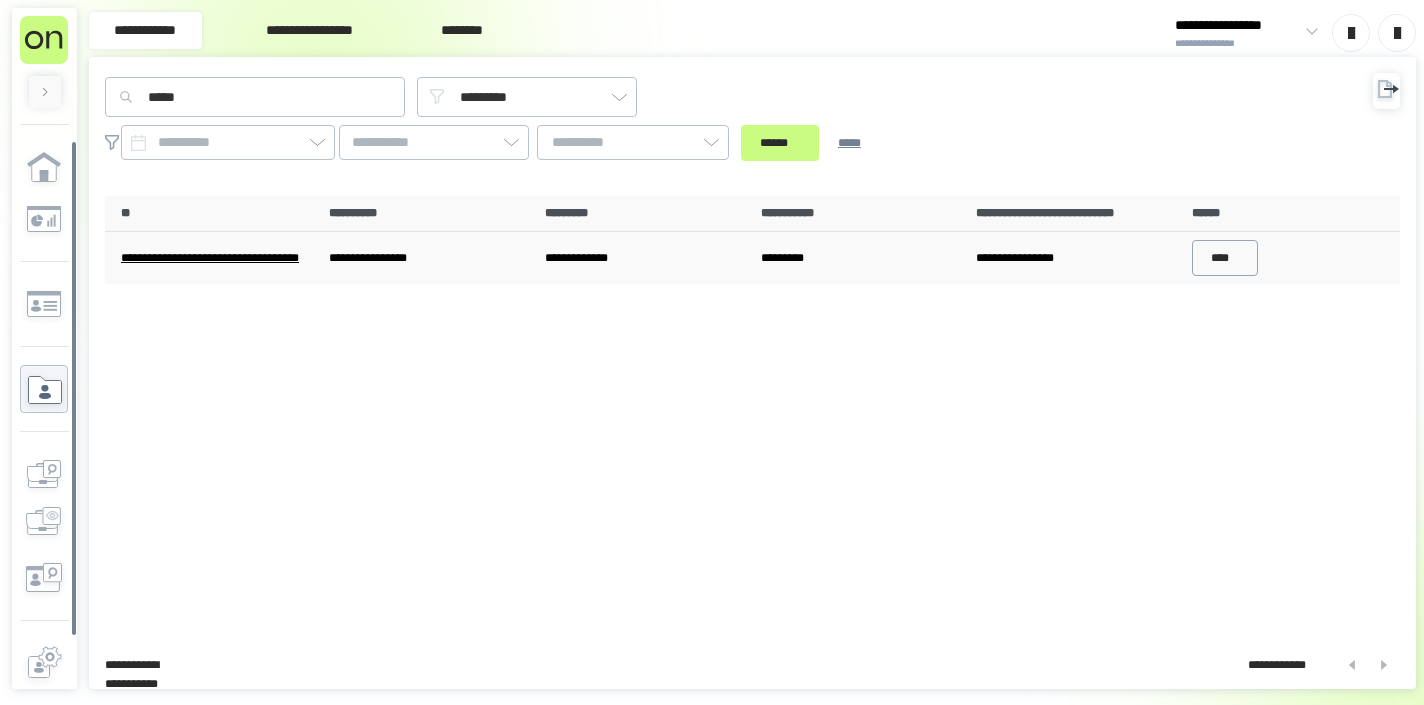 click on "****" at bounding box center [1225, 258] 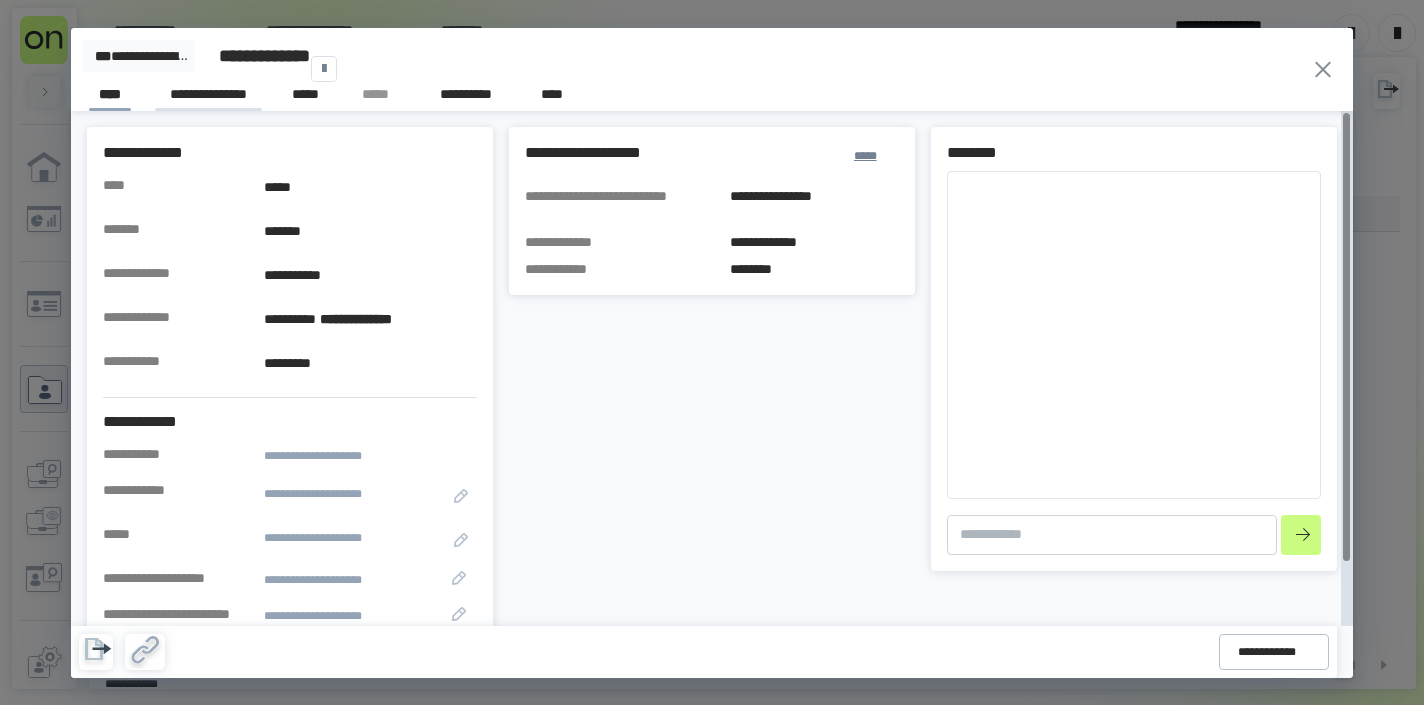 click on "**********" at bounding box center (208, 97) 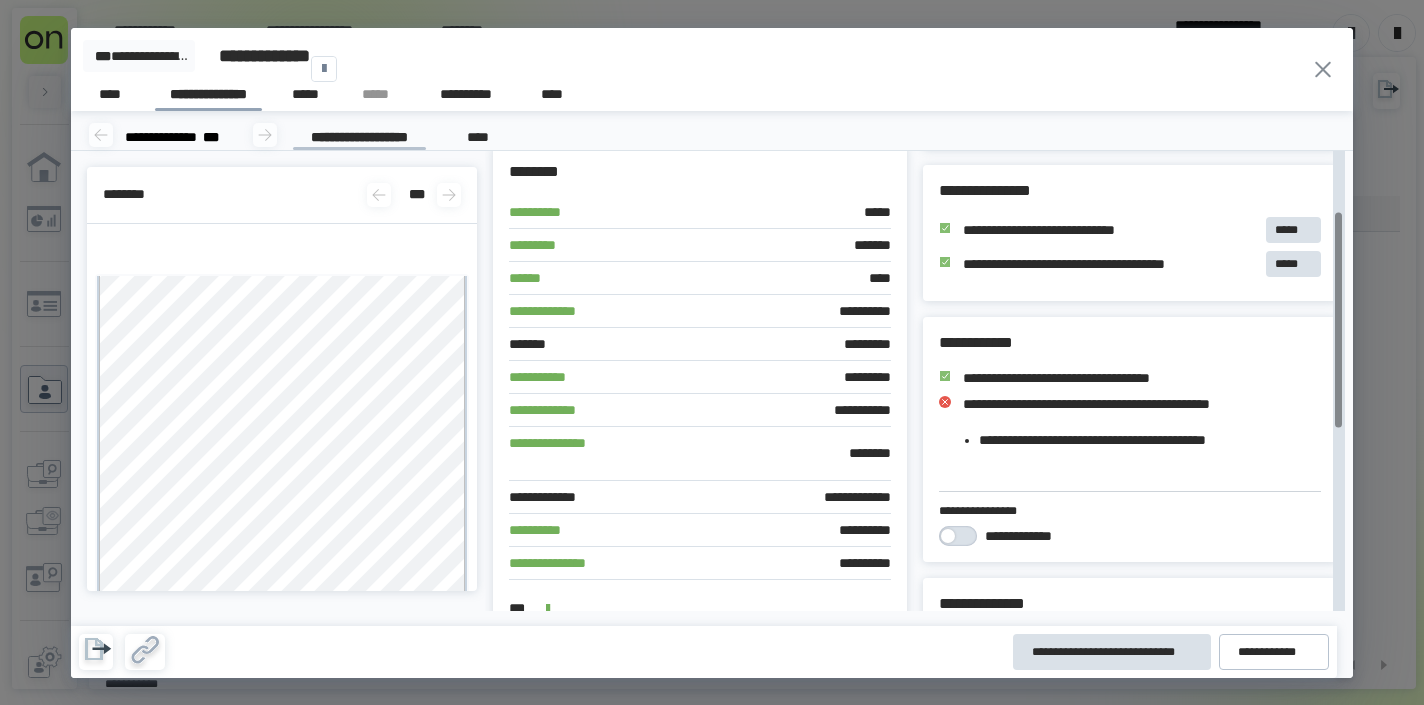scroll, scrollTop: 130, scrollLeft: 0, axis: vertical 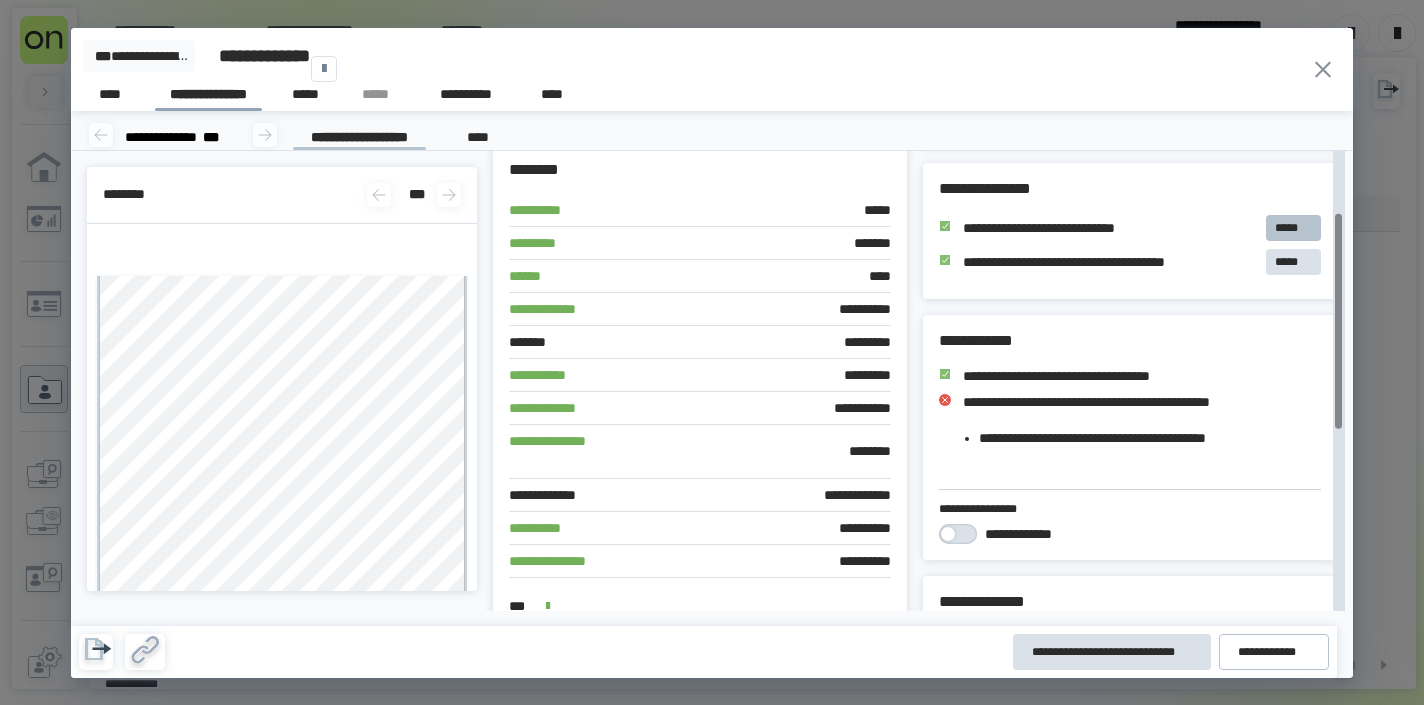 click on "*****" at bounding box center [1293, 228] 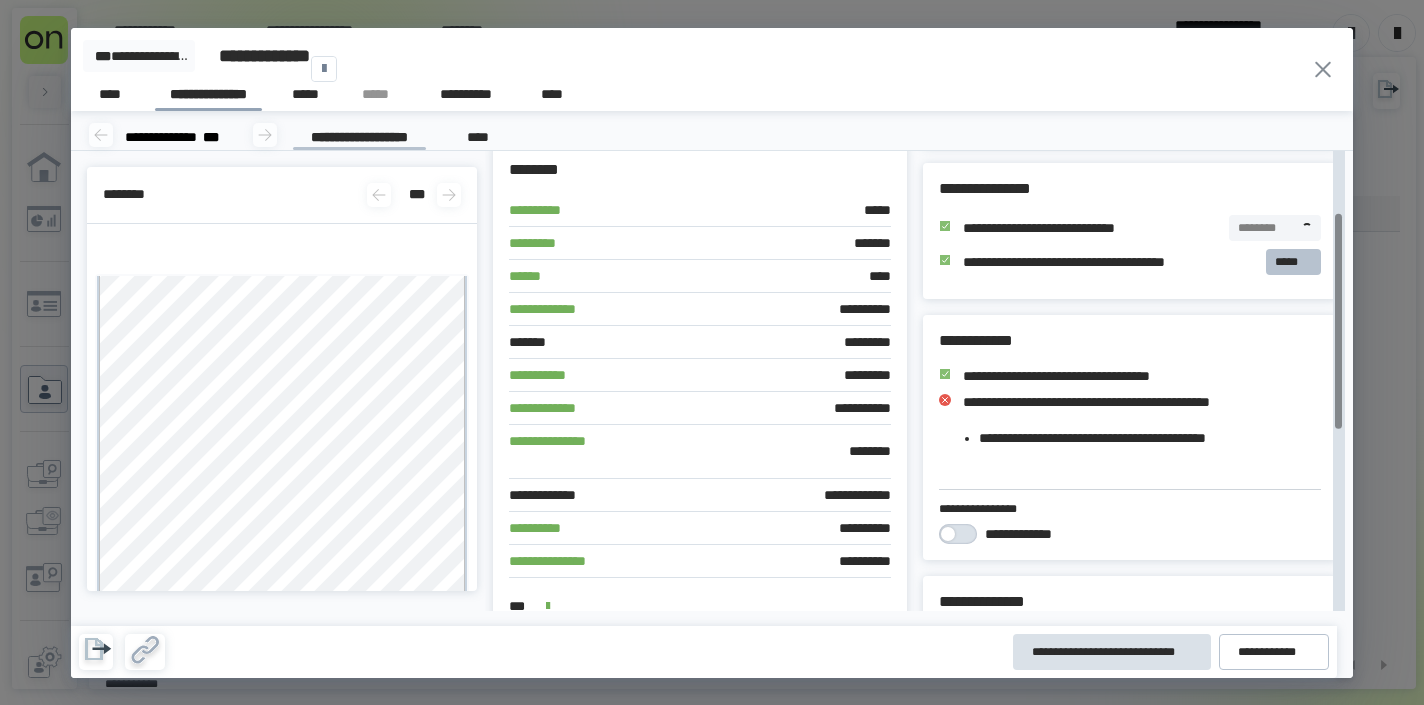 click on "*****" at bounding box center (1293, 262) 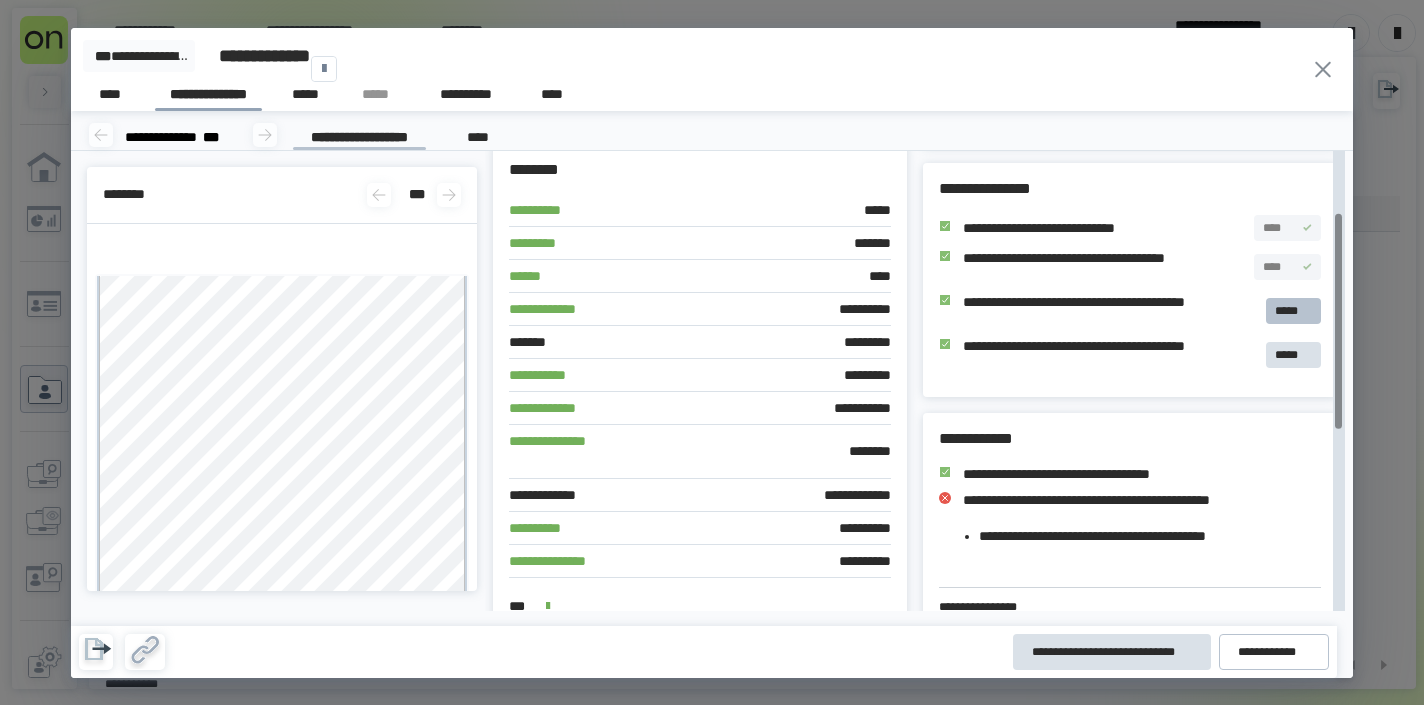 click on "*****" at bounding box center [1293, 311] 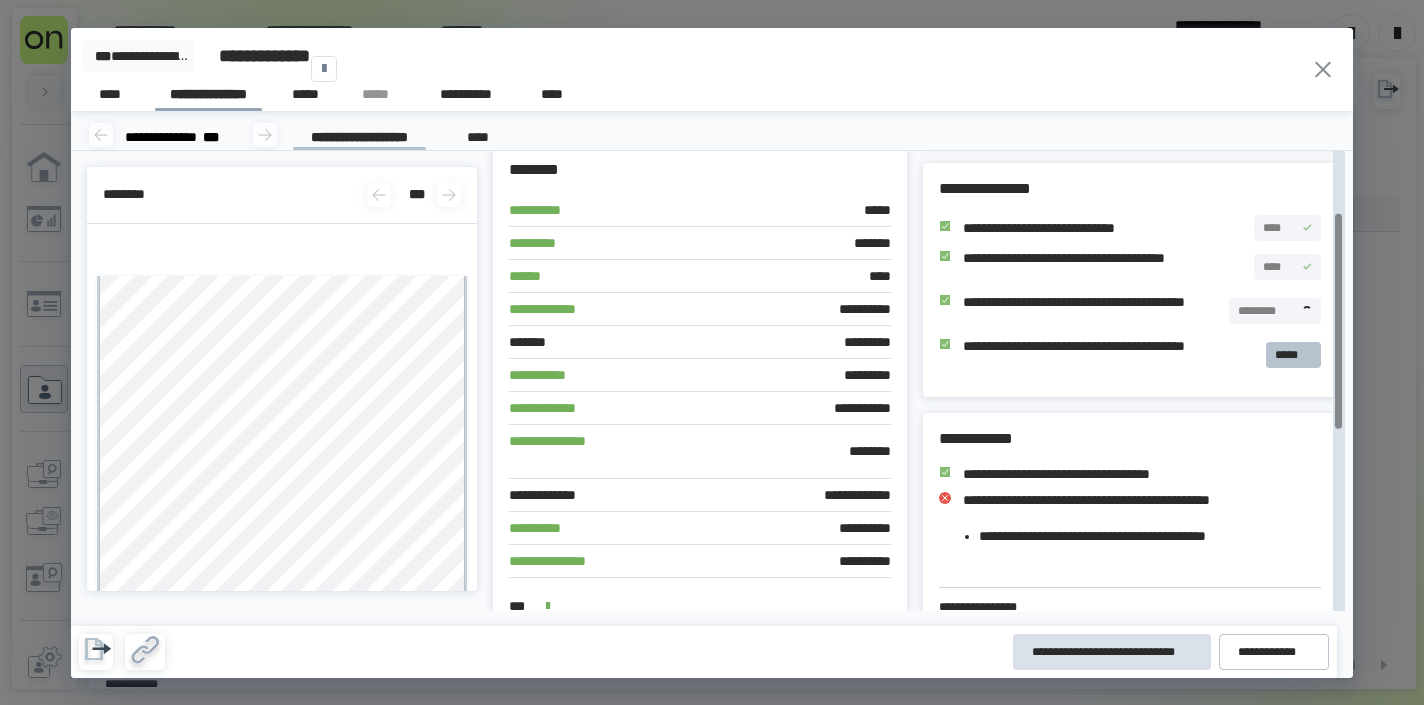 click on "*****" at bounding box center [1293, 355] 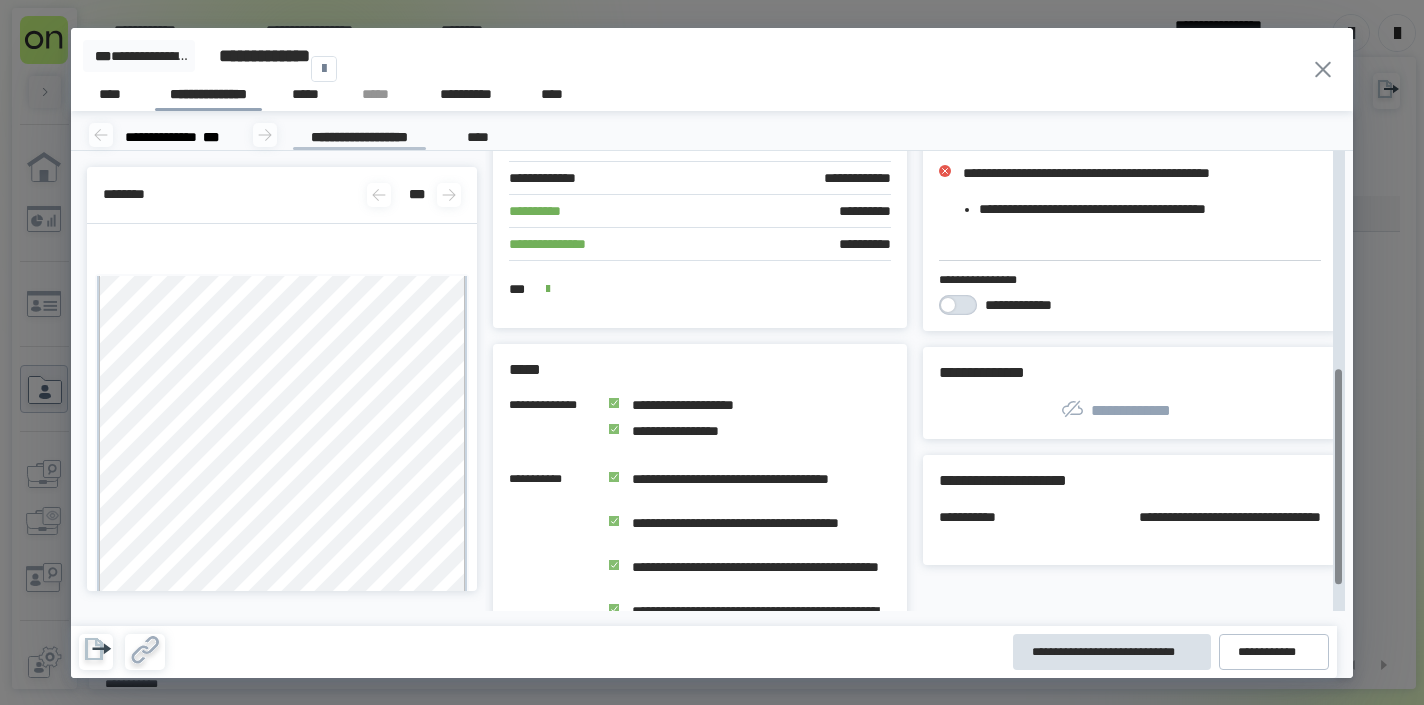 scroll, scrollTop: 429, scrollLeft: 0, axis: vertical 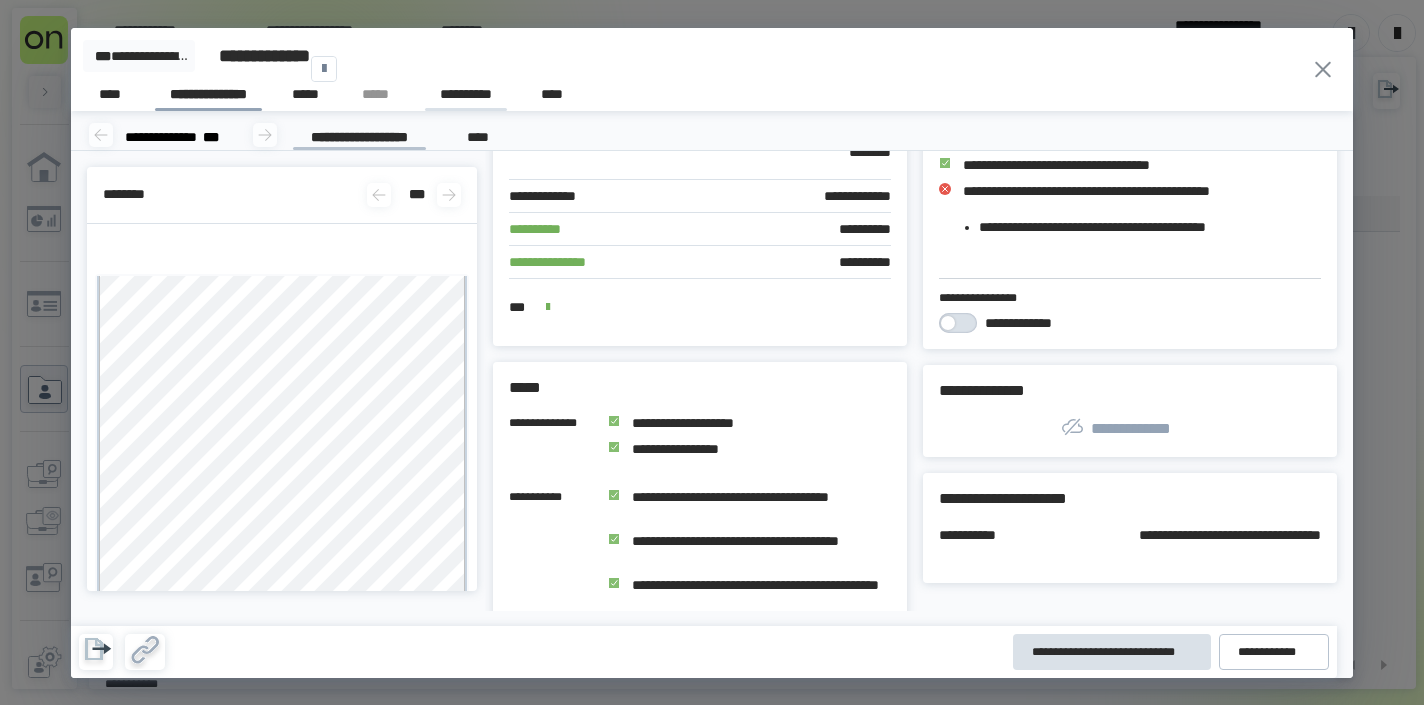 click on "**********" at bounding box center (466, 97) 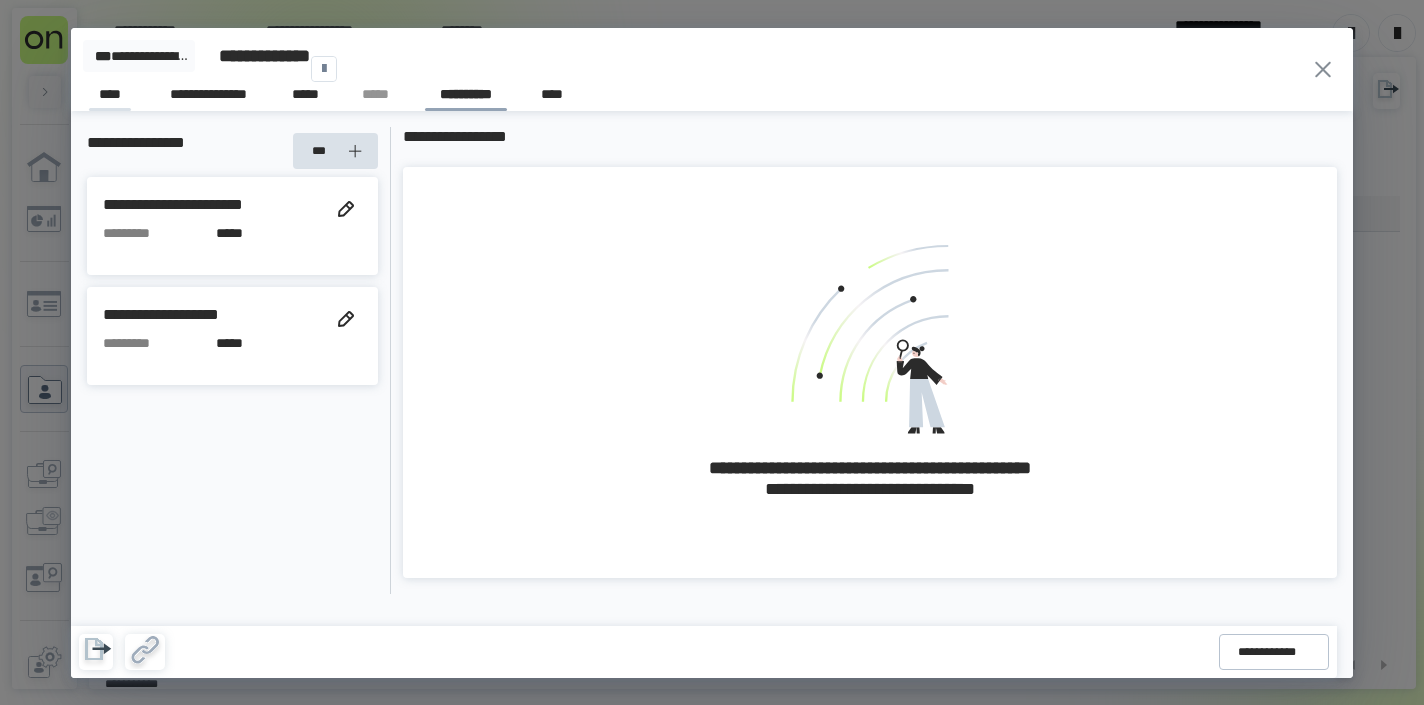 click on "****" at bounding box center (110, 97) 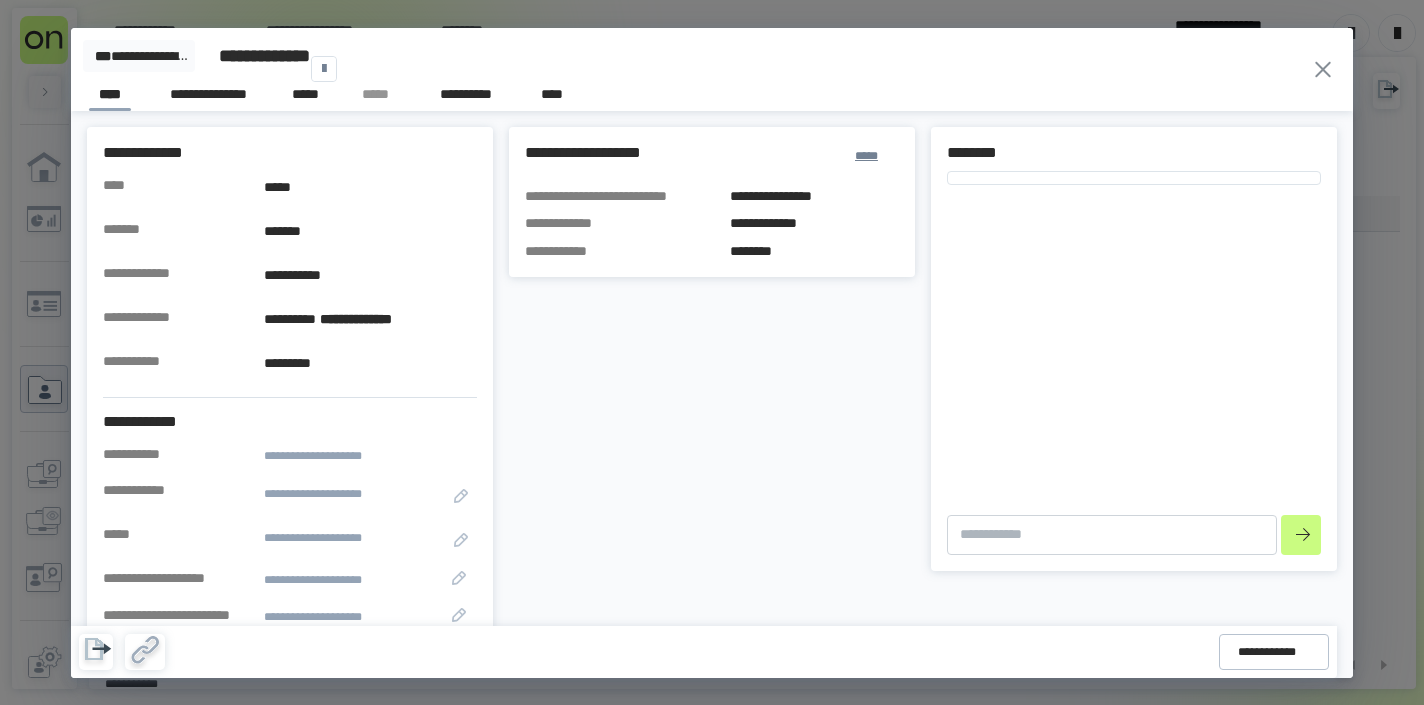 type on "*" 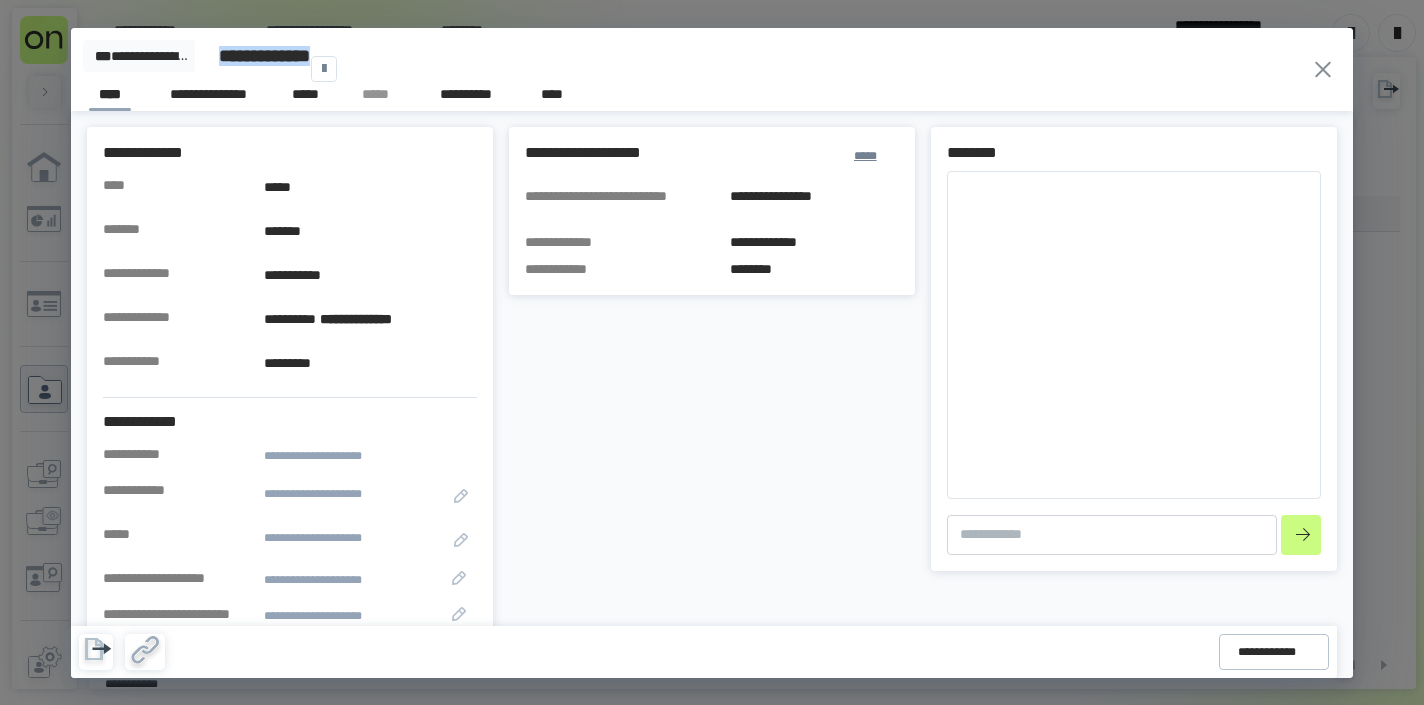 drag, startPoint x: 220, startPoint y: 44, endPoint x: 295, endPoint y: 64, distance: 77.62087 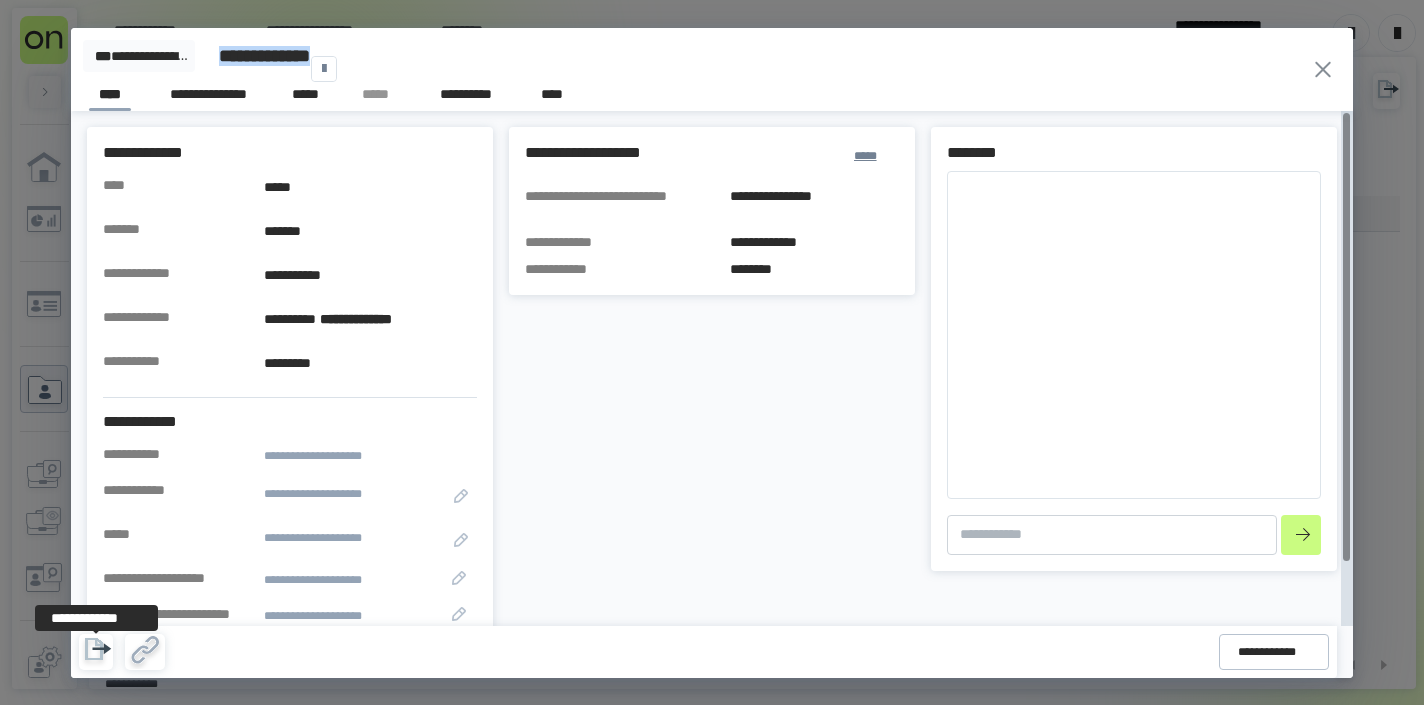 click 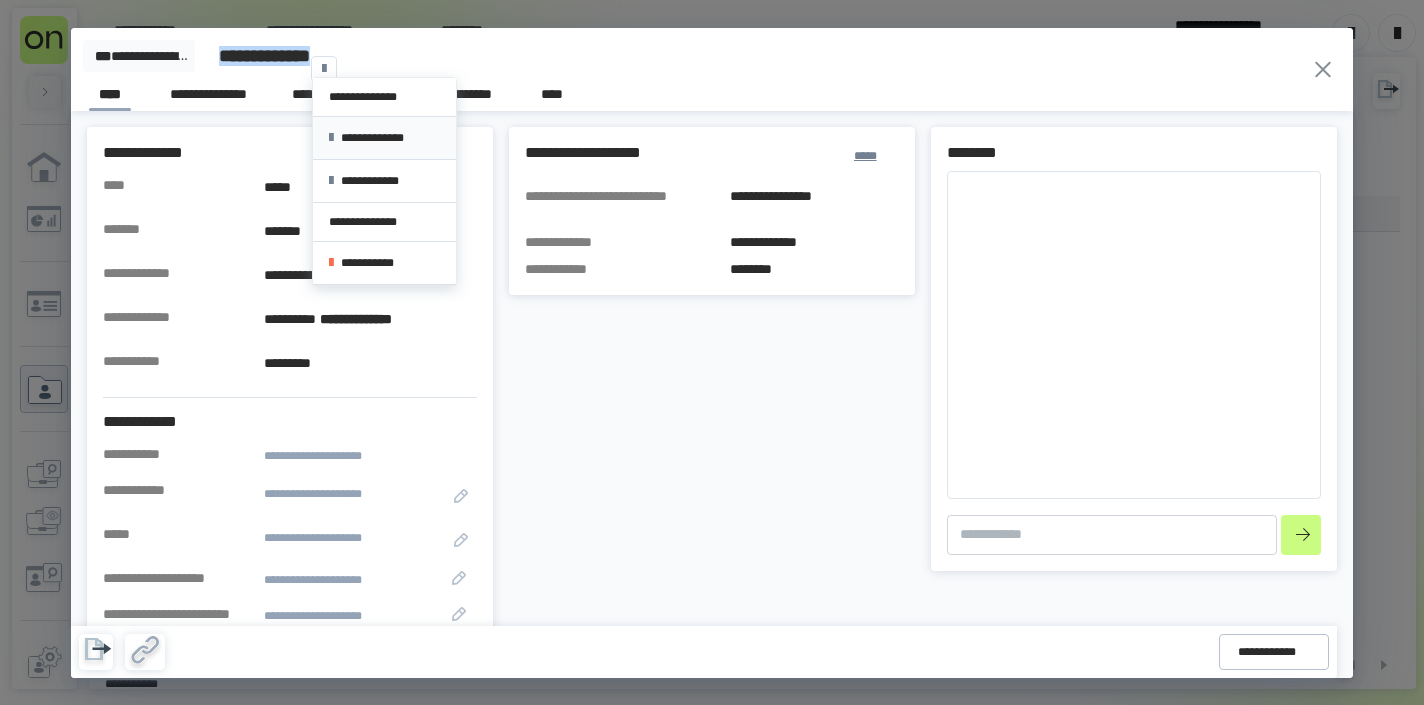 click on "**********" at bounding box center (384, 138) 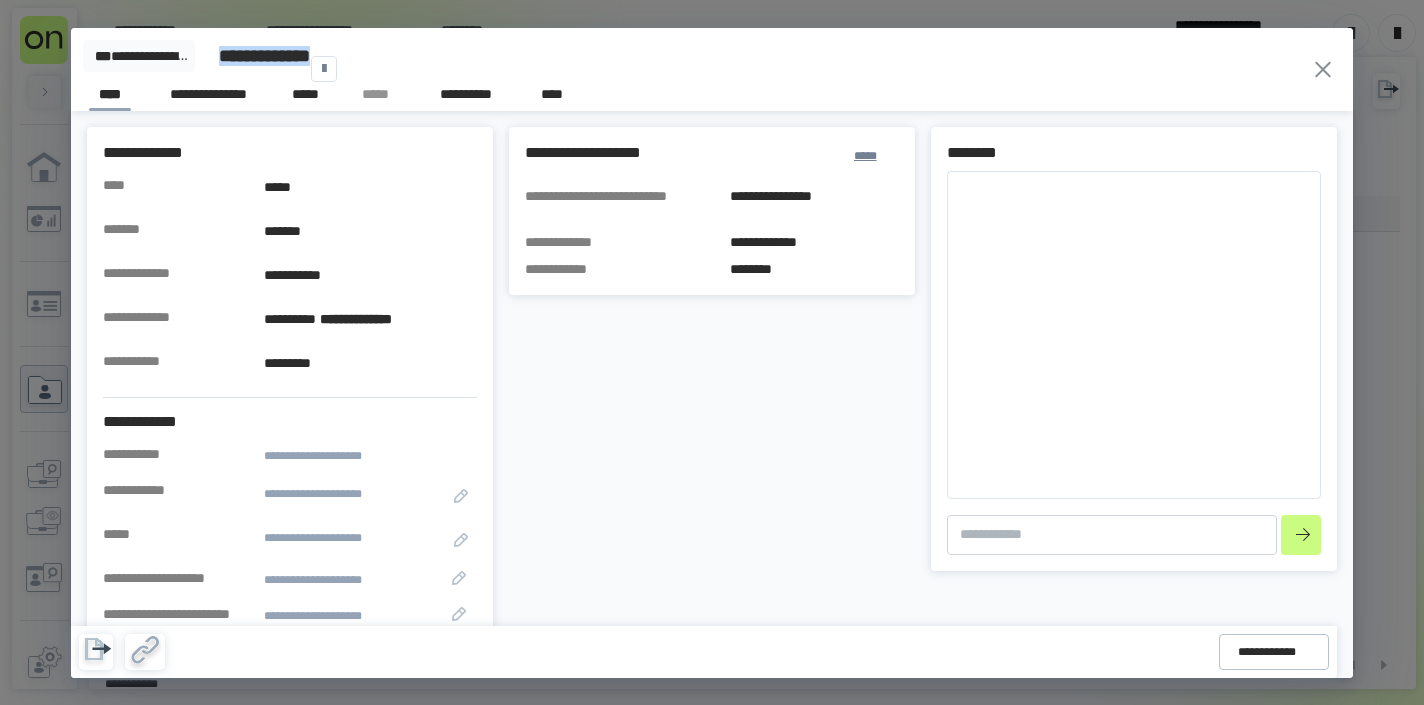 click 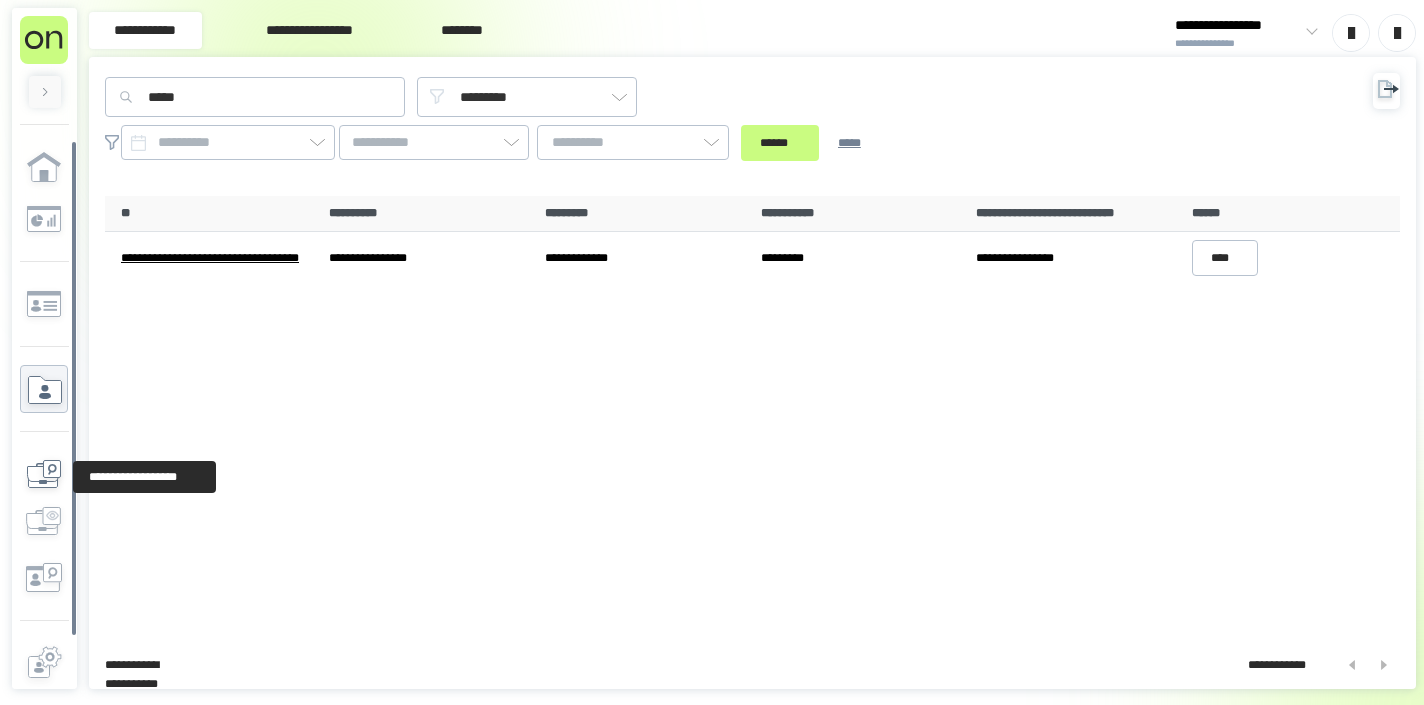 click 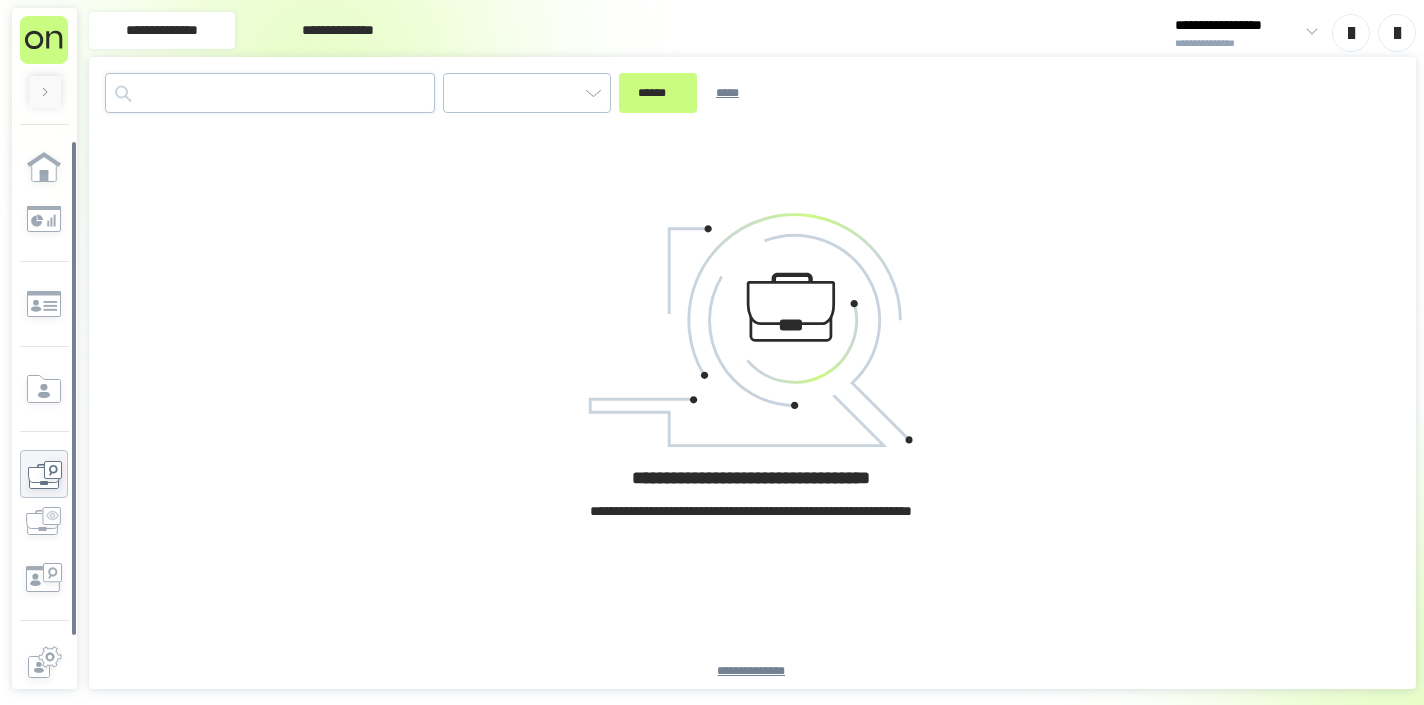 type on "*********" 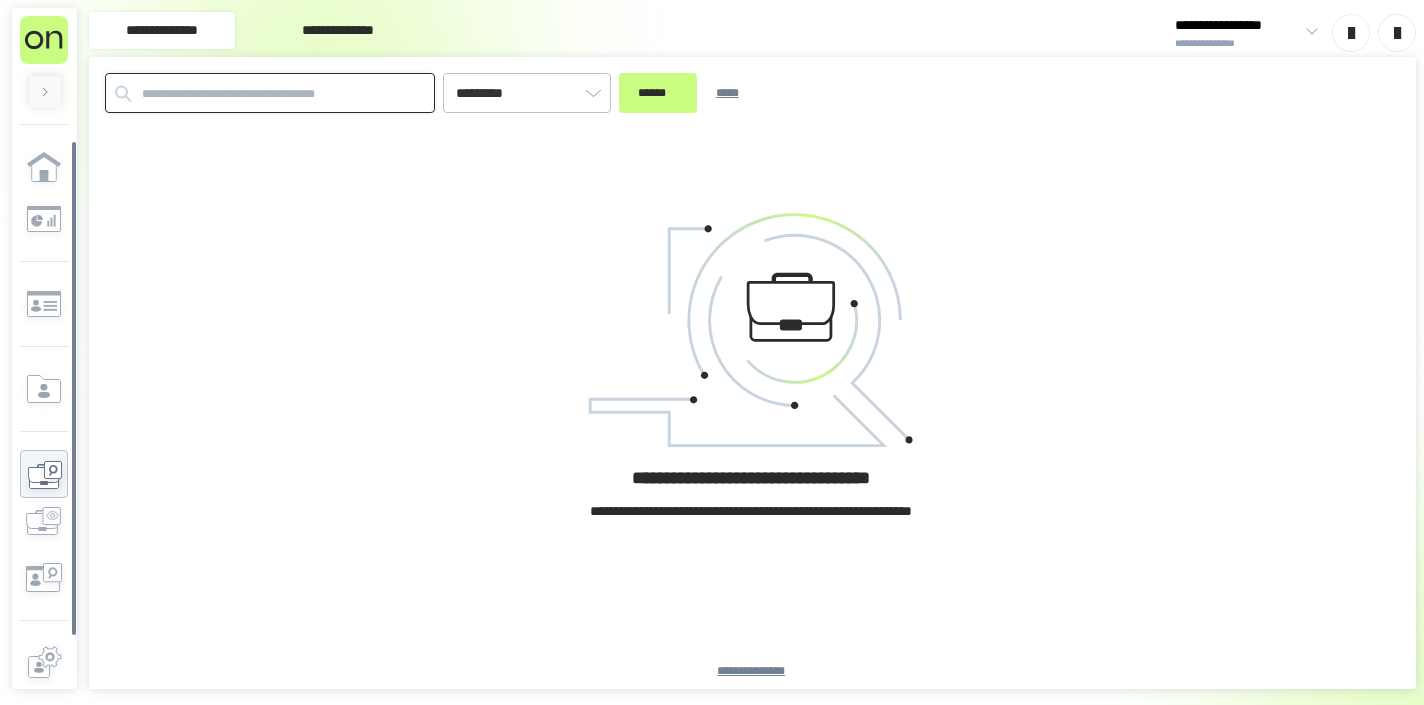 click at bounding box center [270, 93] 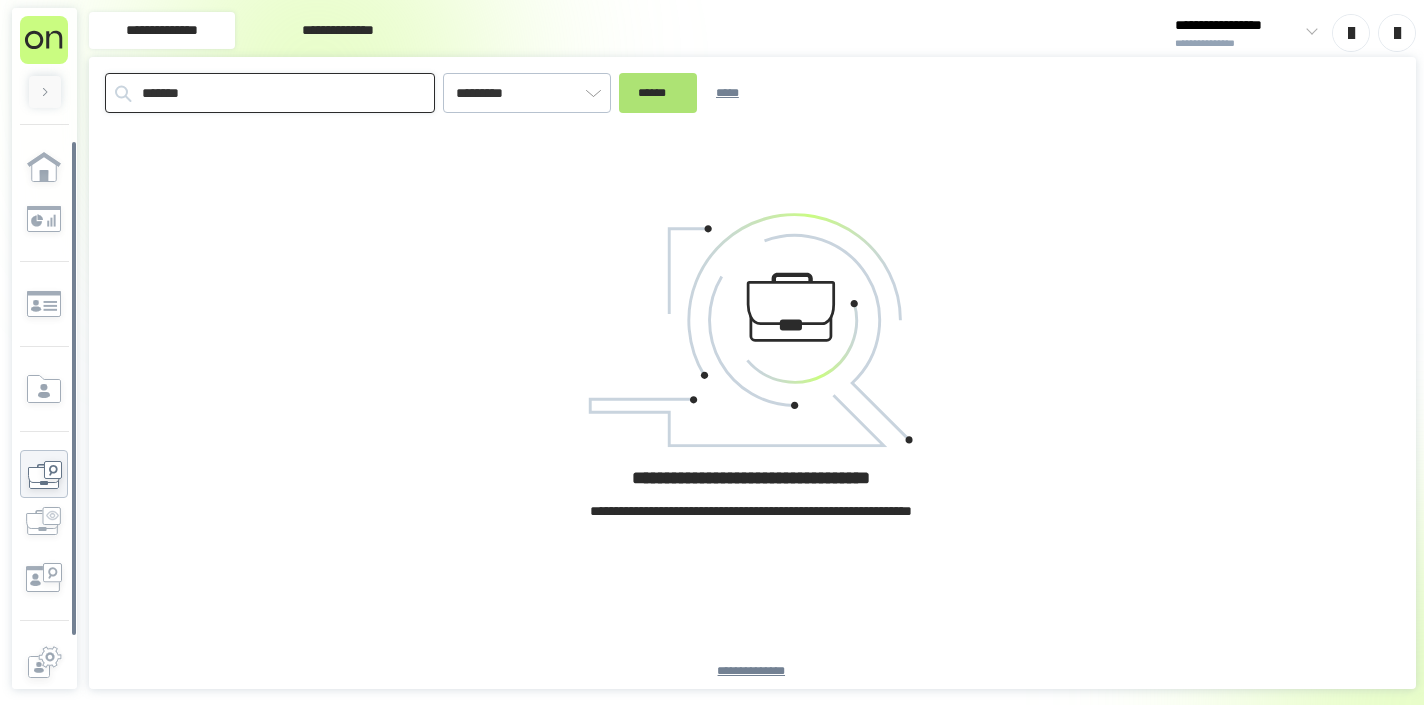 type on "*******" 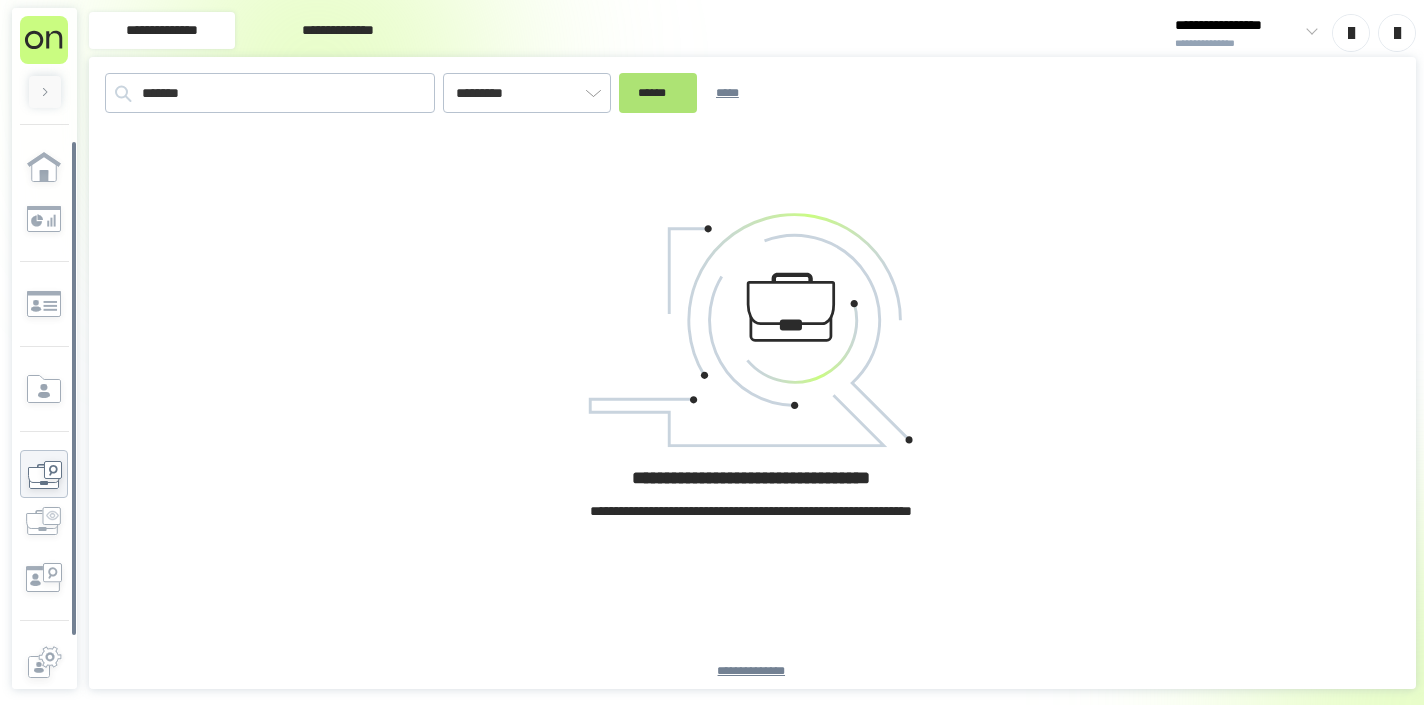 click on "******" at bounding box center [658, 93] 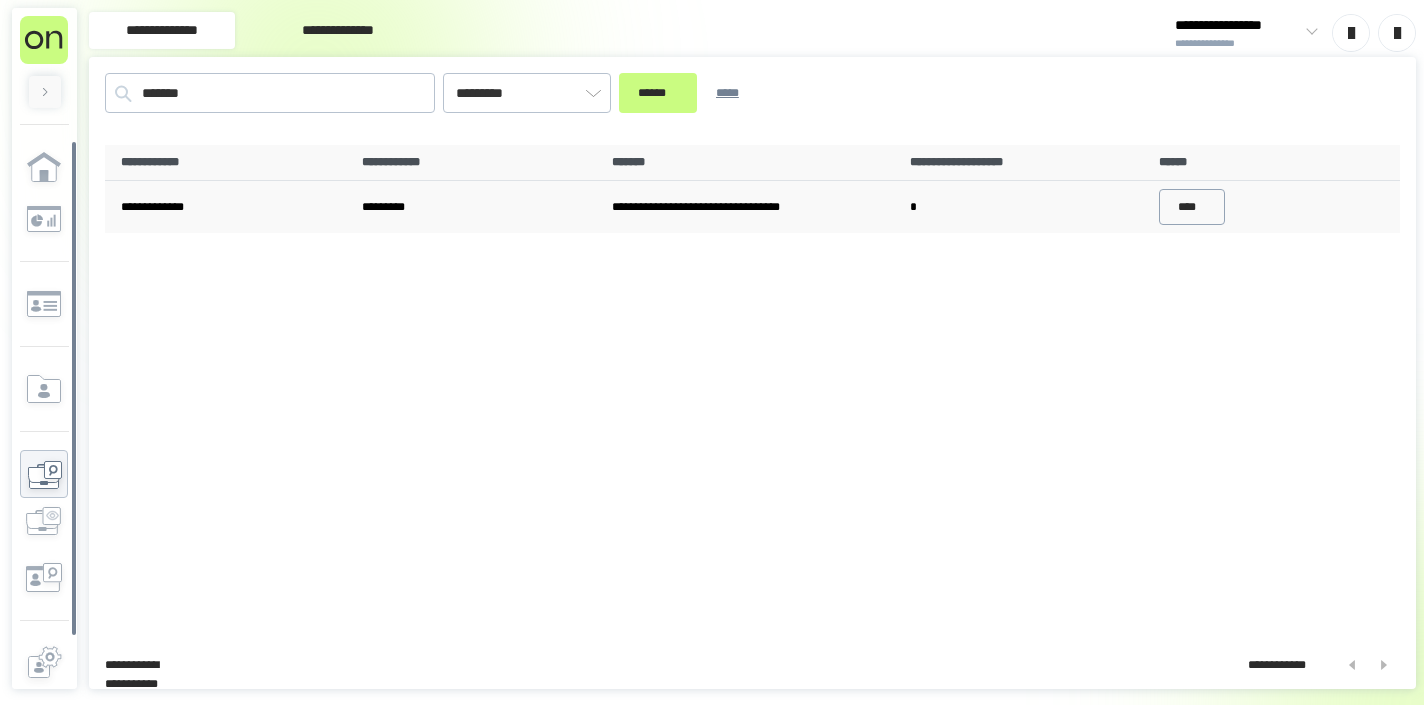 click on "****" at bounding box center (1192, 207) 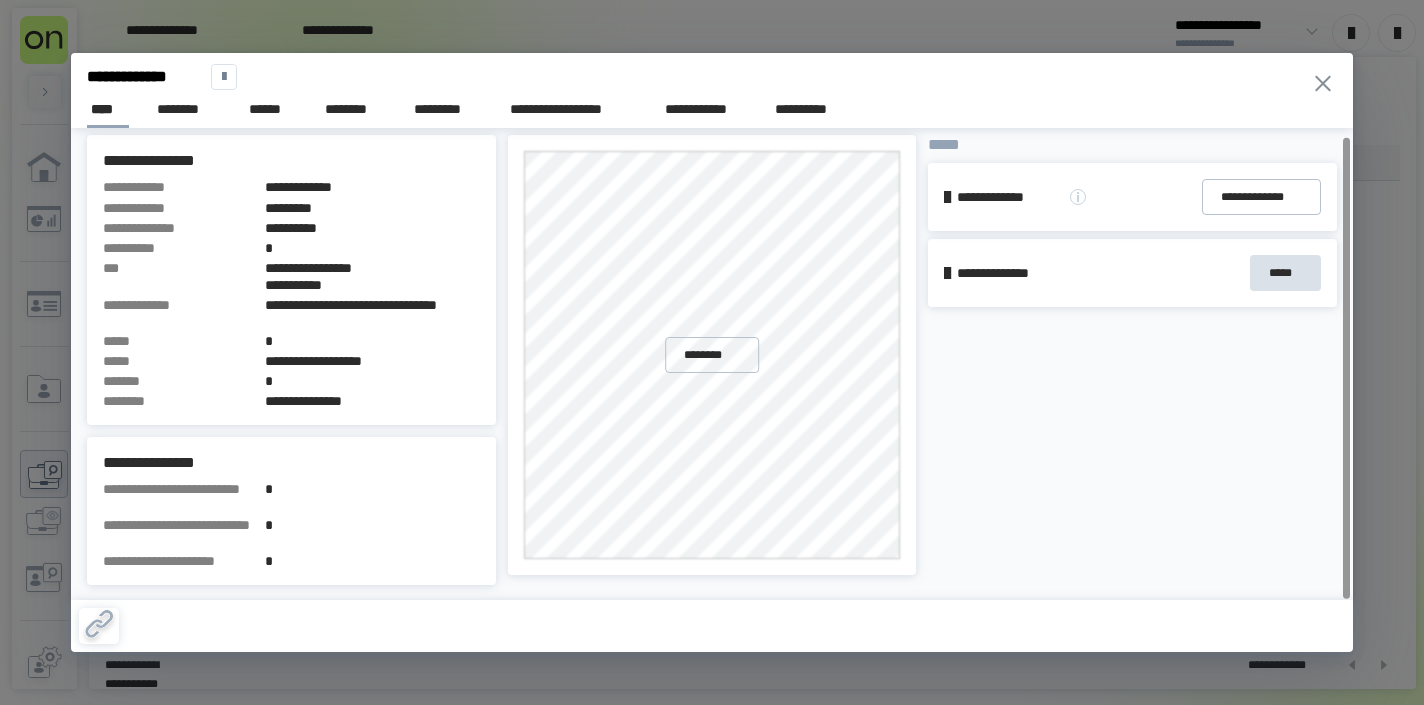 scroll, scrollTop: 8, scrollLeft: 0, axis: vertical 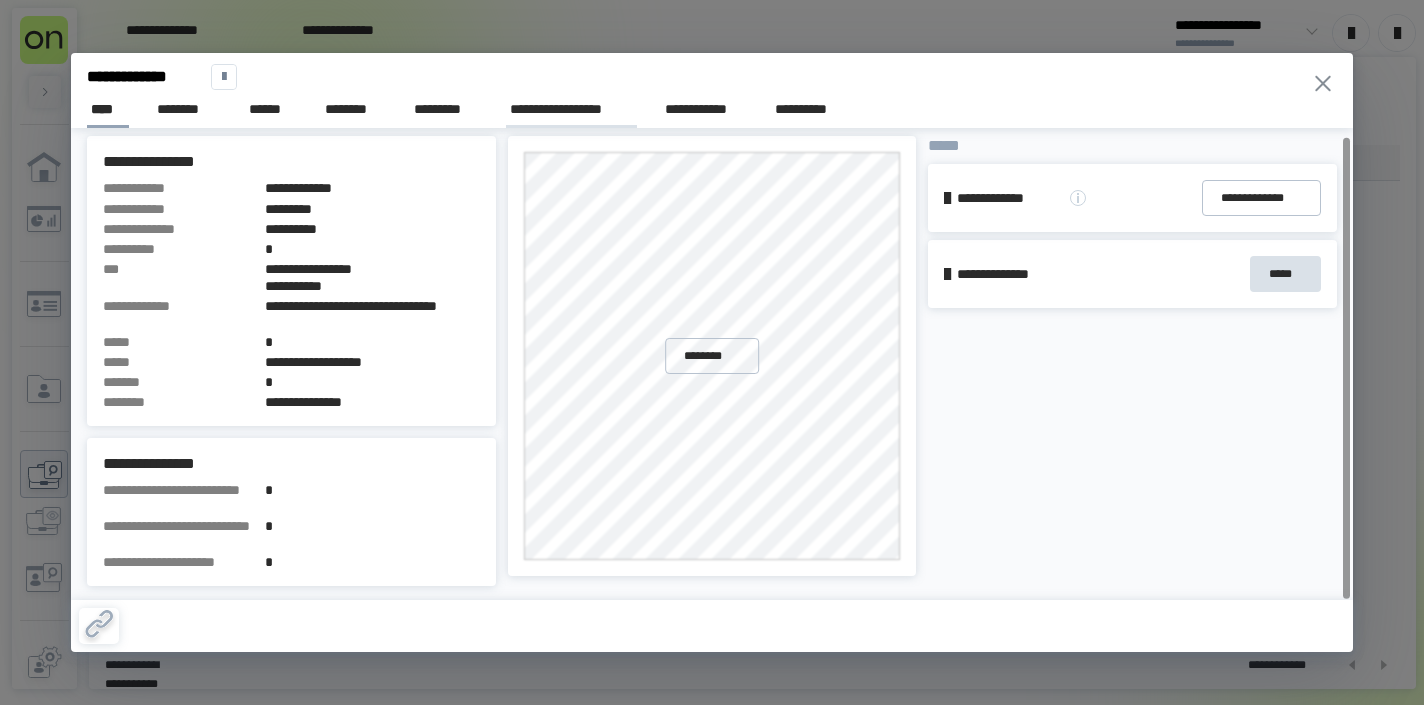 click on "**********" at bounding box center (571, 109) 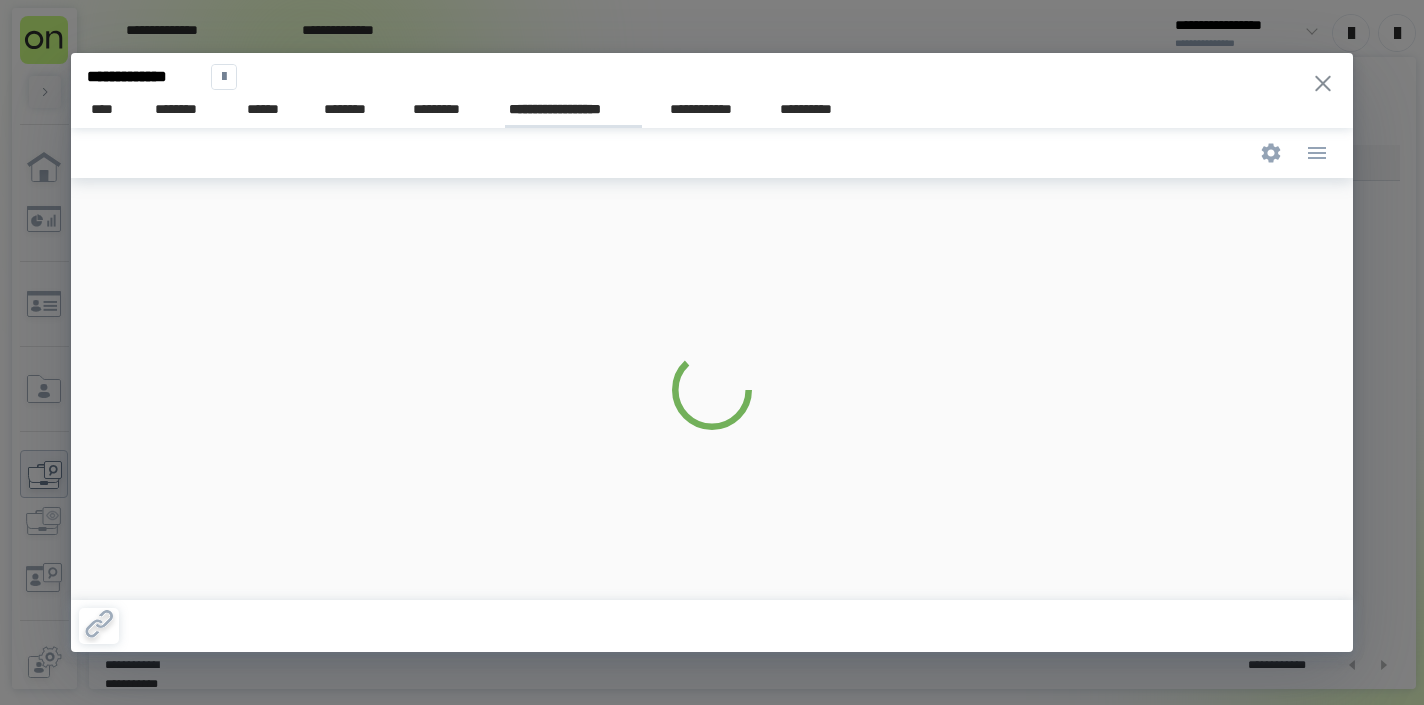 scroll, scrollTop: 0, scrollLeft: 0, axis: both 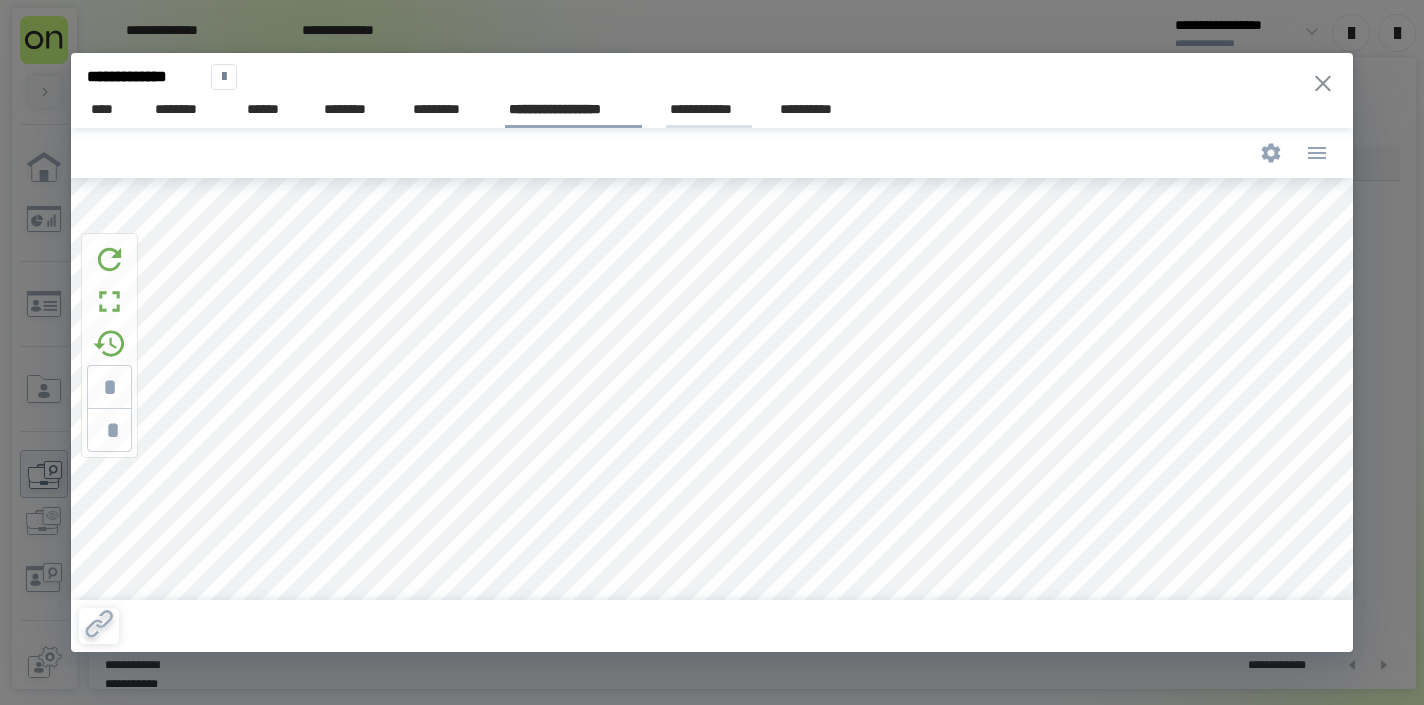 click on "**********" at bounding box center (709, 109) 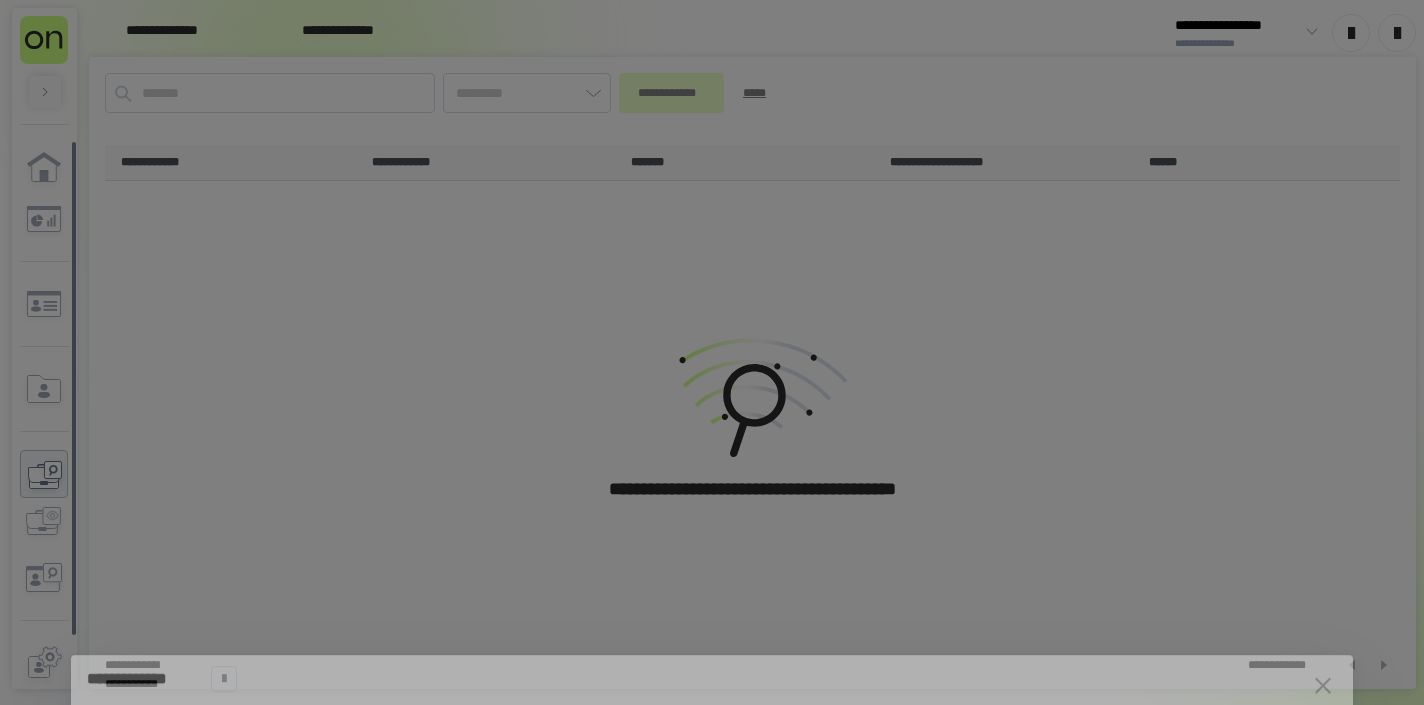 type on "*********" 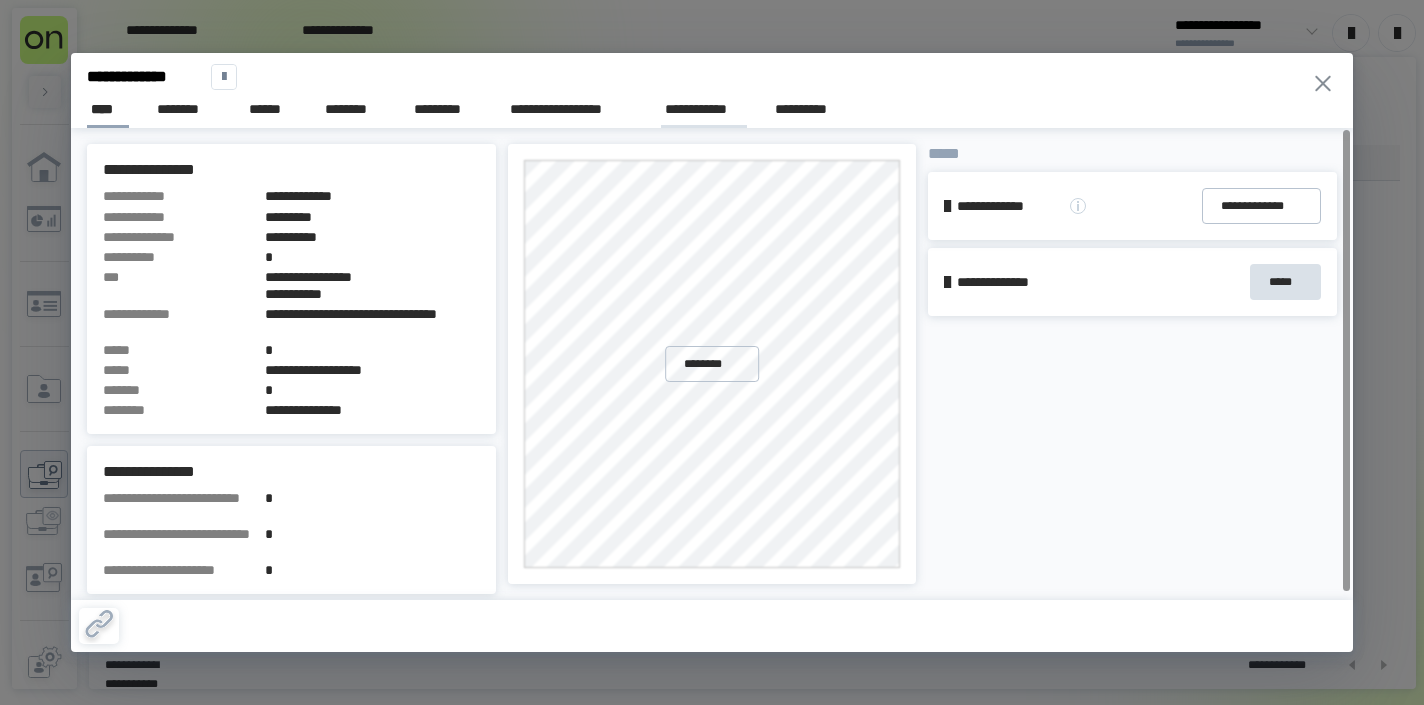 click on "**********" at bounding box center [704, 109] 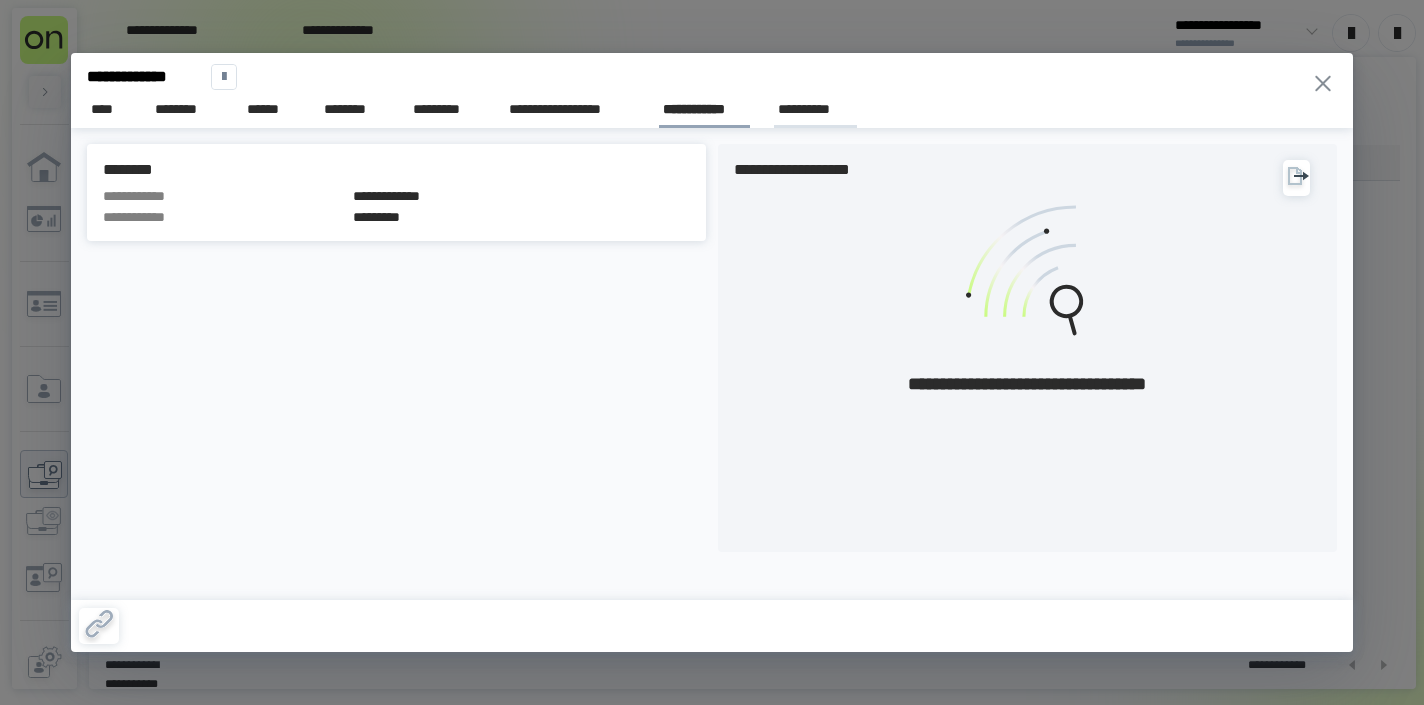 click on "**********" at bounding box center (815, 109) 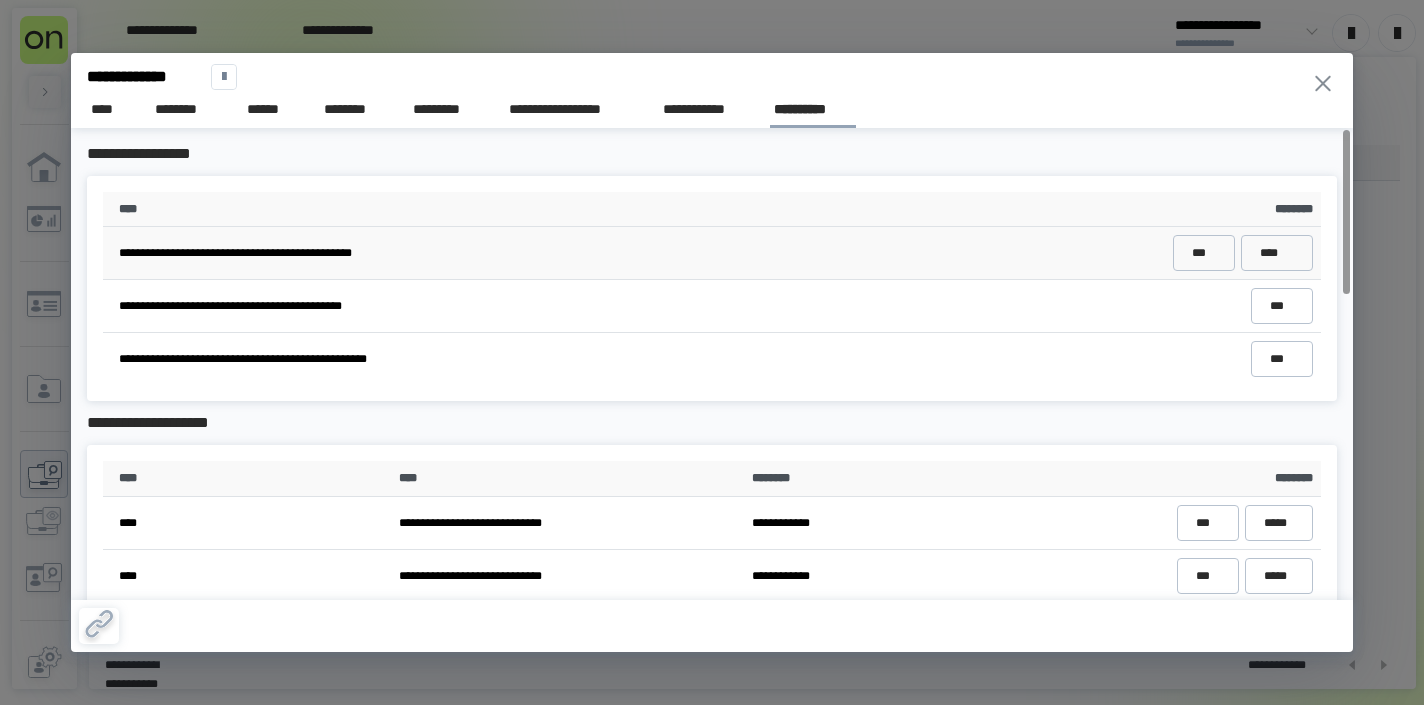 scroll, scrollTop: 2, scrollLeft: 0, axis: vertical 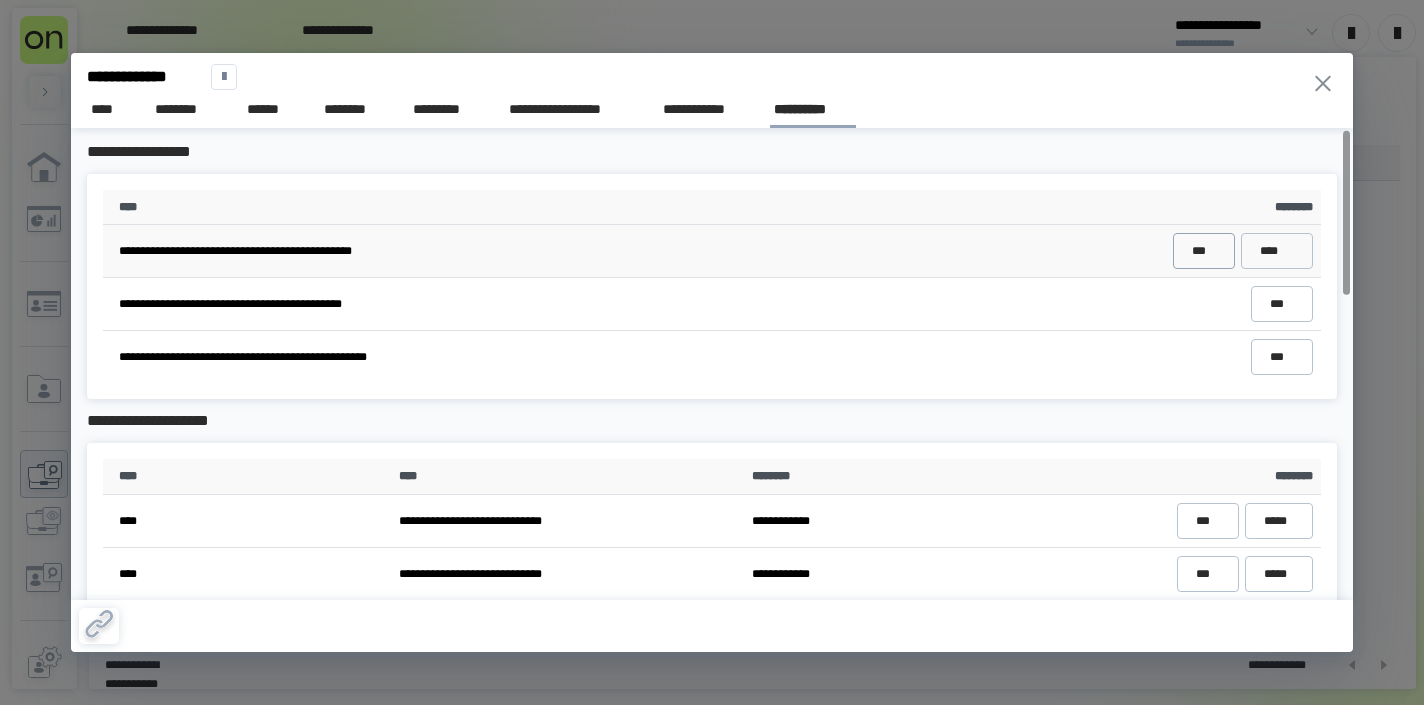 click on "***" at bounding box center (1203, 251) 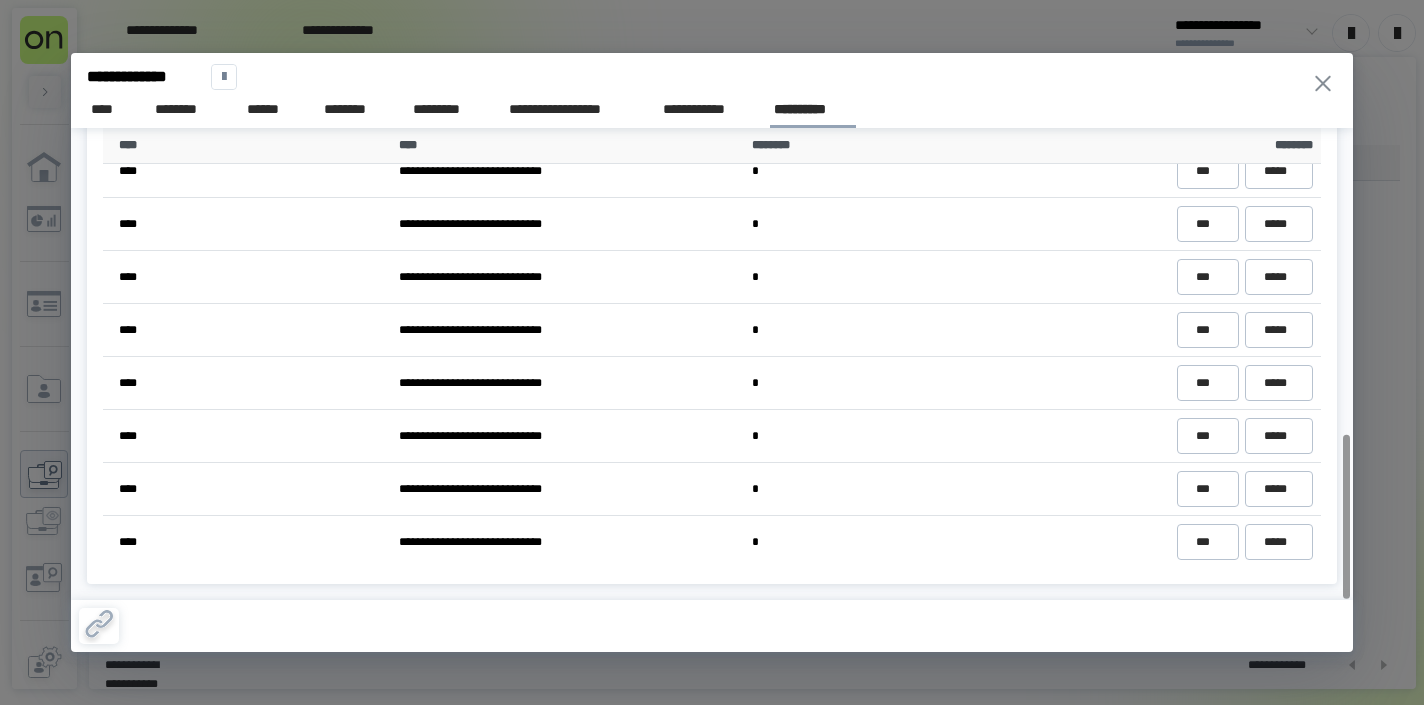 scroll, scrollTop: 881, scrollLeft: 0, axis: vertical 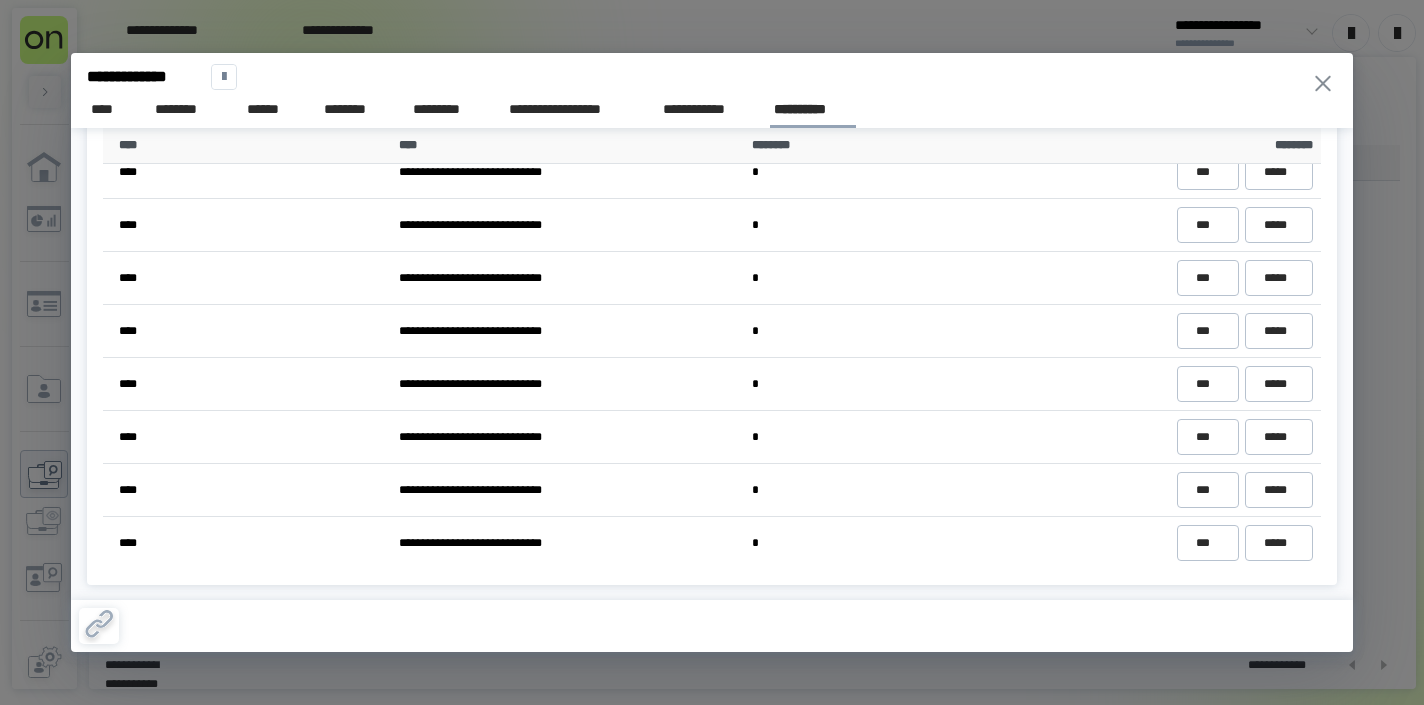 click 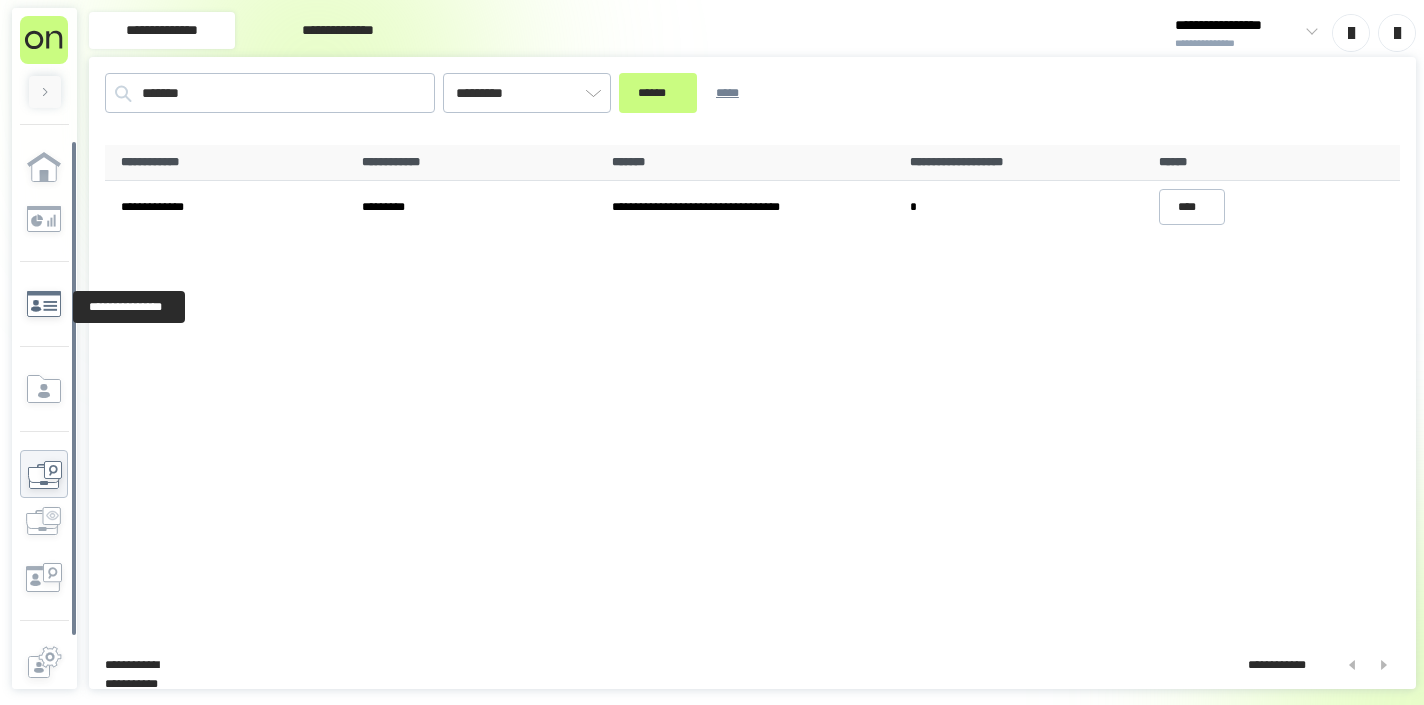 click 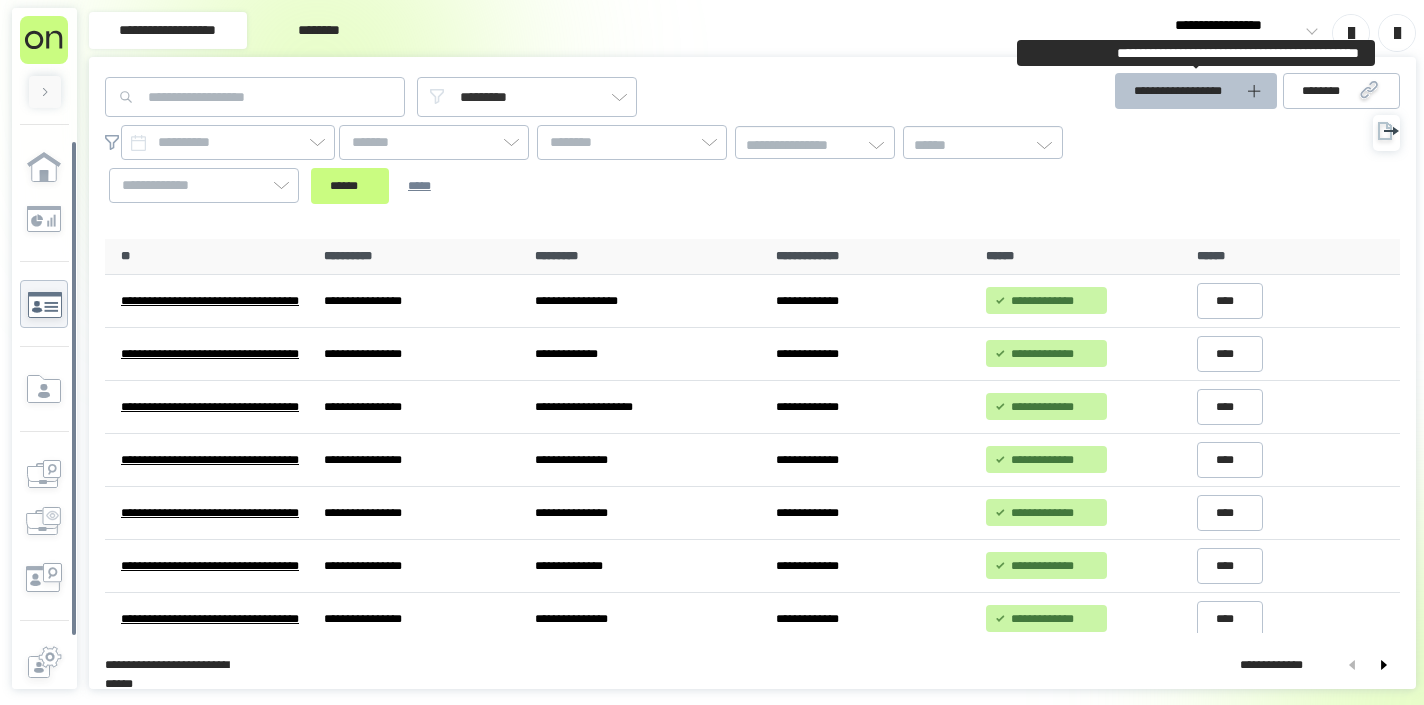 click on "**********" at bounding box center [1184, 91] 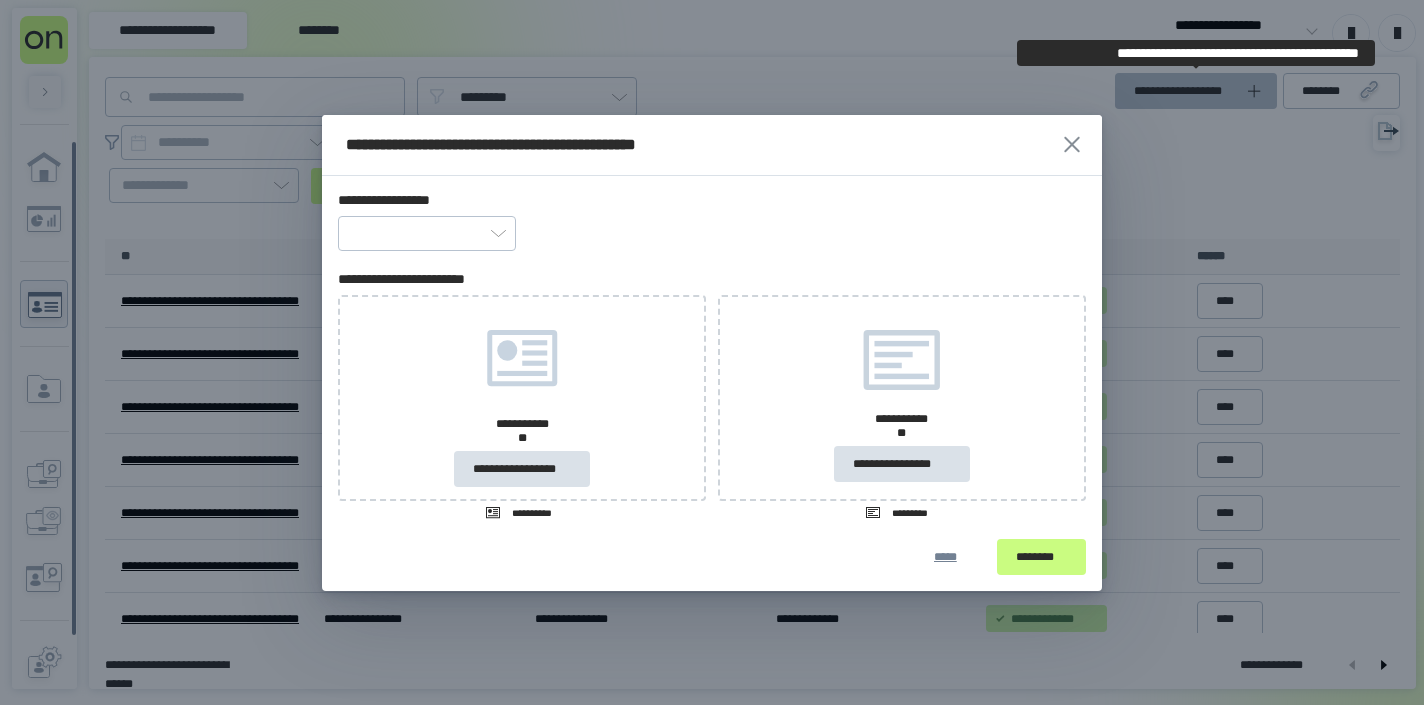 type on "**********" 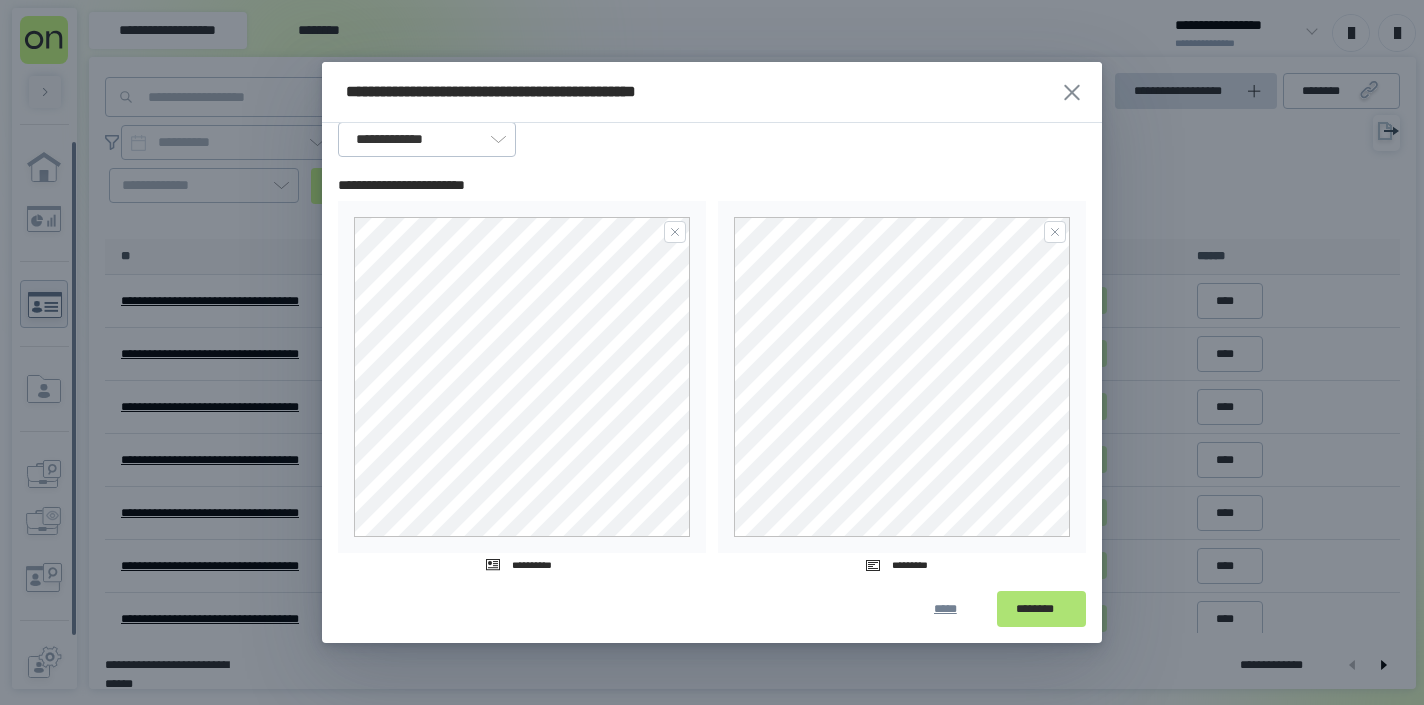 scroll, scrollTop: 41, scrollLeft: 0, axis: vertical 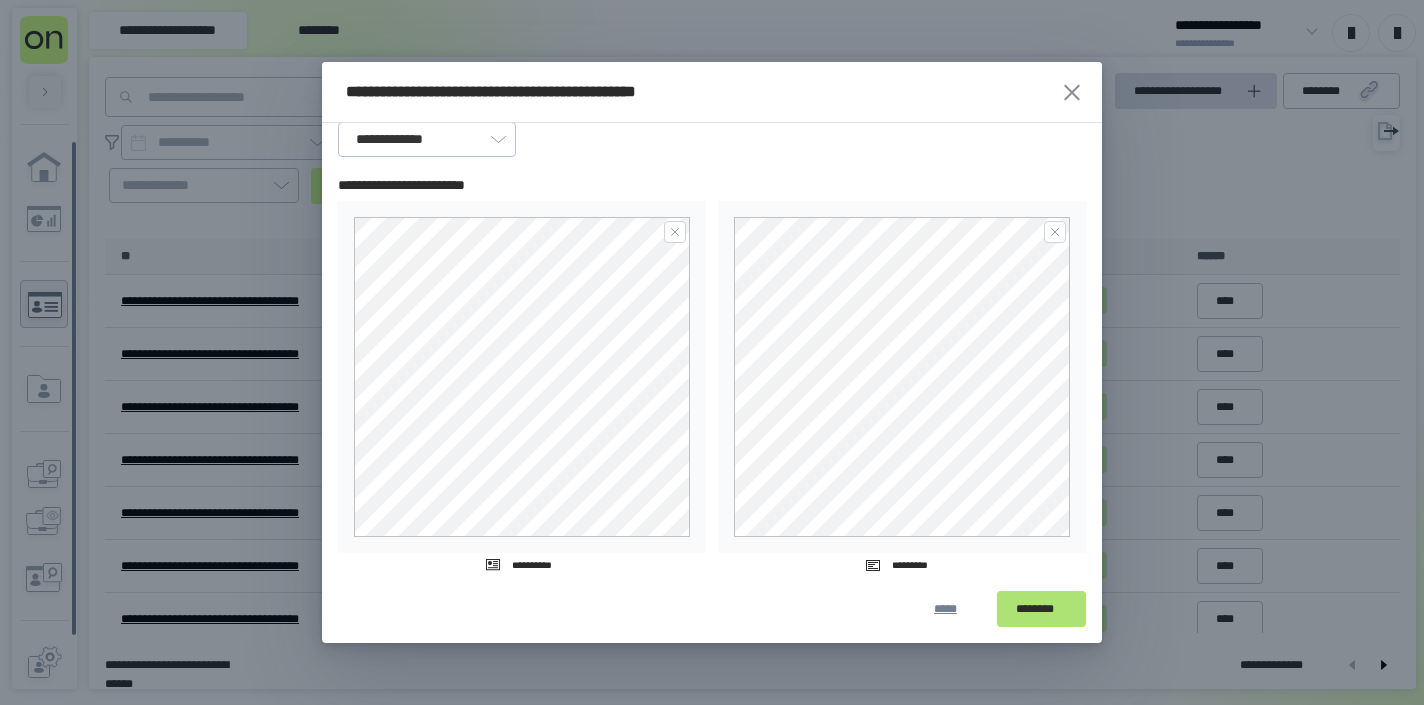 click on "********" at bounding box center (1041, 609) 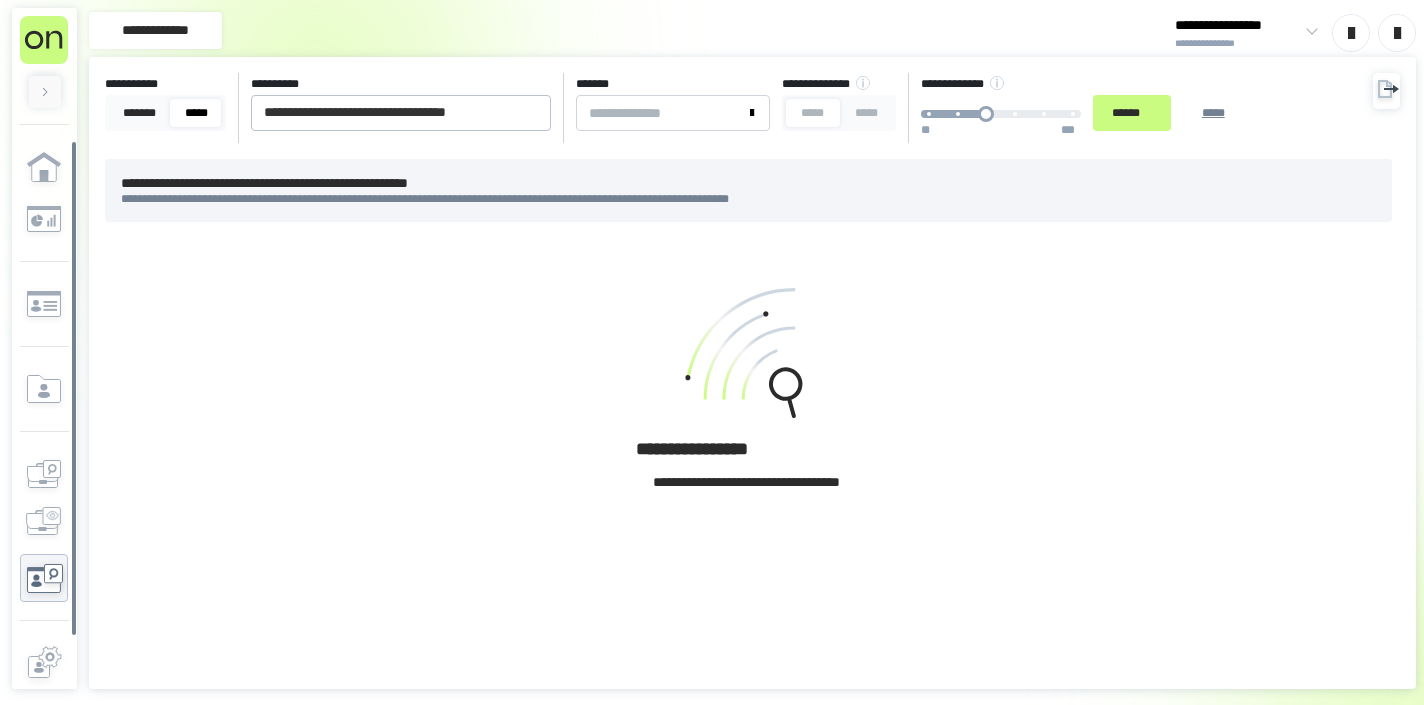 scroll, scrollTop: 0, scrollLeft: 0, axis: both 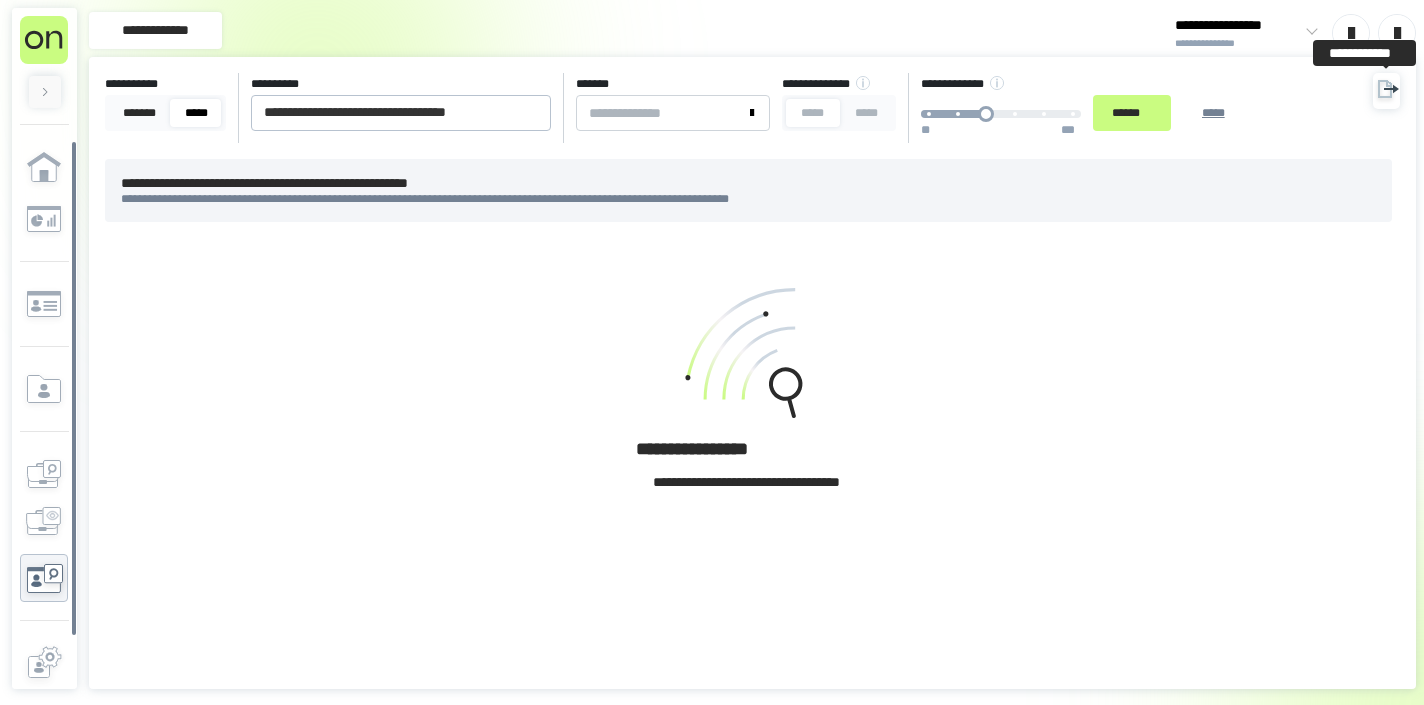 click 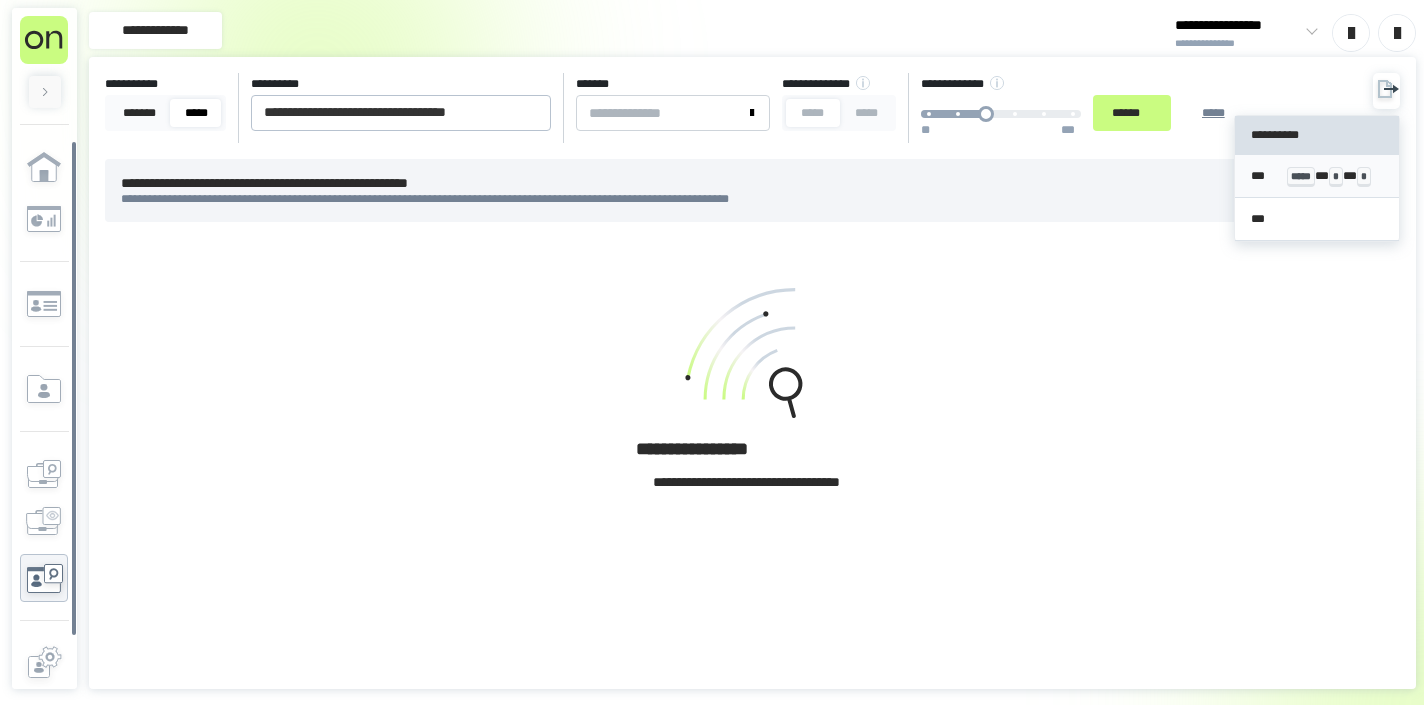 click on "*** ***** * * *   *" at bounding box center [1317, 176] 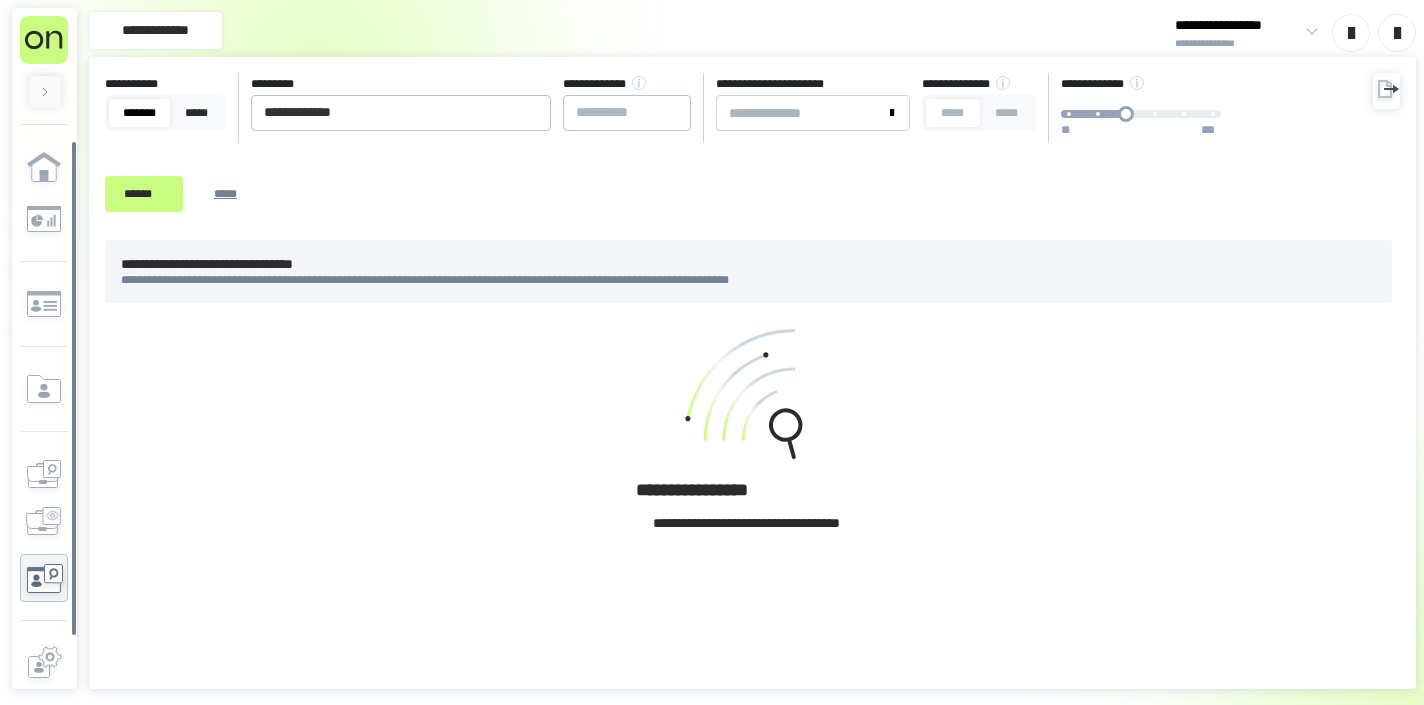 scroll, scrollTop: 0, scrollLeft: 0, axis: both 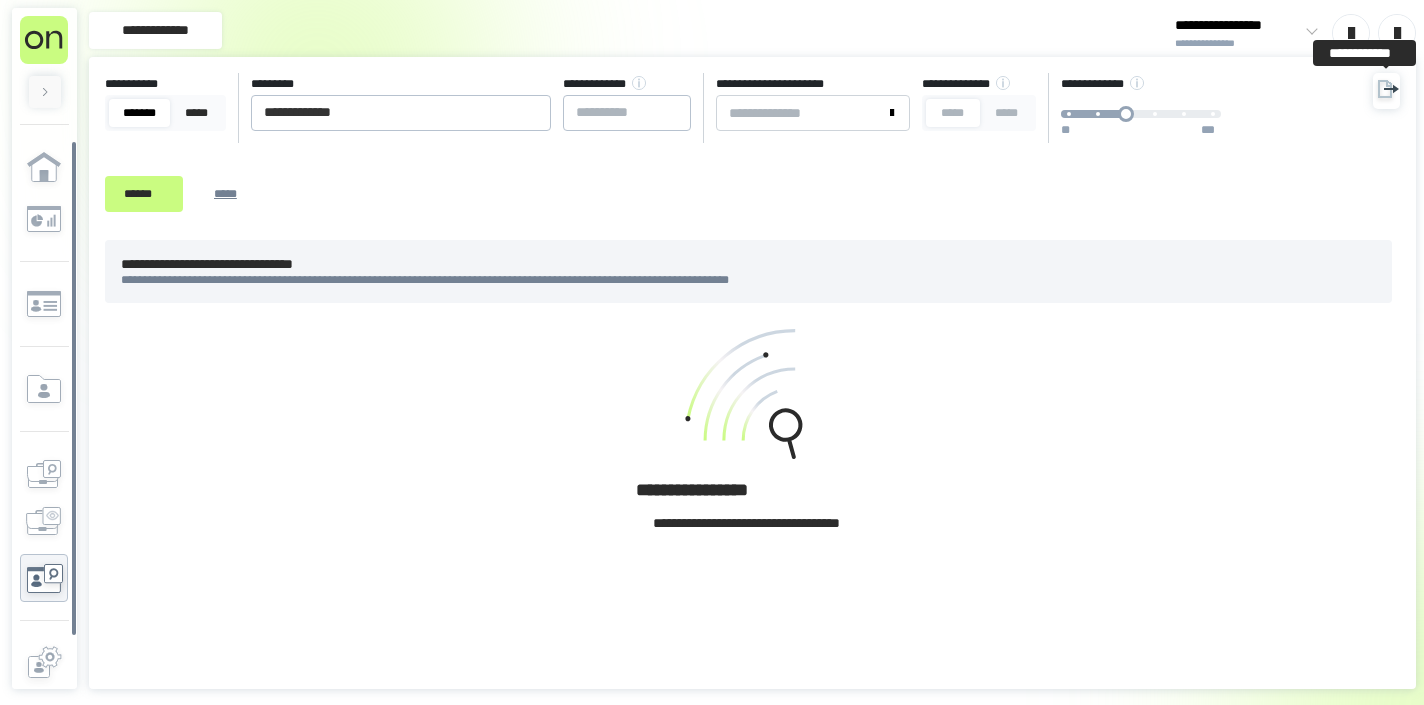 click 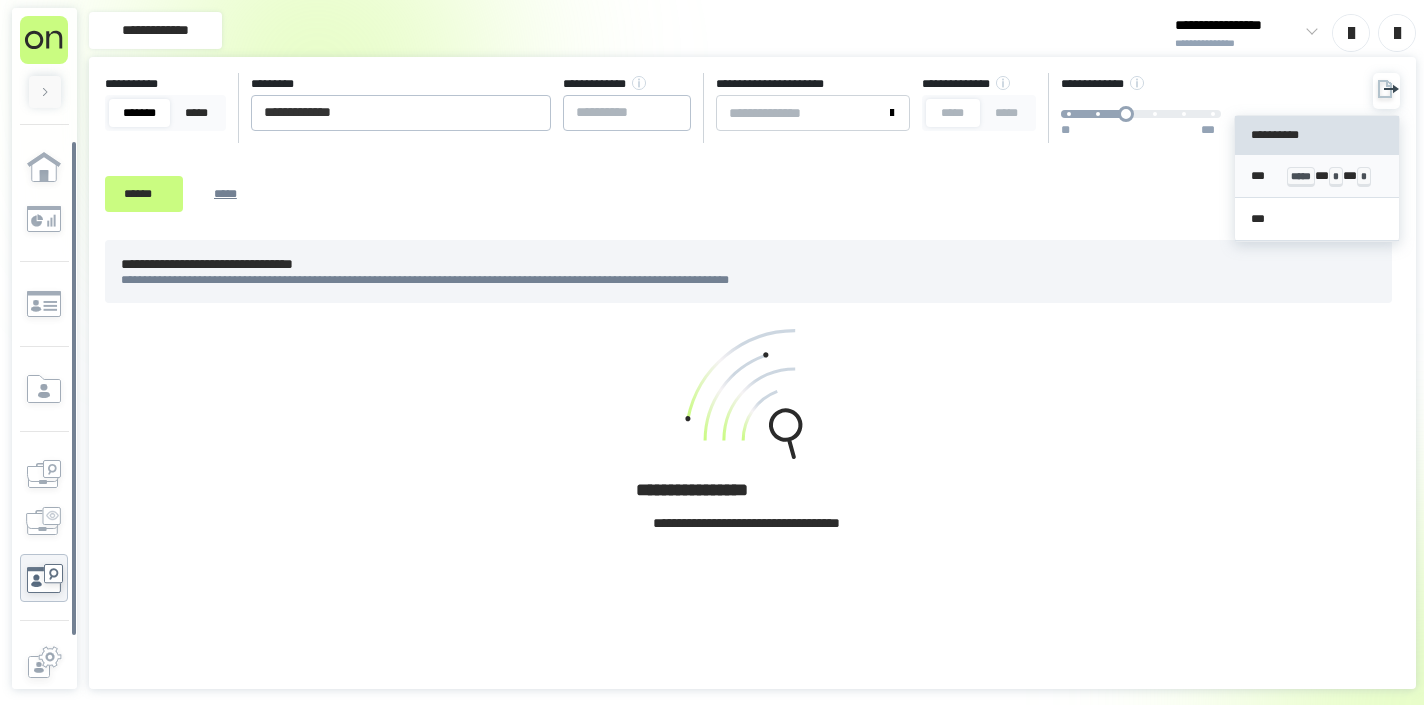 click on "*** ***** * * *   *" at bounding box center (1317, 176) 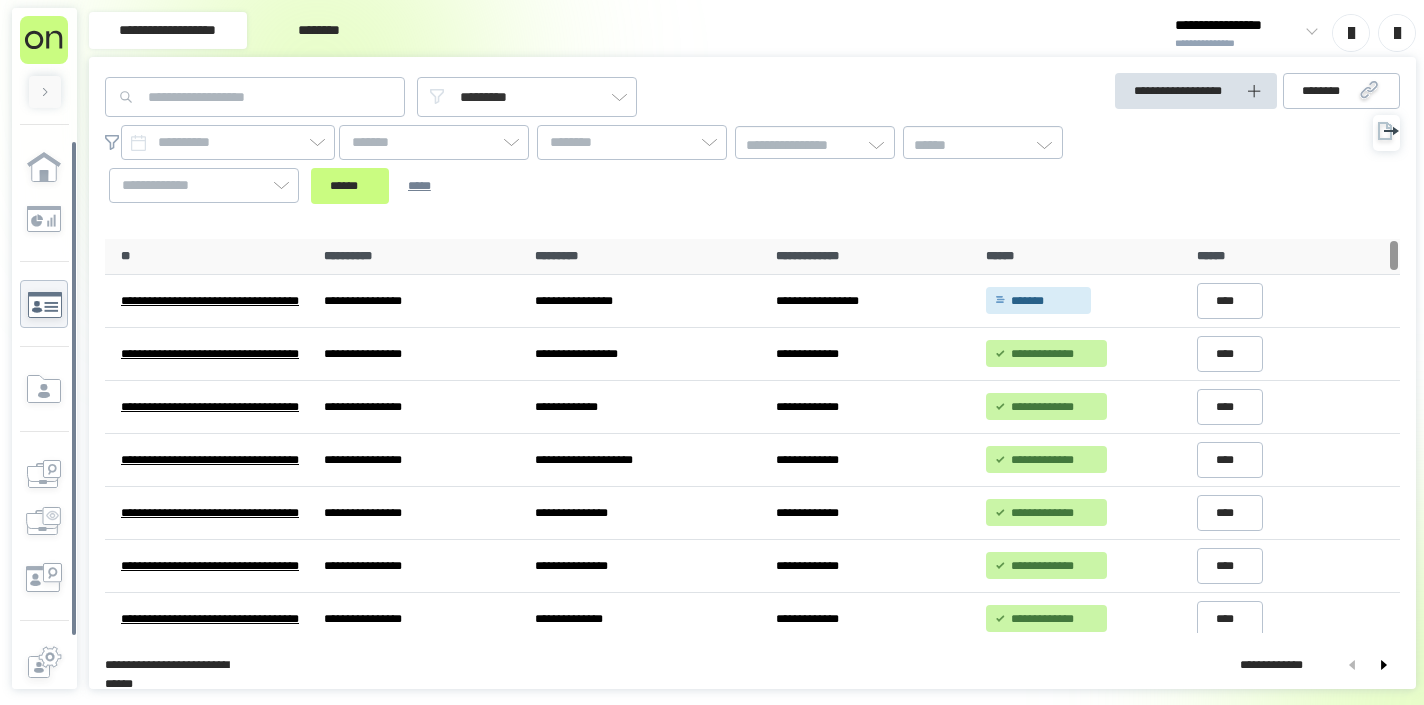 scroll, scrollTop: 0, scrollLeft: 0, axis: both 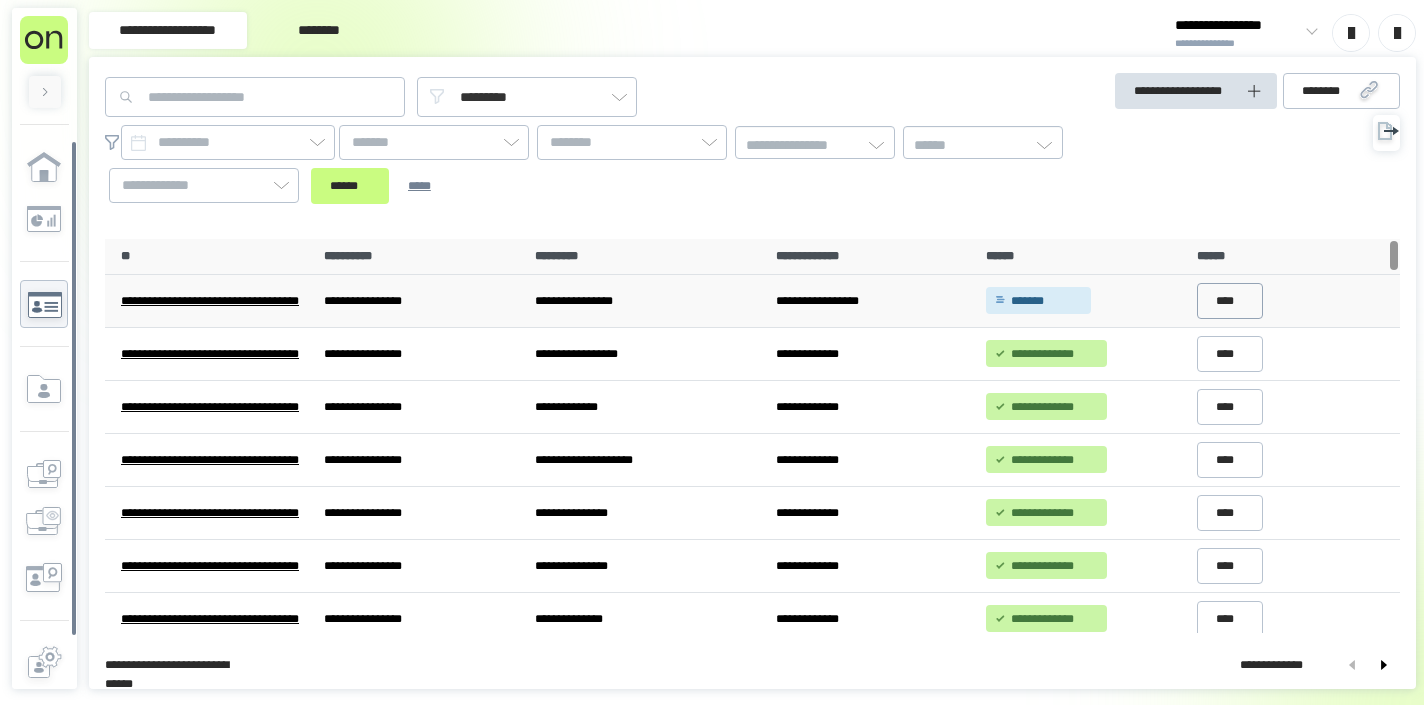 click on "****" at bounding box center (1230, 301) 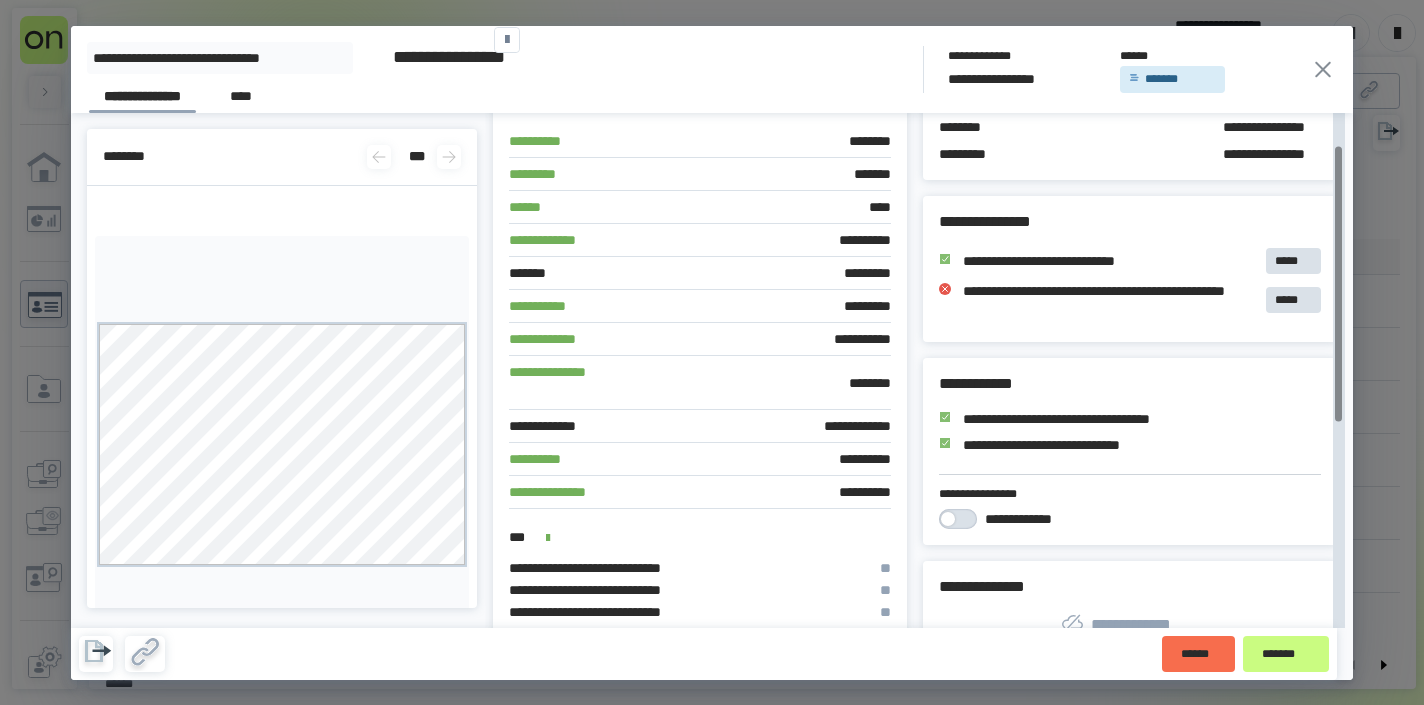 scroll, scrollTop: 106, scrollLeft: 0, axis: vertical 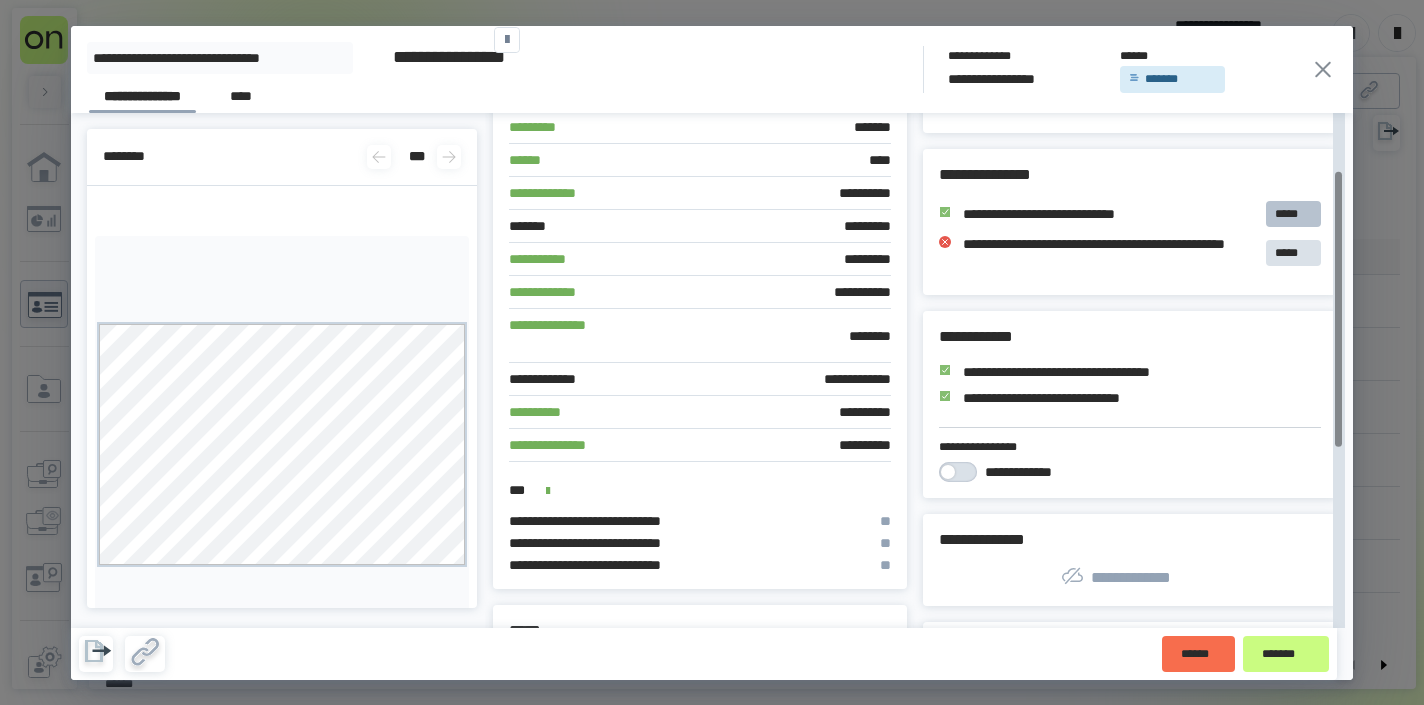 click on "*****" at bounding box center [1293, 214] 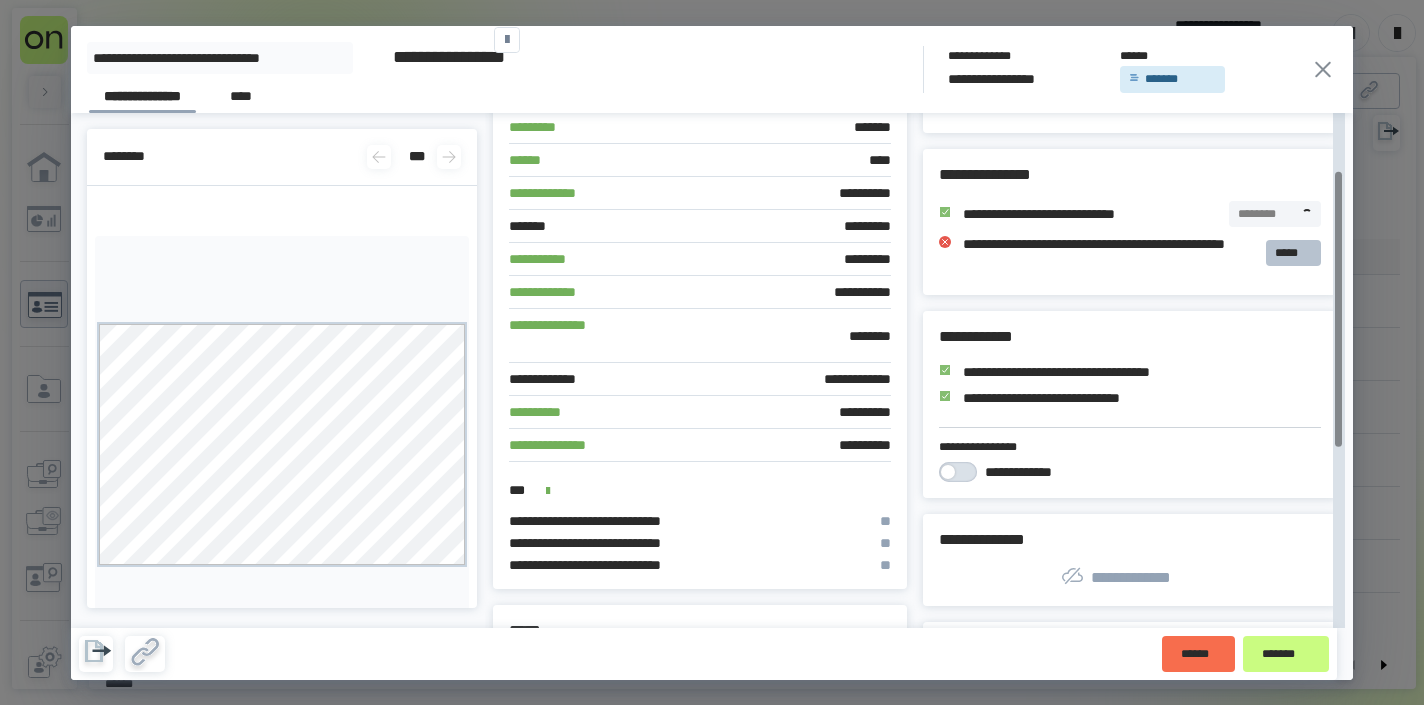 click on "*****" at bounding box center [1293, 253] 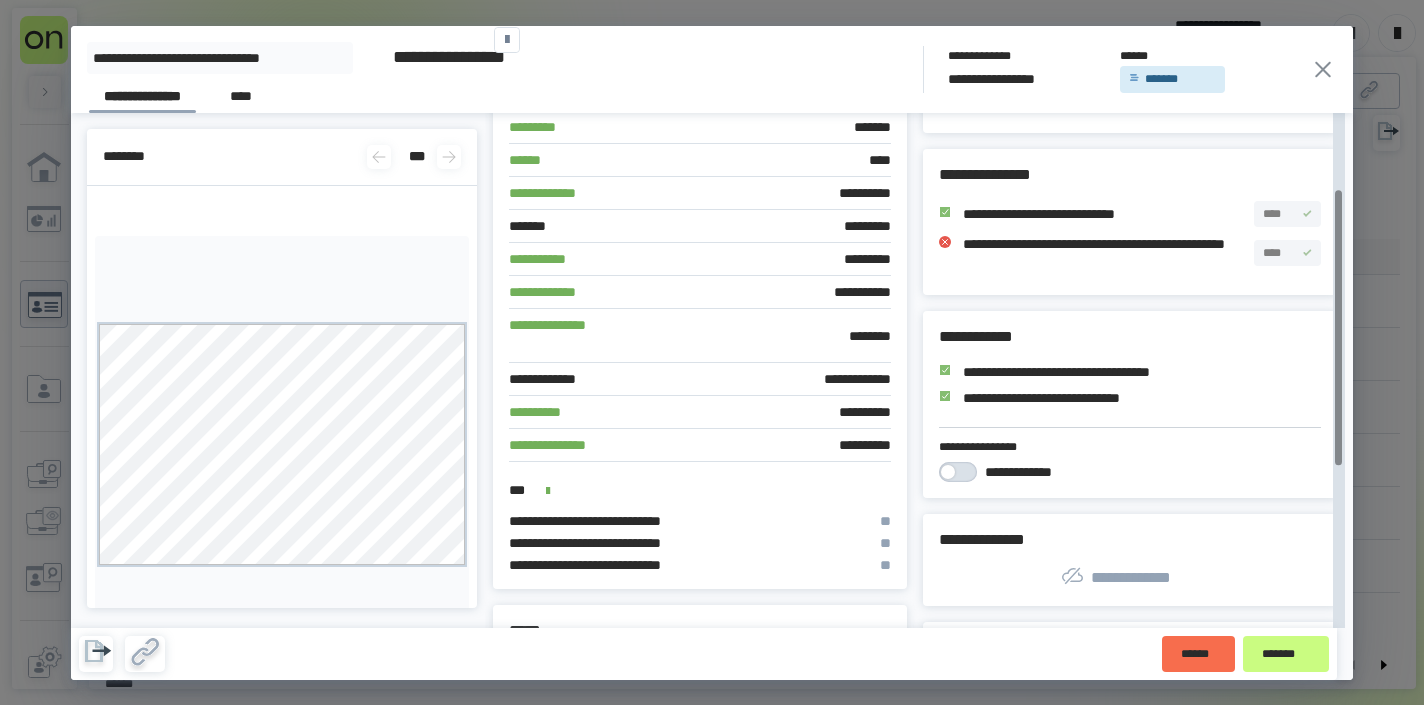 scroll, scrollTop: 186, scrollLeft: 0, axis: vertical 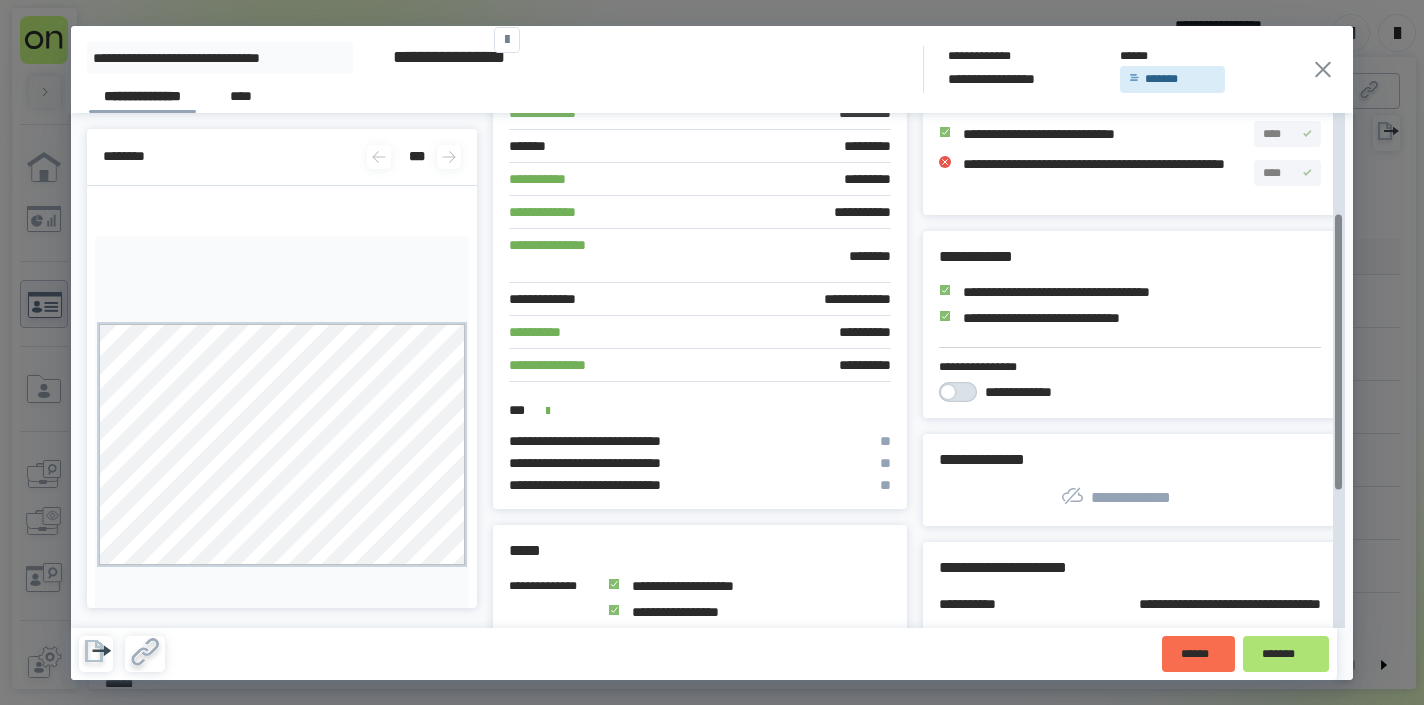 click on "*******" at bounding box center (1286, 654) 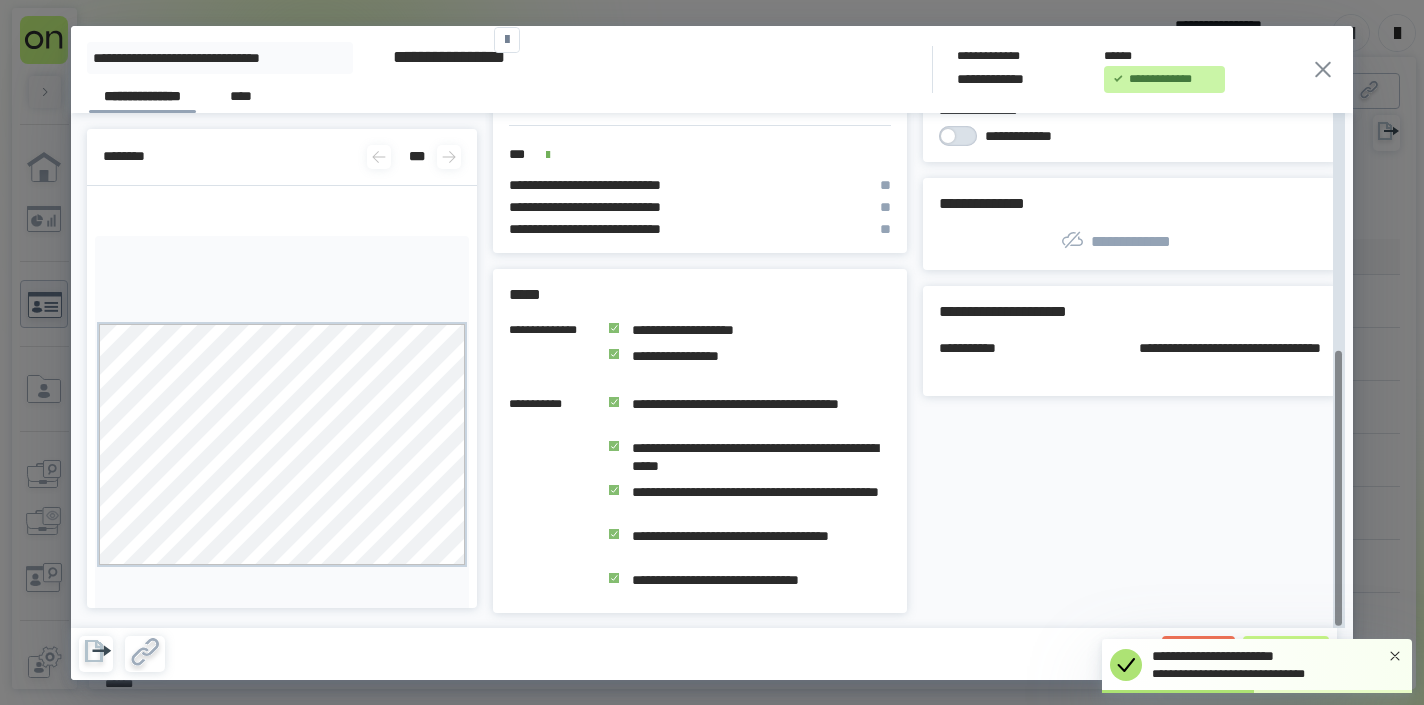 scroll, scrollTop: 441, scrollLeft: 0, axis: vertical 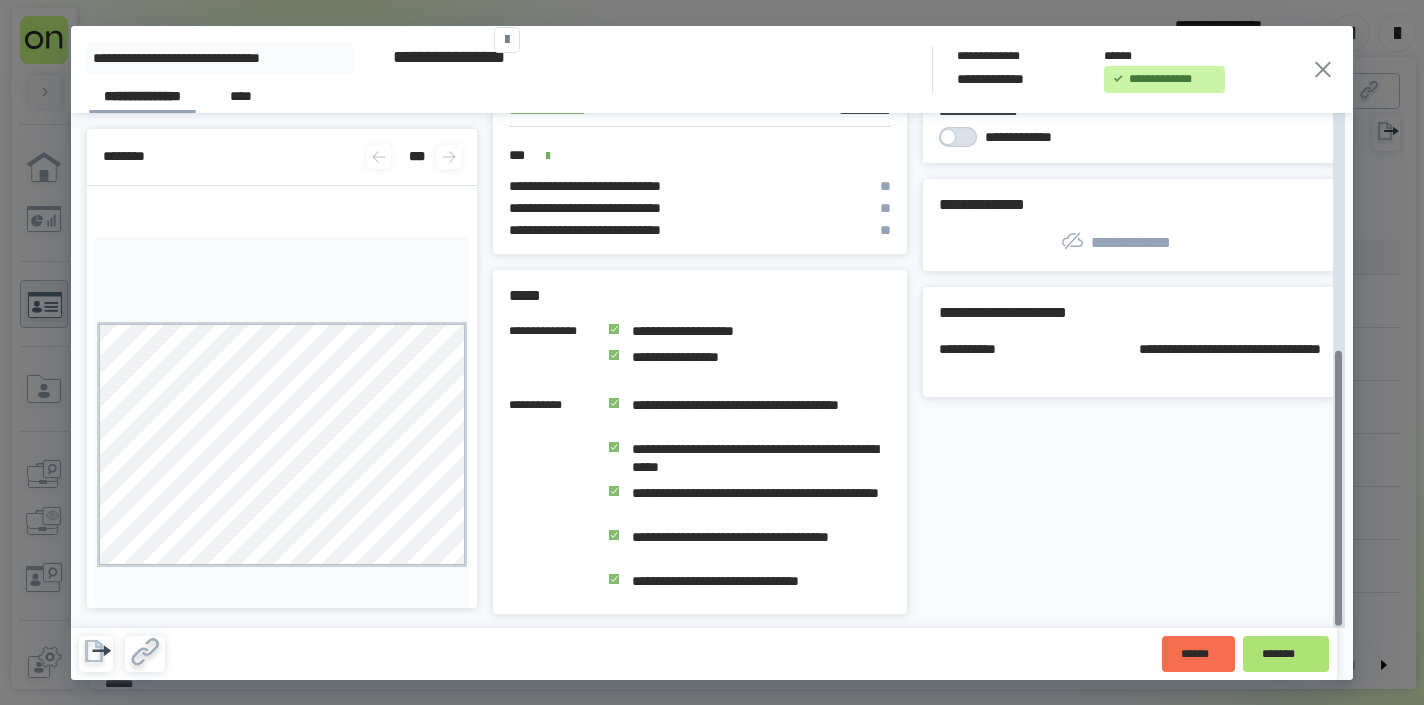click on "*******" at bounding box center [1286, 654] 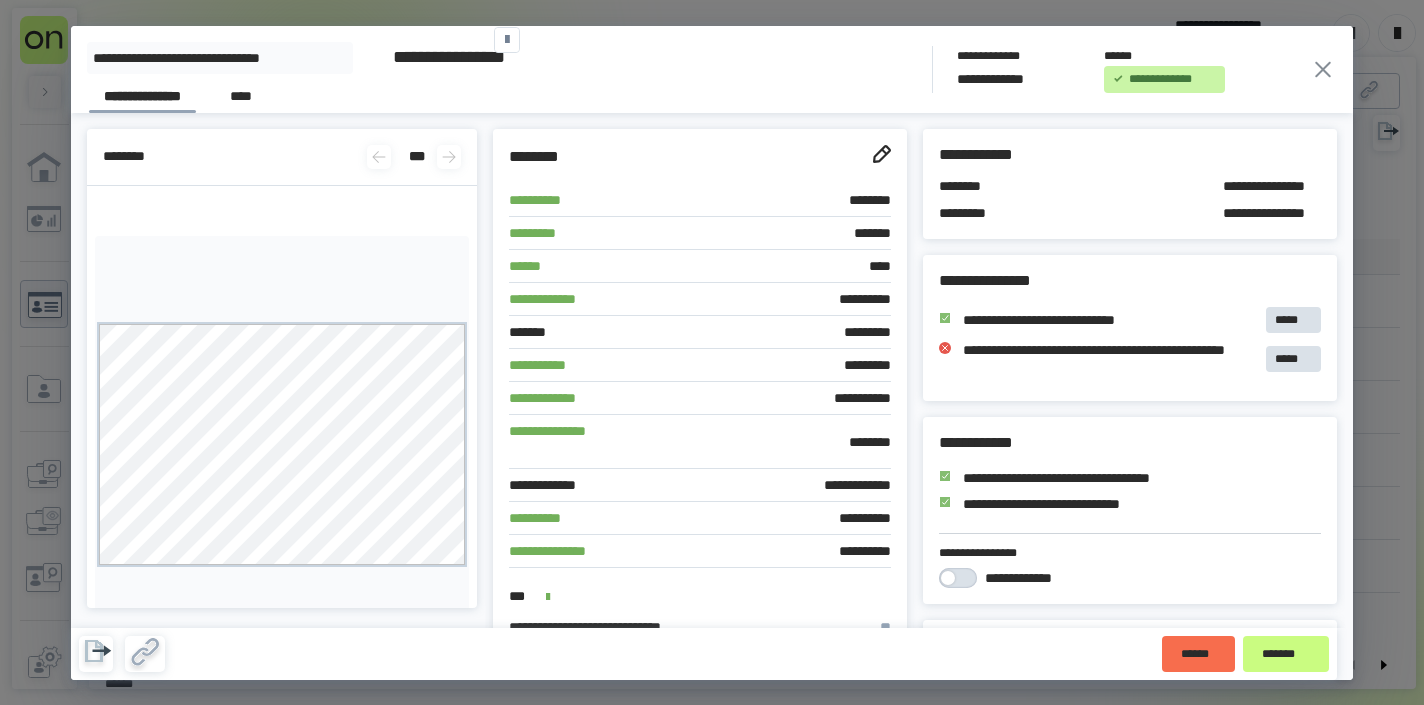 click 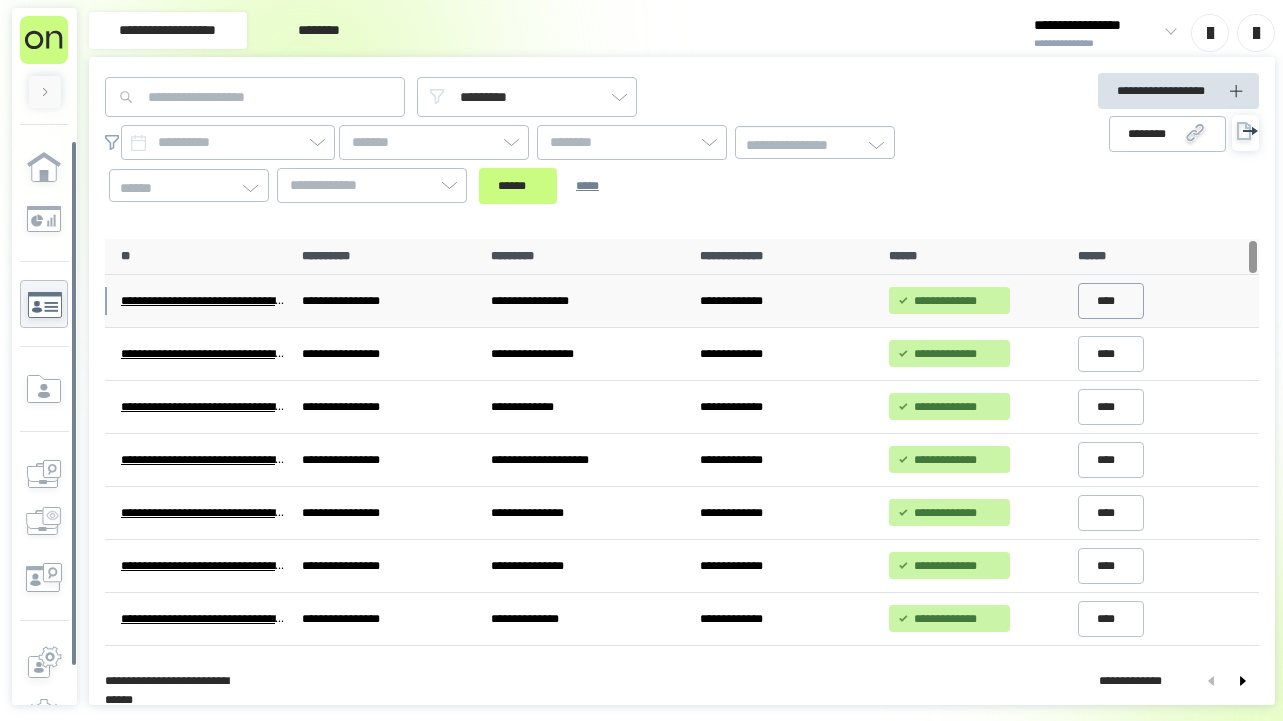 click on "****" at bounding box center (1111, 301) 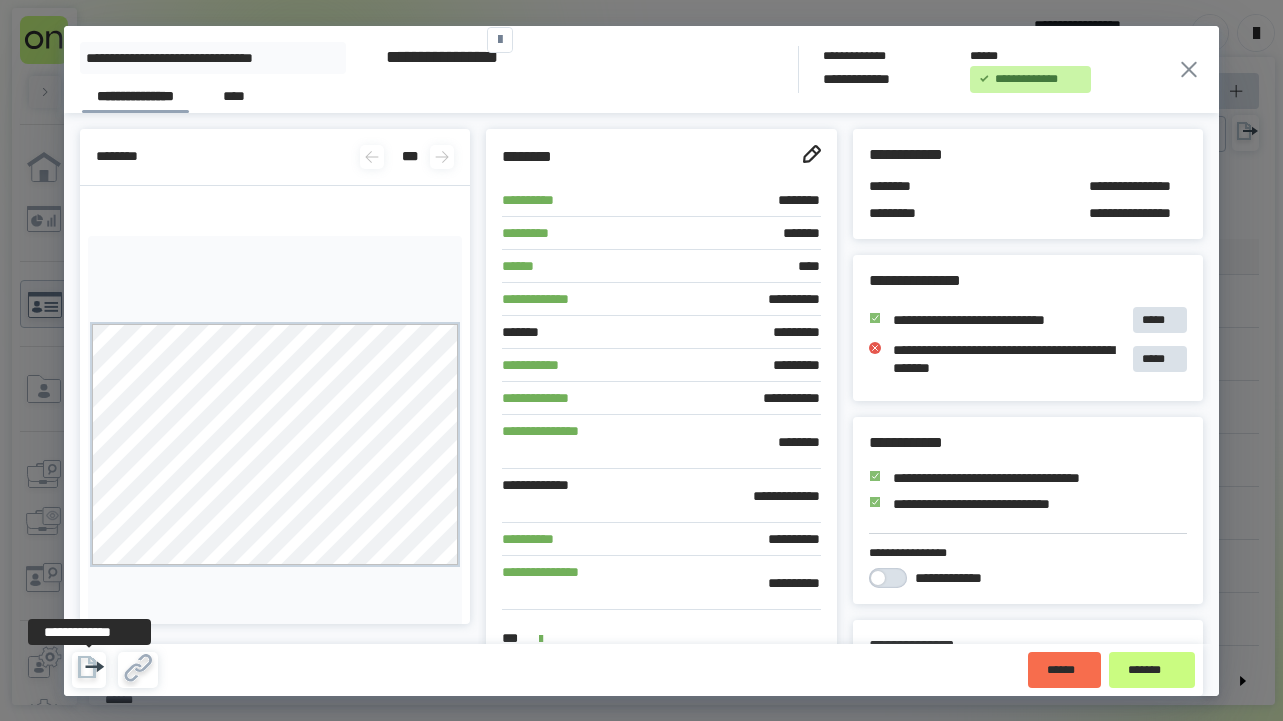click 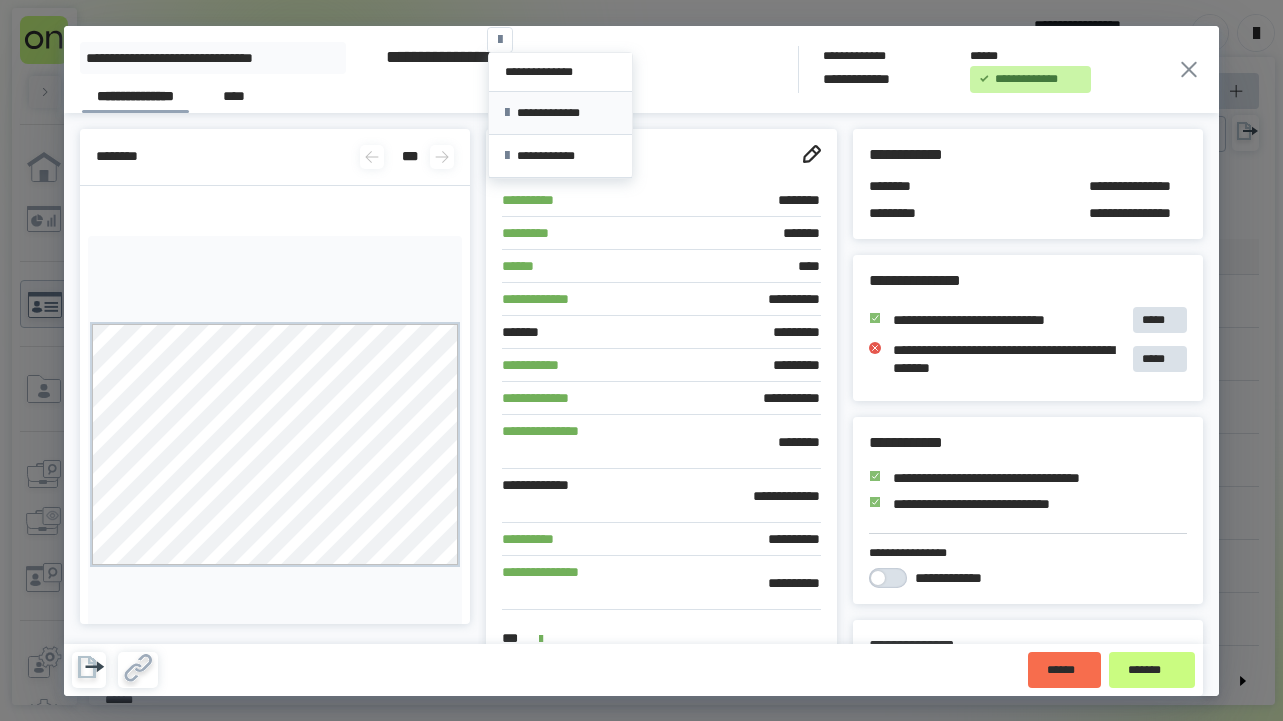click on "**********" at bounding box center [560, 113] 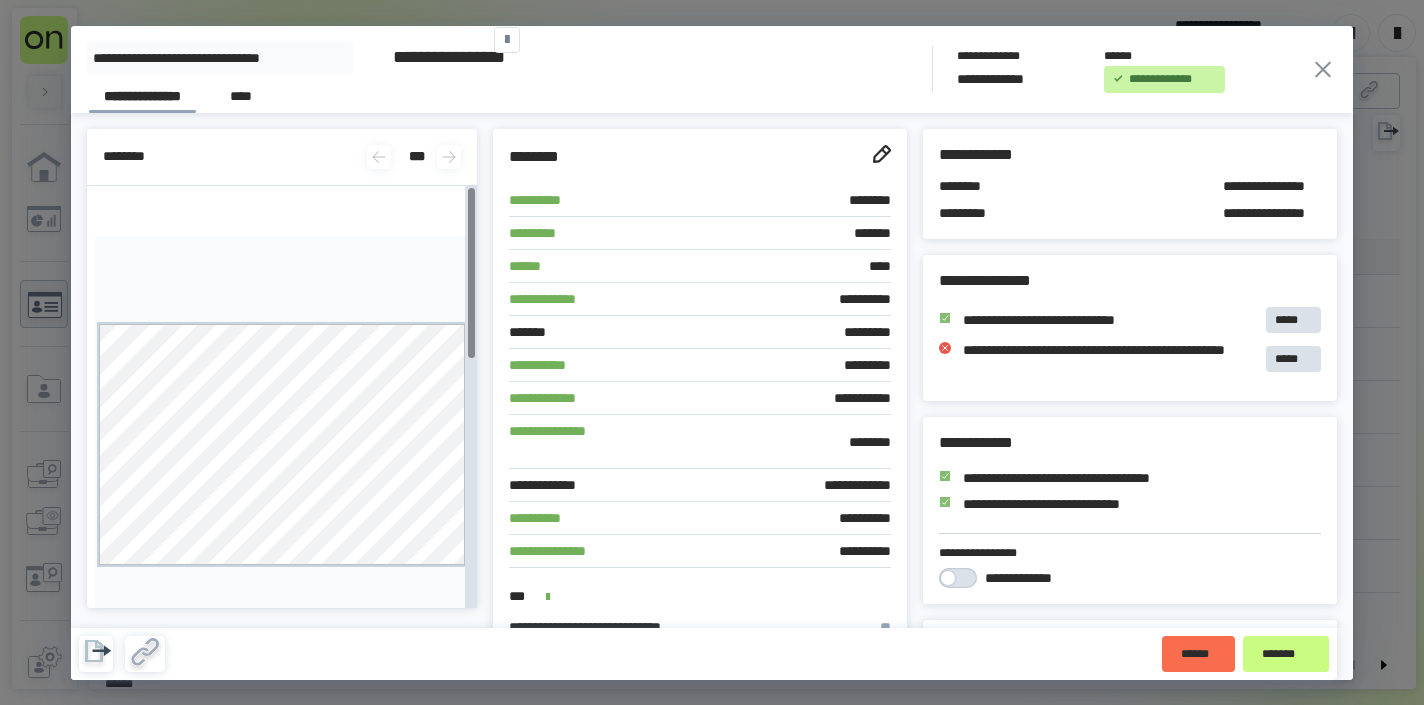 click 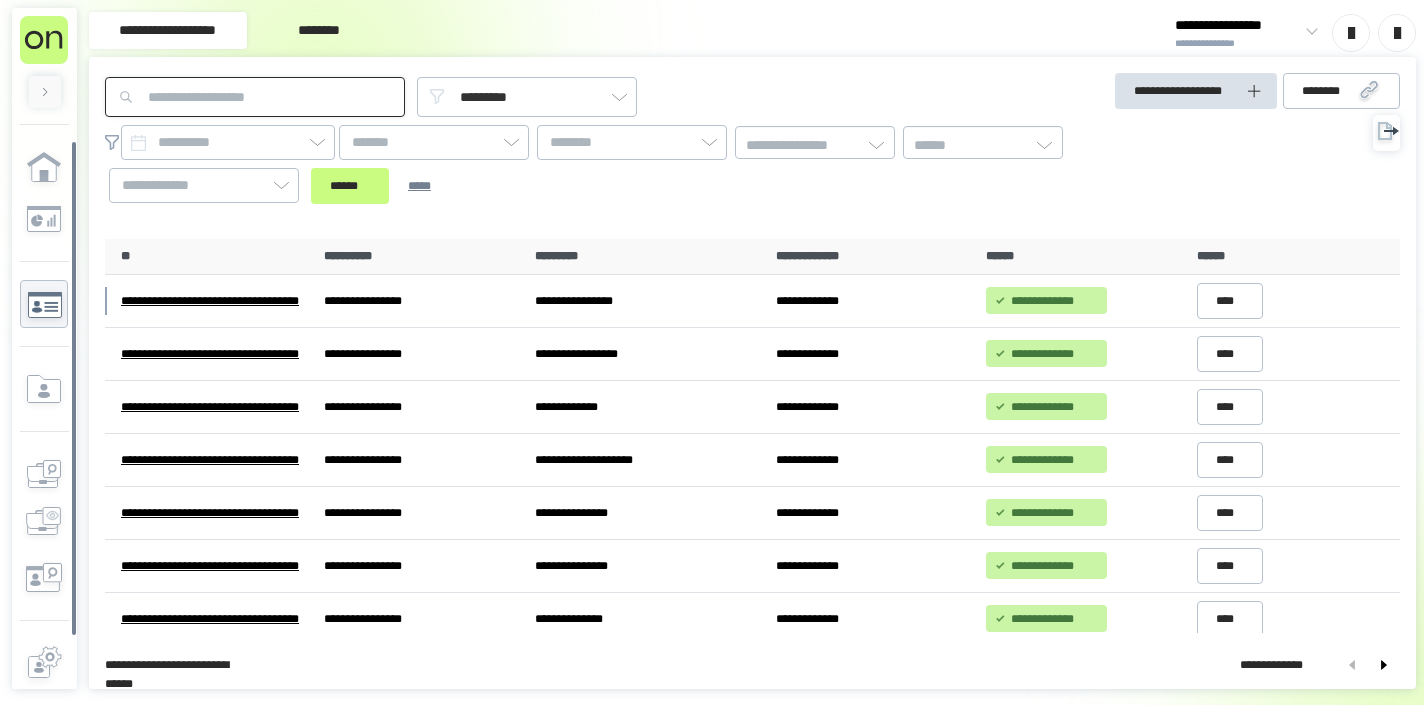 click at bounding box center [255, 97] 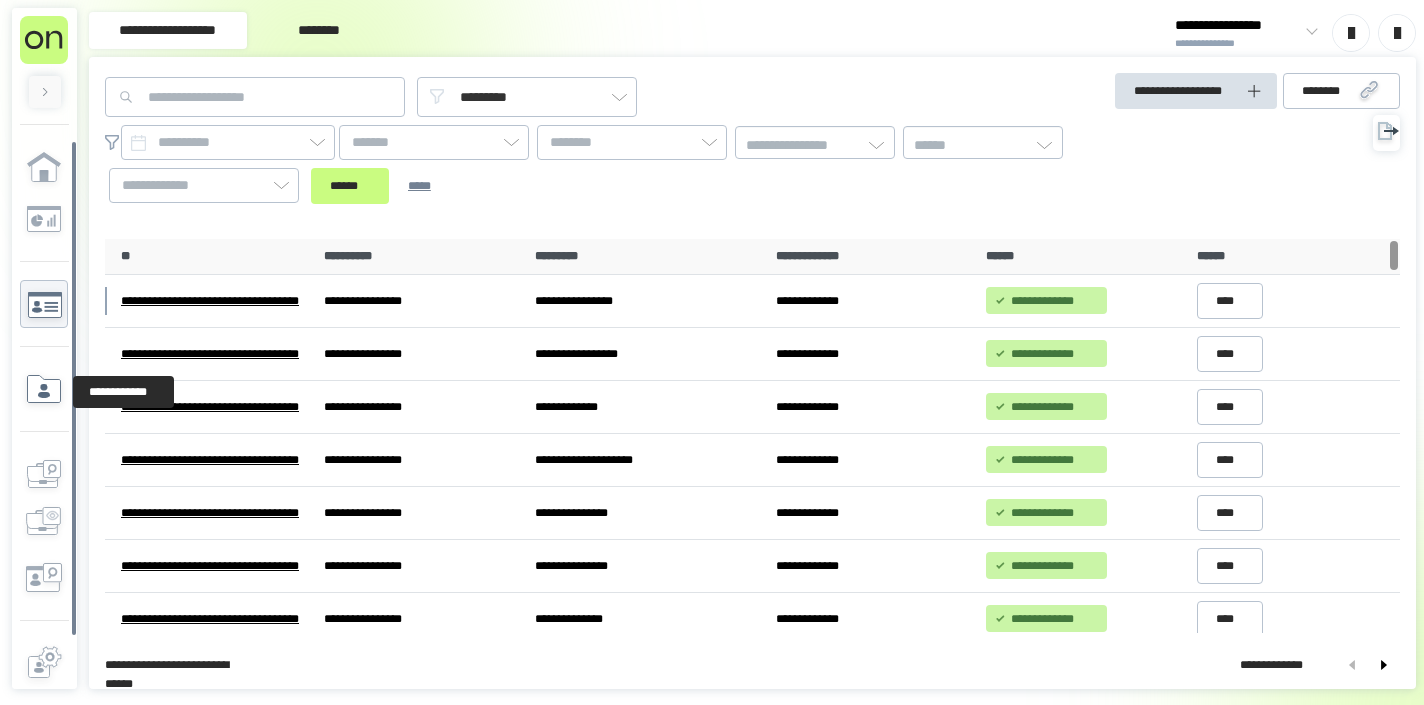 click 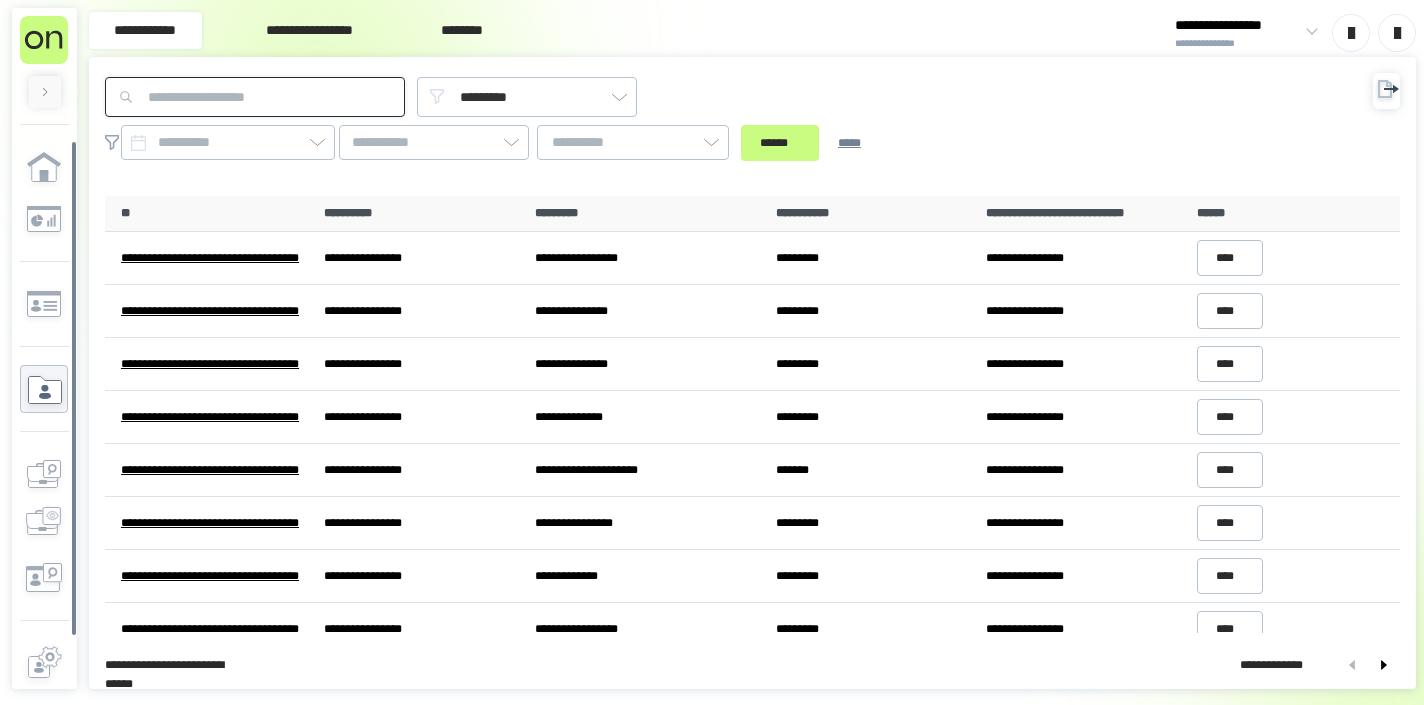 click at bounding box center [255, 97] 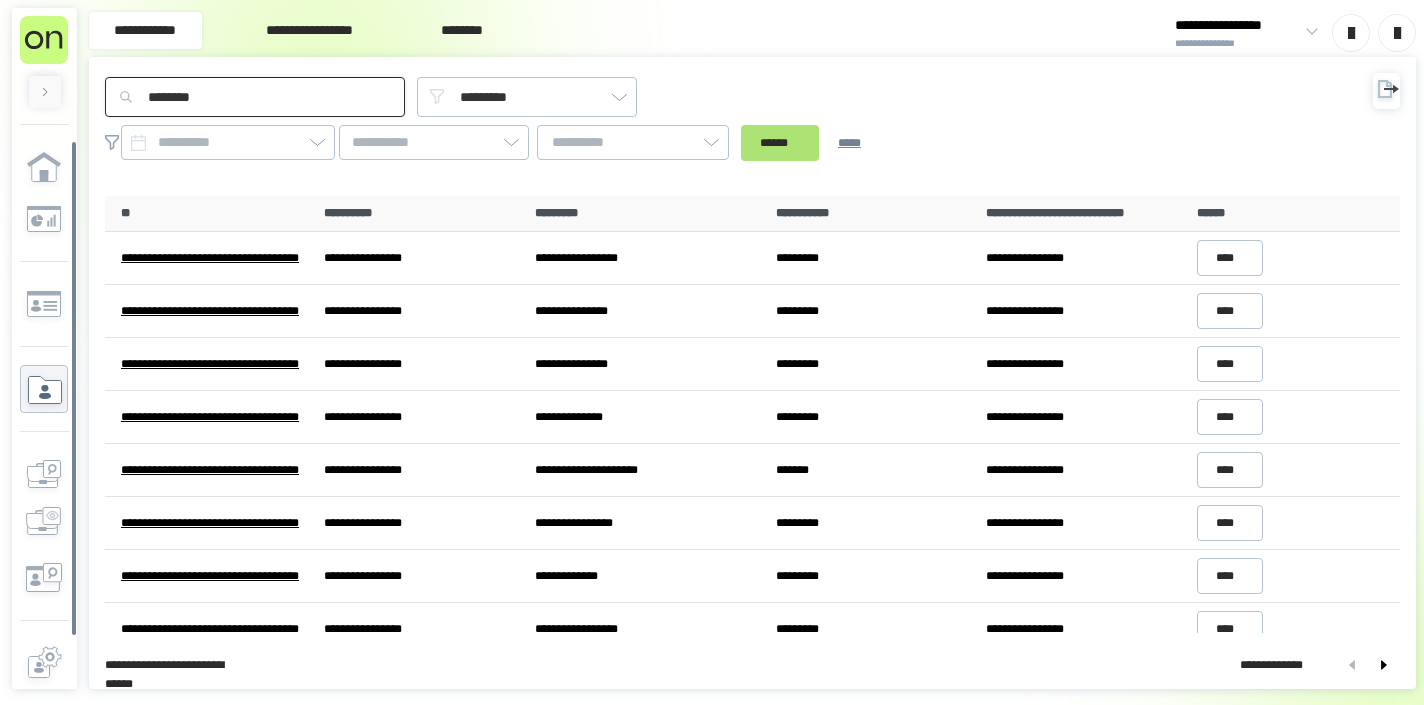 type on "********" 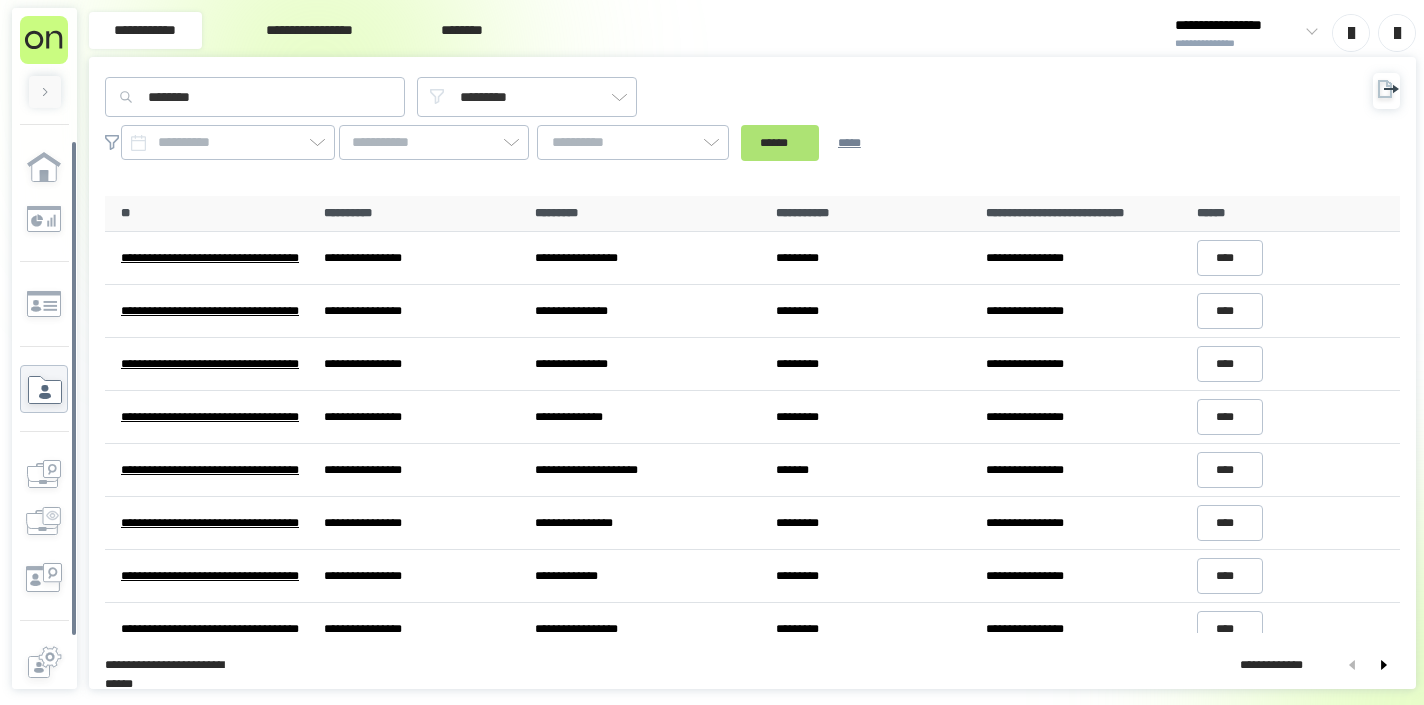 click on "******" at bounding box center [780, 143] 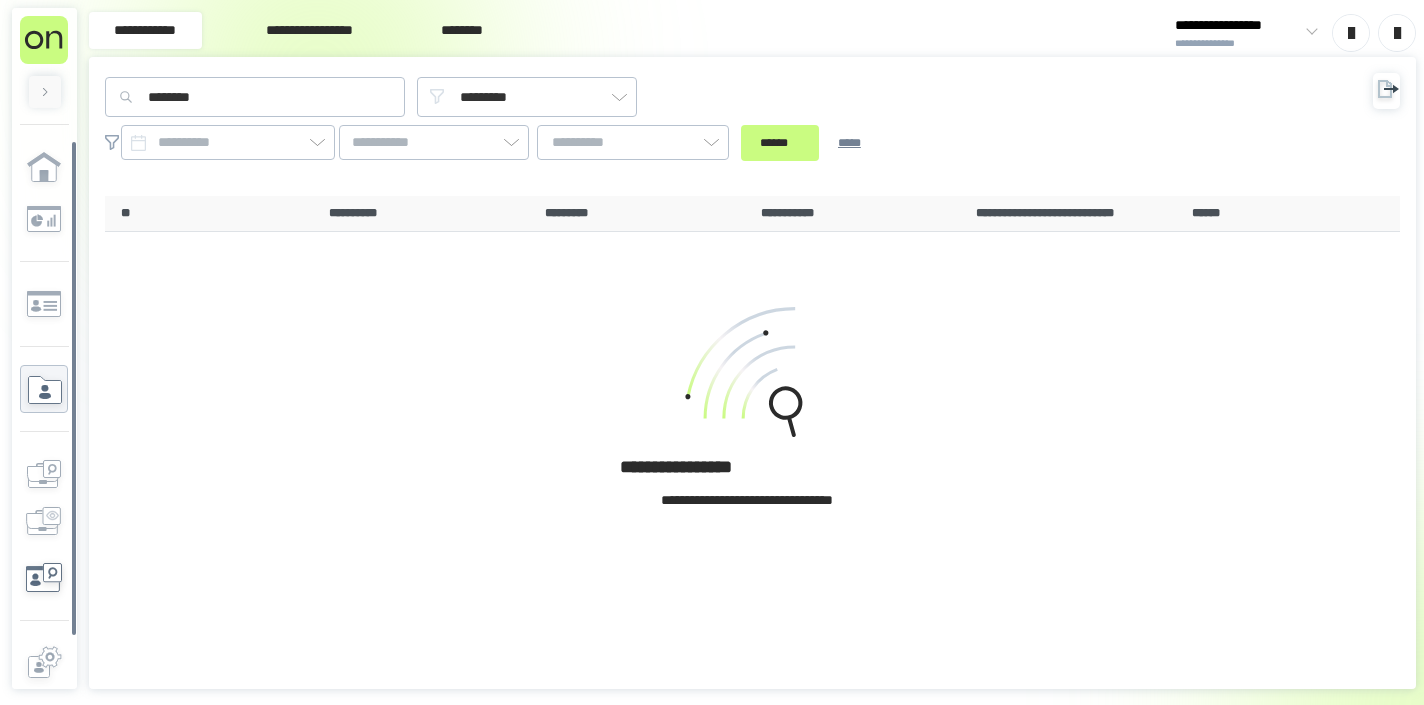 click 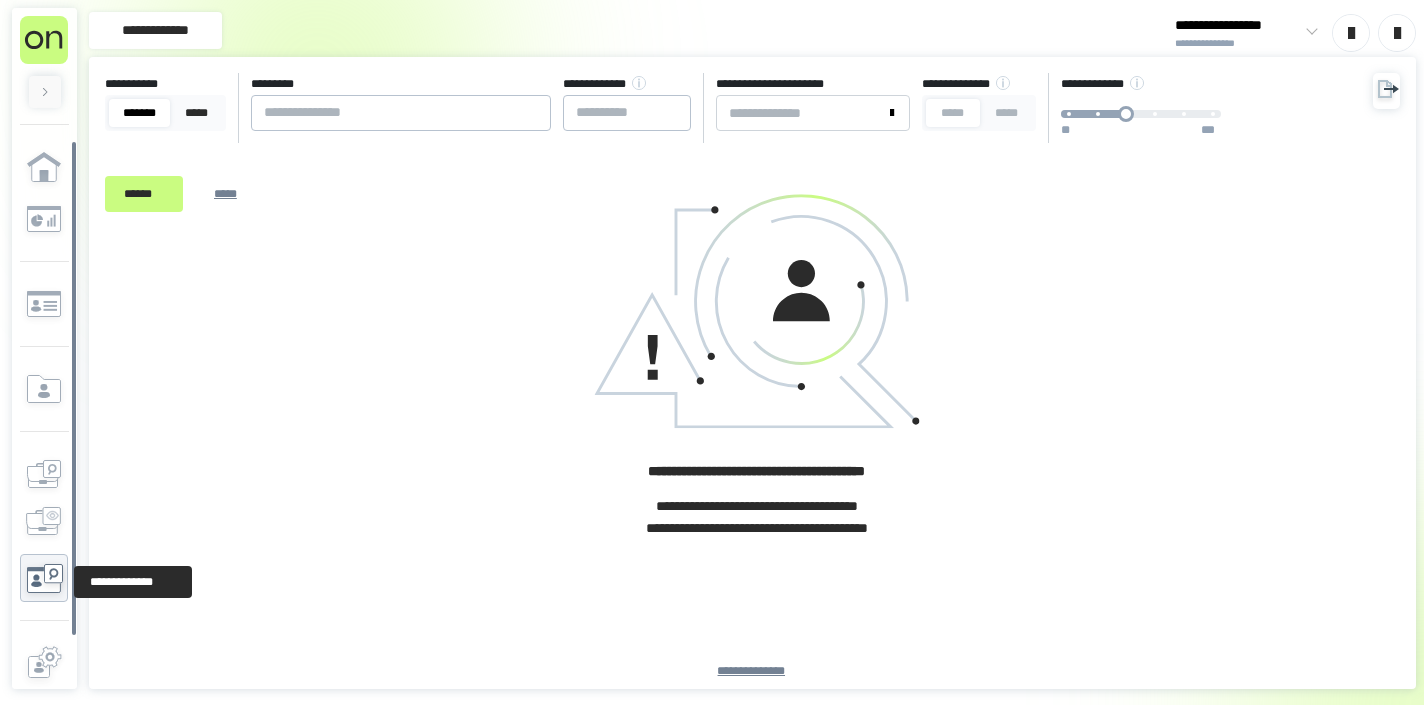 click 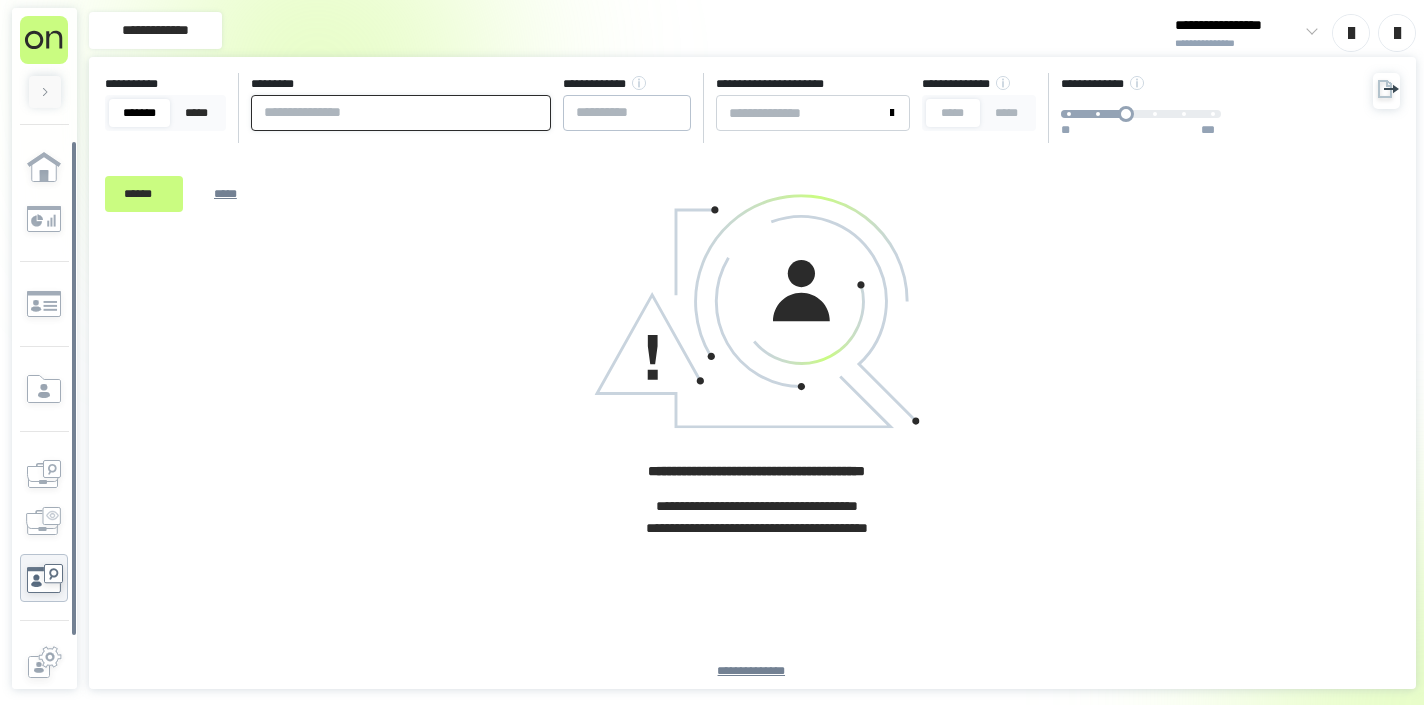 paste on "**********" 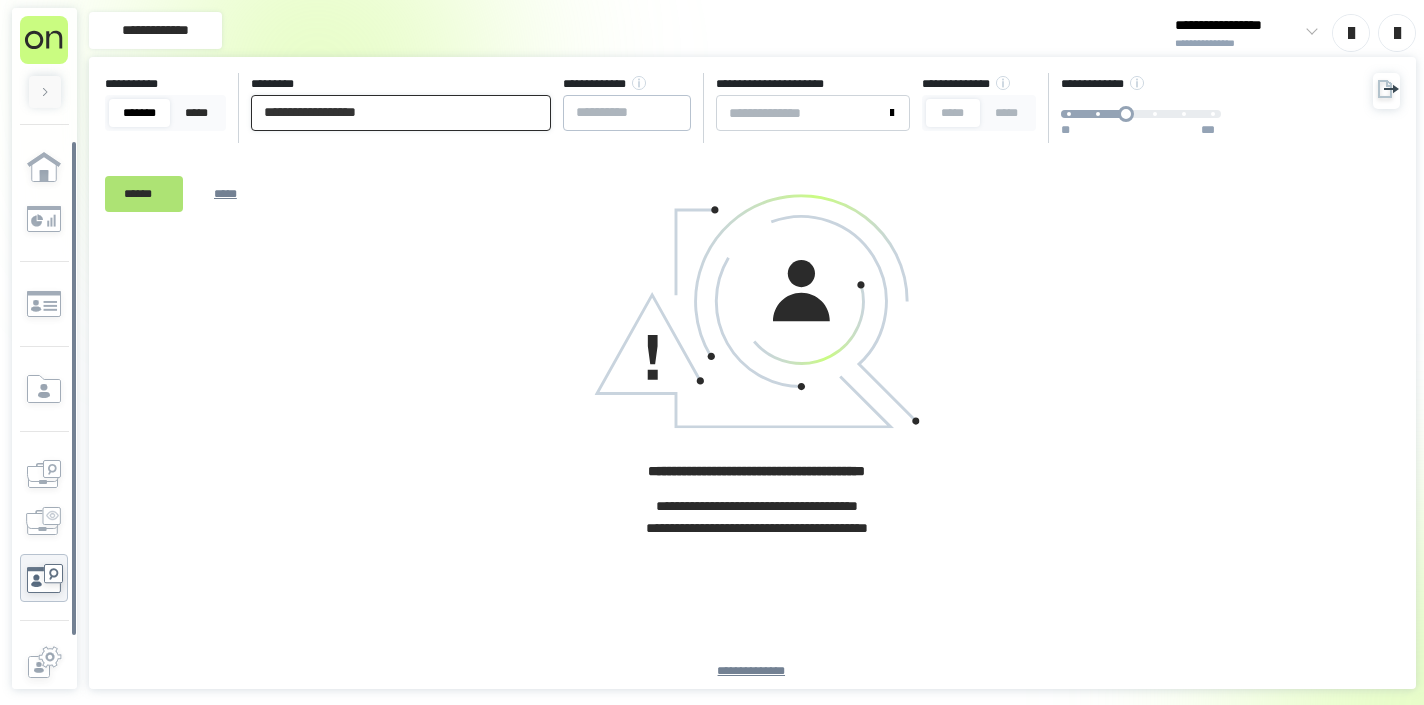 type on "**********" 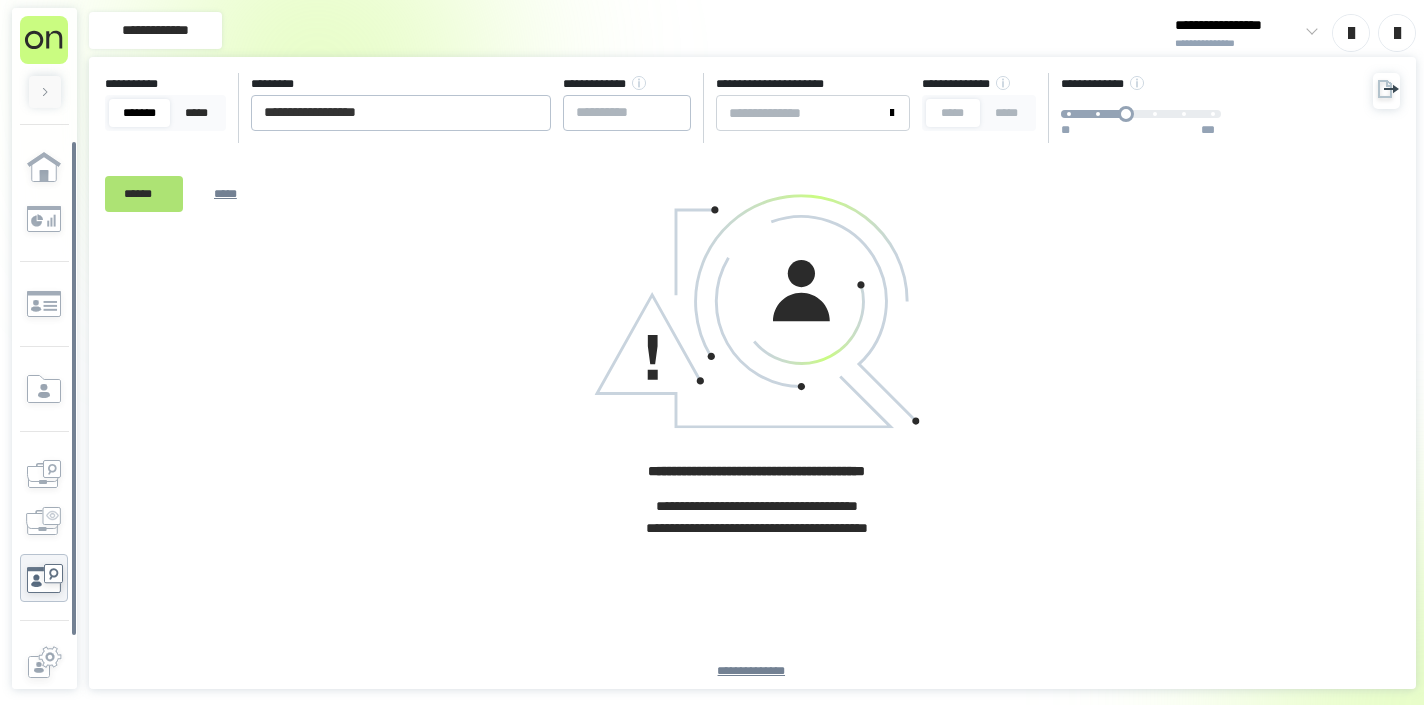 click on "******" at bounding box center (144, 194) 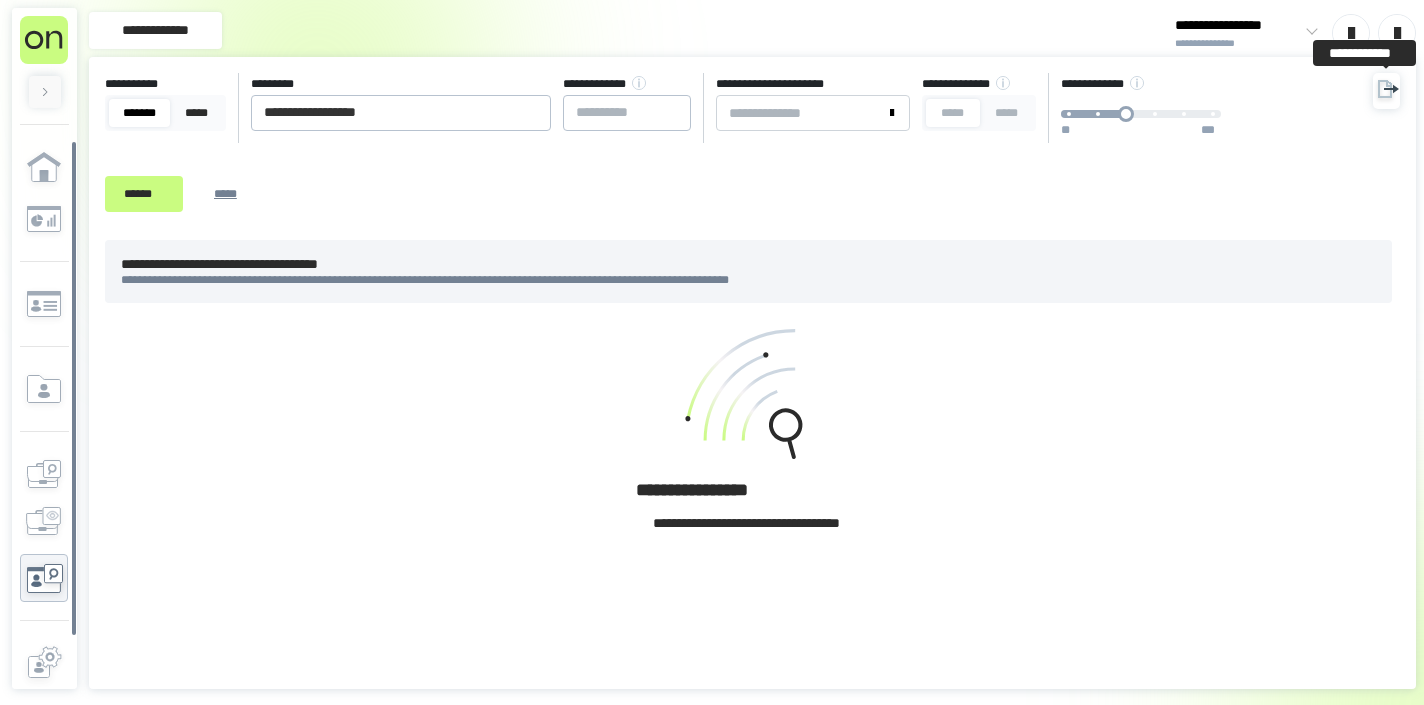 click 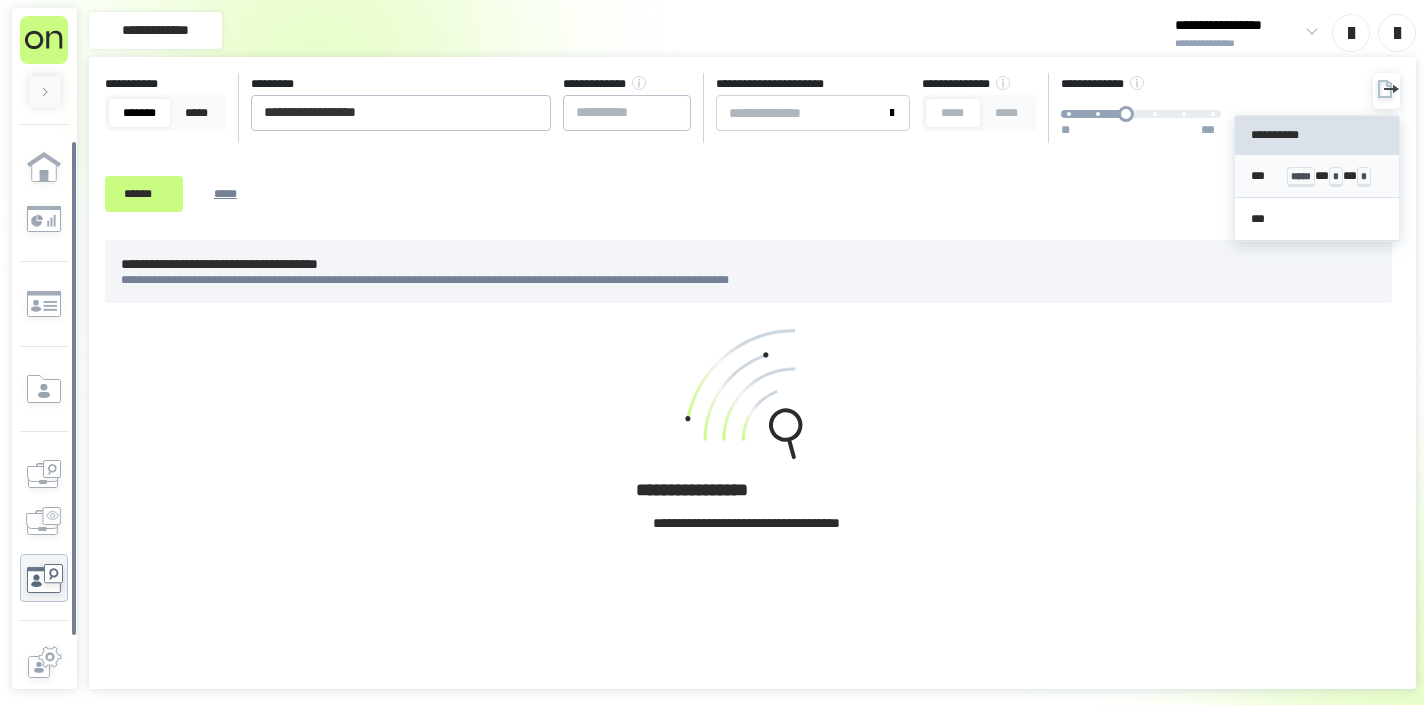 click on "*** ***** * * *   *" at bounding box center [1317, 176] 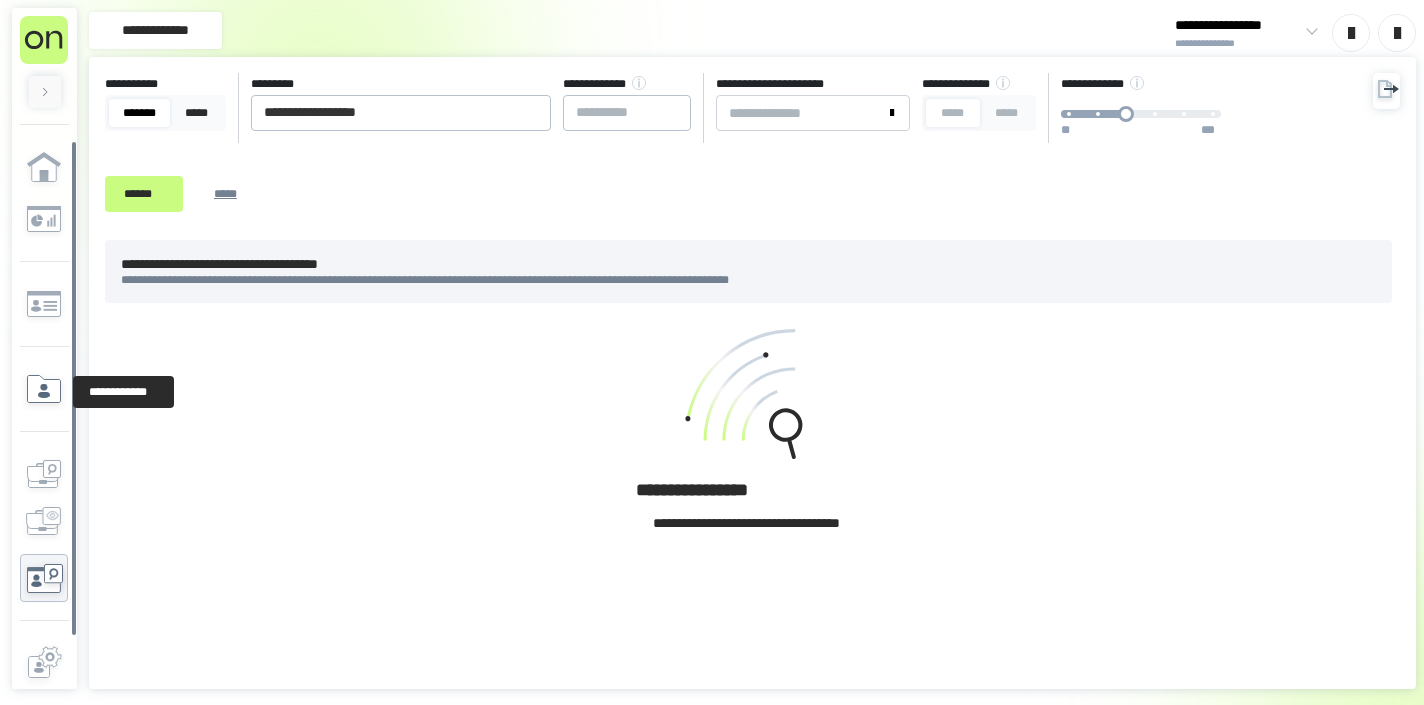 click 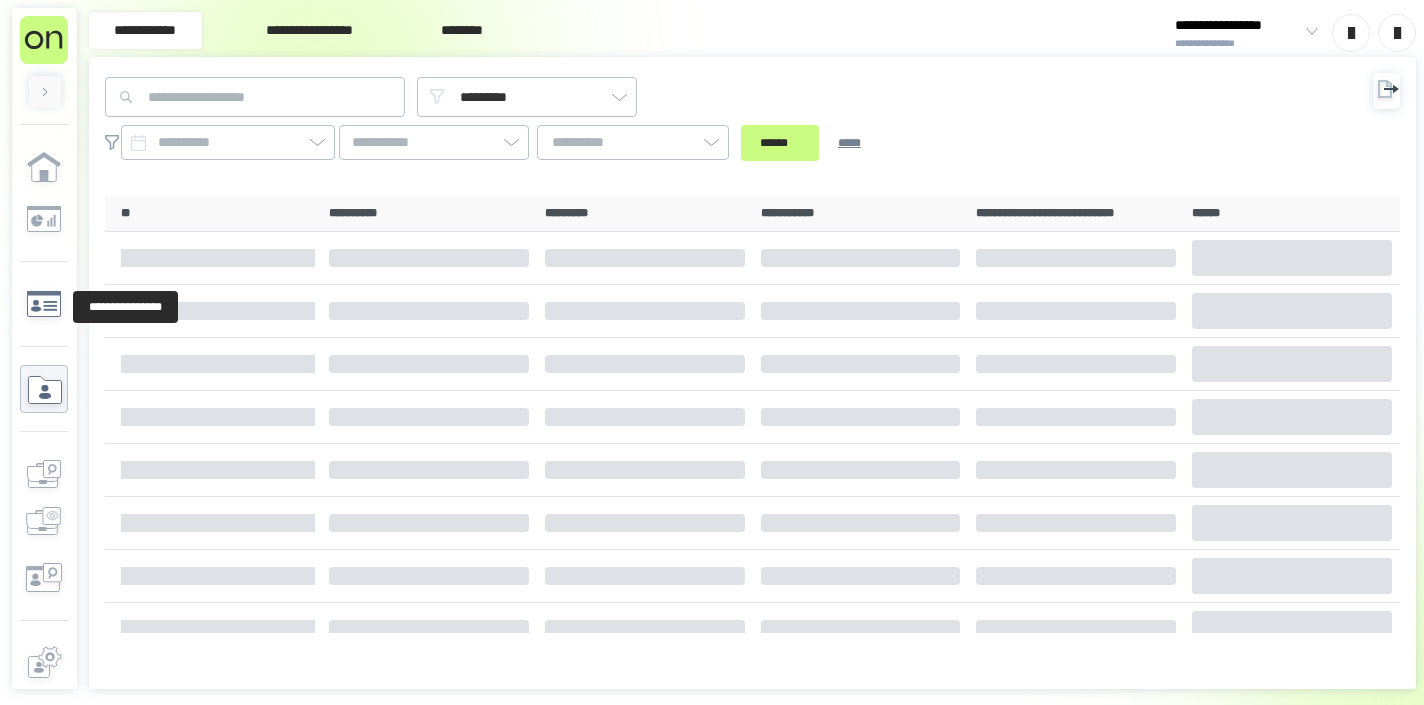 click 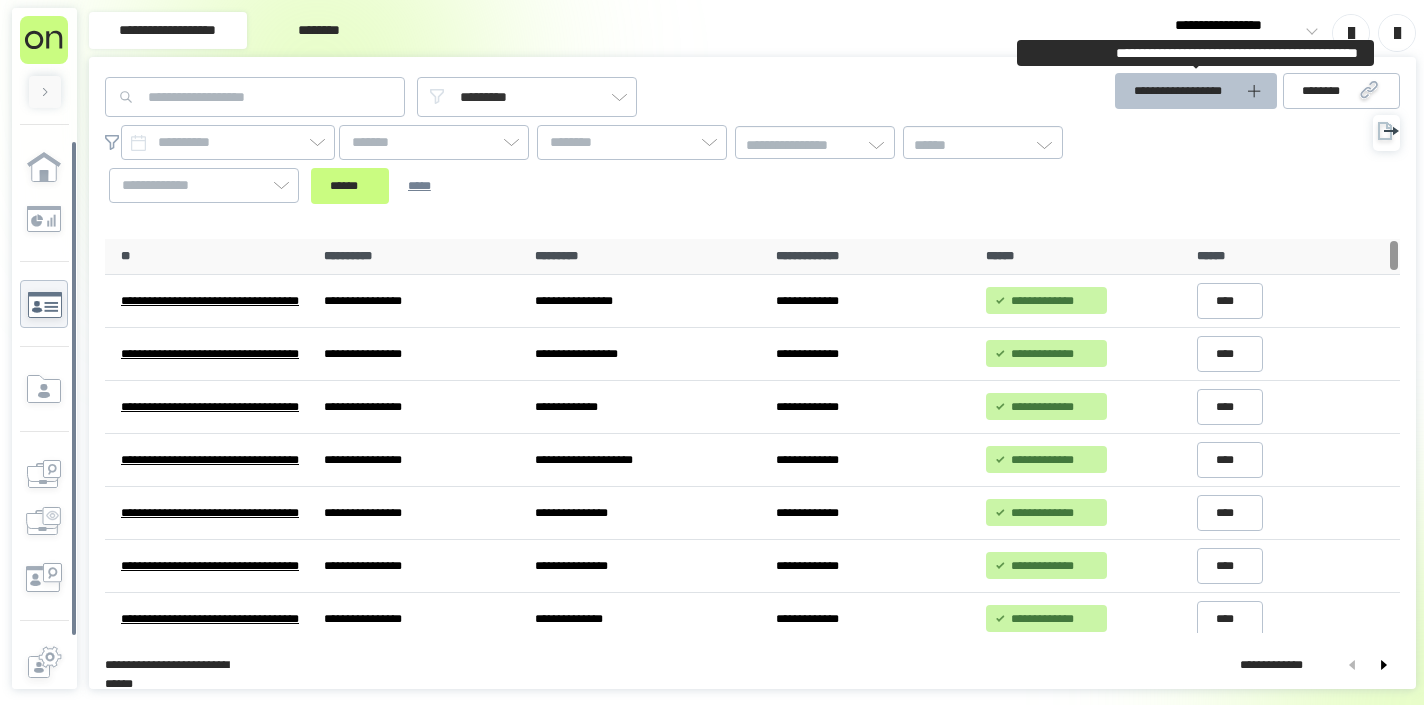 click on "**********" at bounding box center (1184, 91) 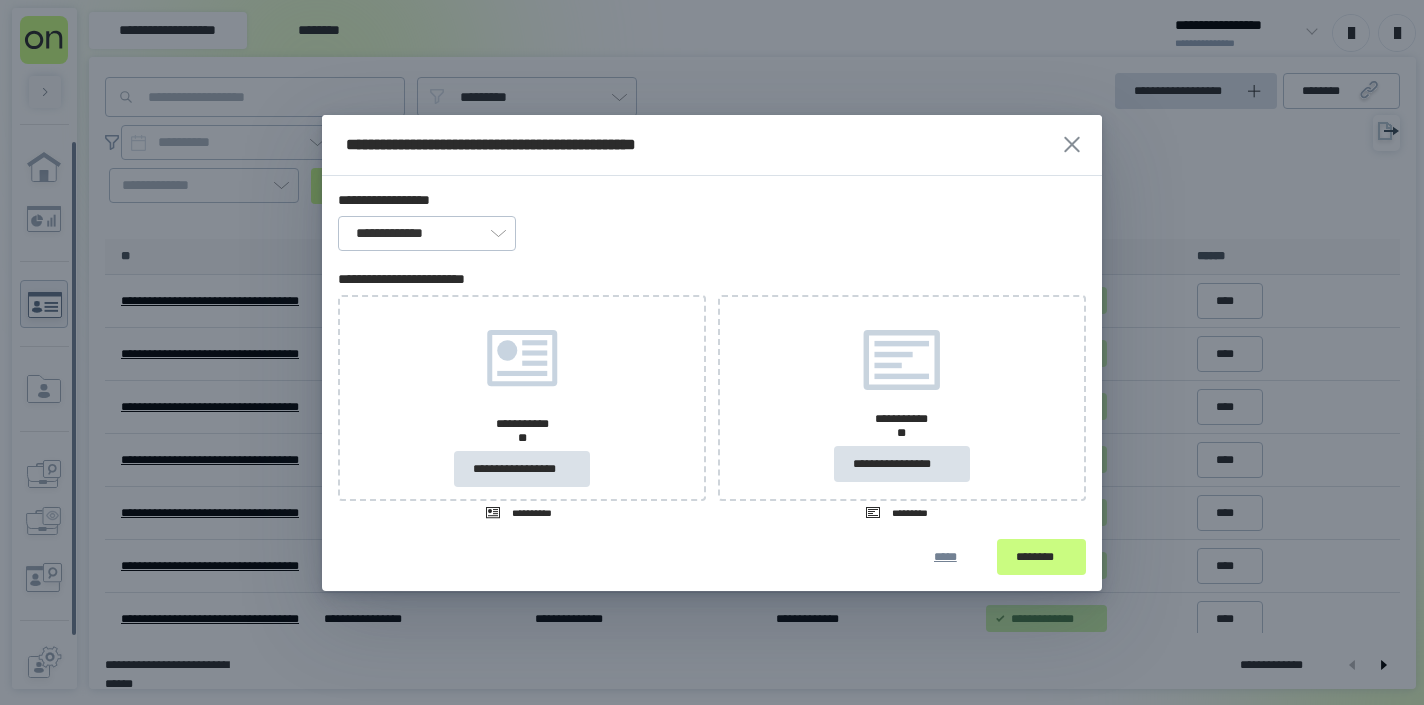 type on "**********" 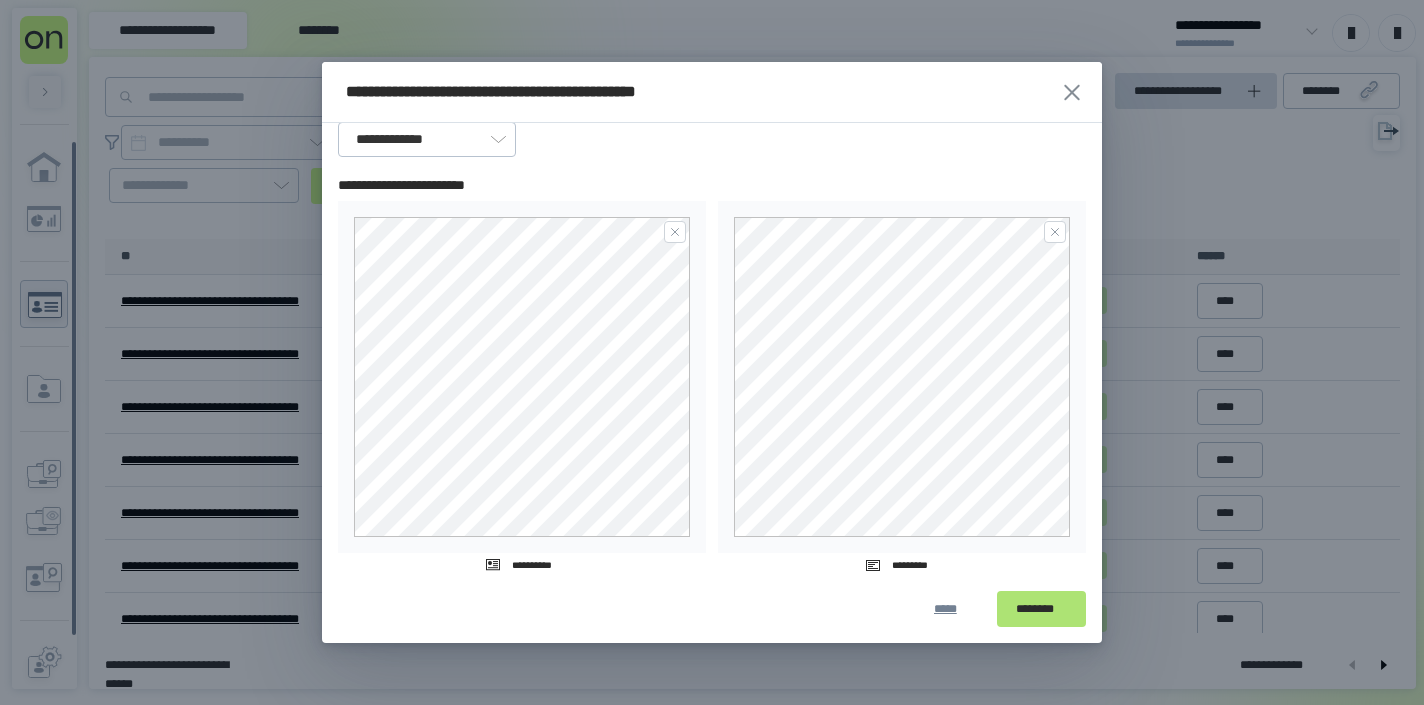 scroll, scrollTop: 41, scrollLeft: 0, axis: vertical 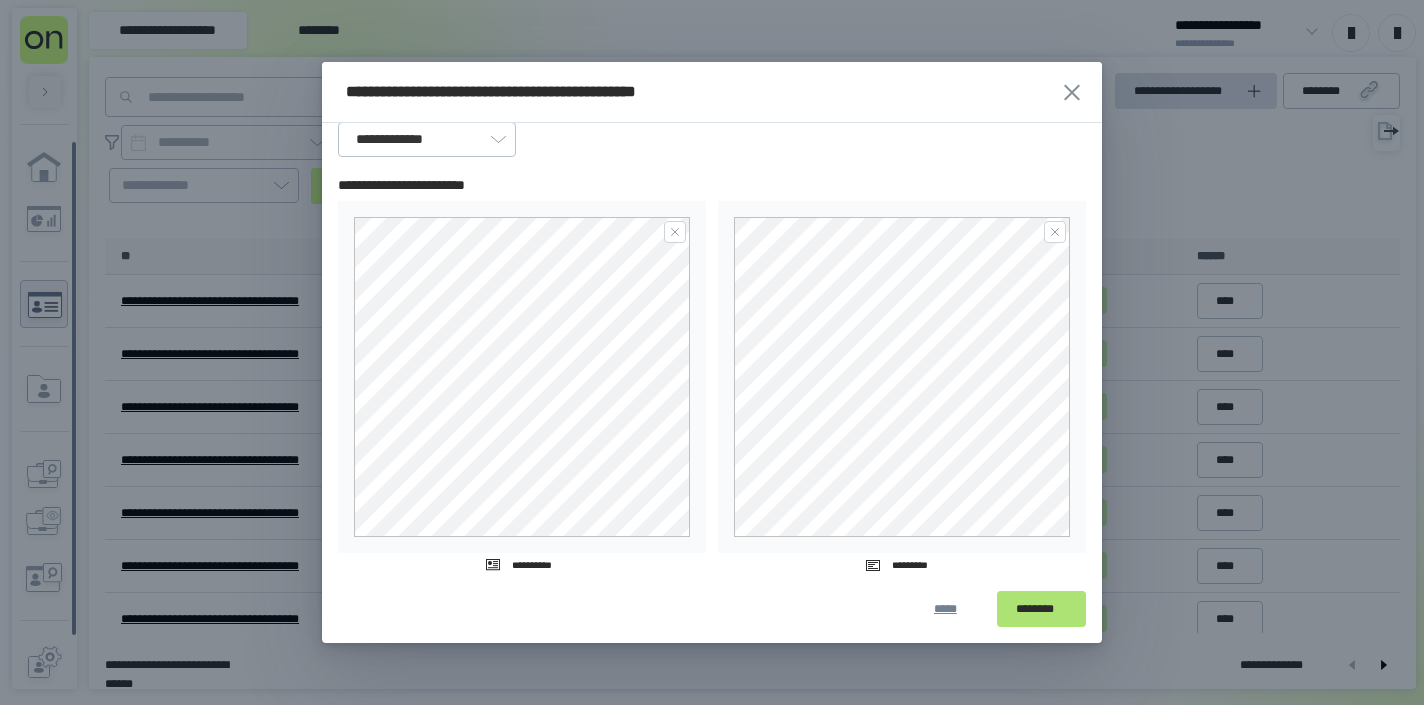 click on "********" at bounding box center (1041, 609) 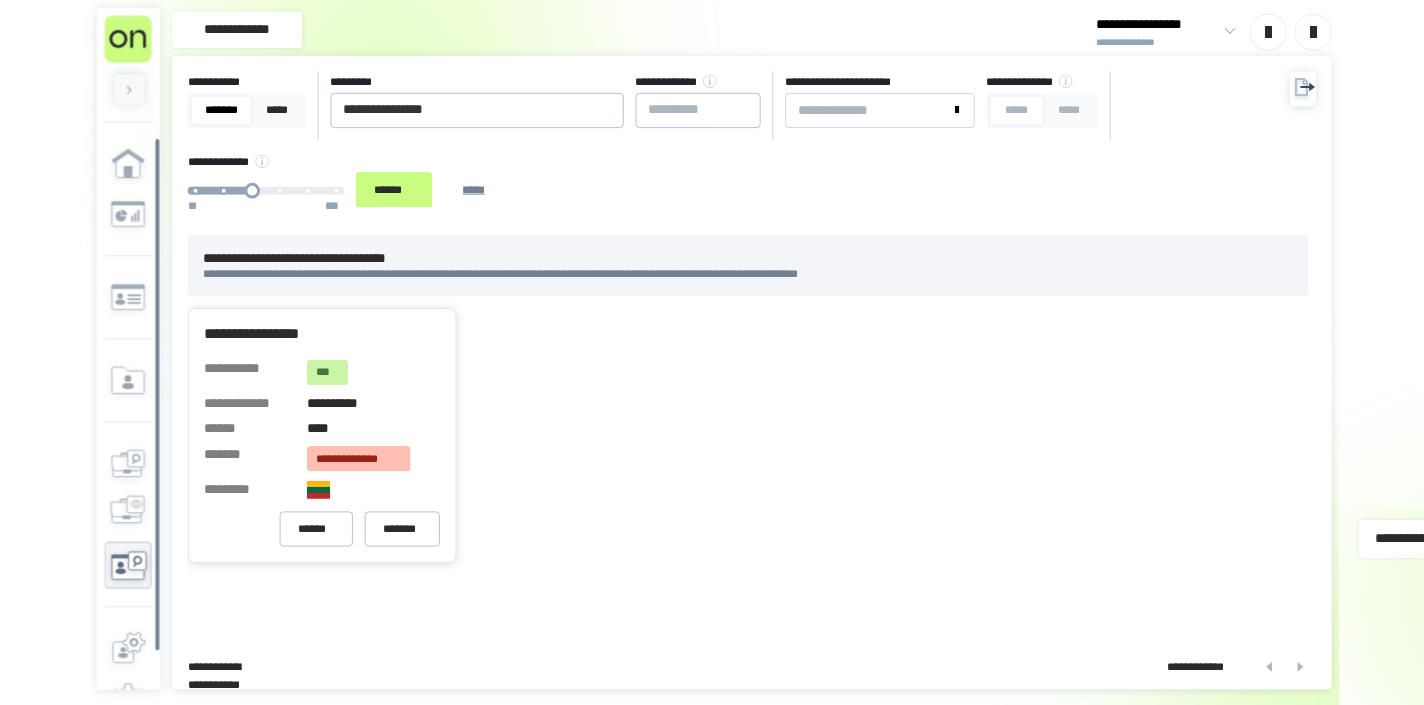 scroll, scrollTop: 0, scrollLeft: 0, axis: both 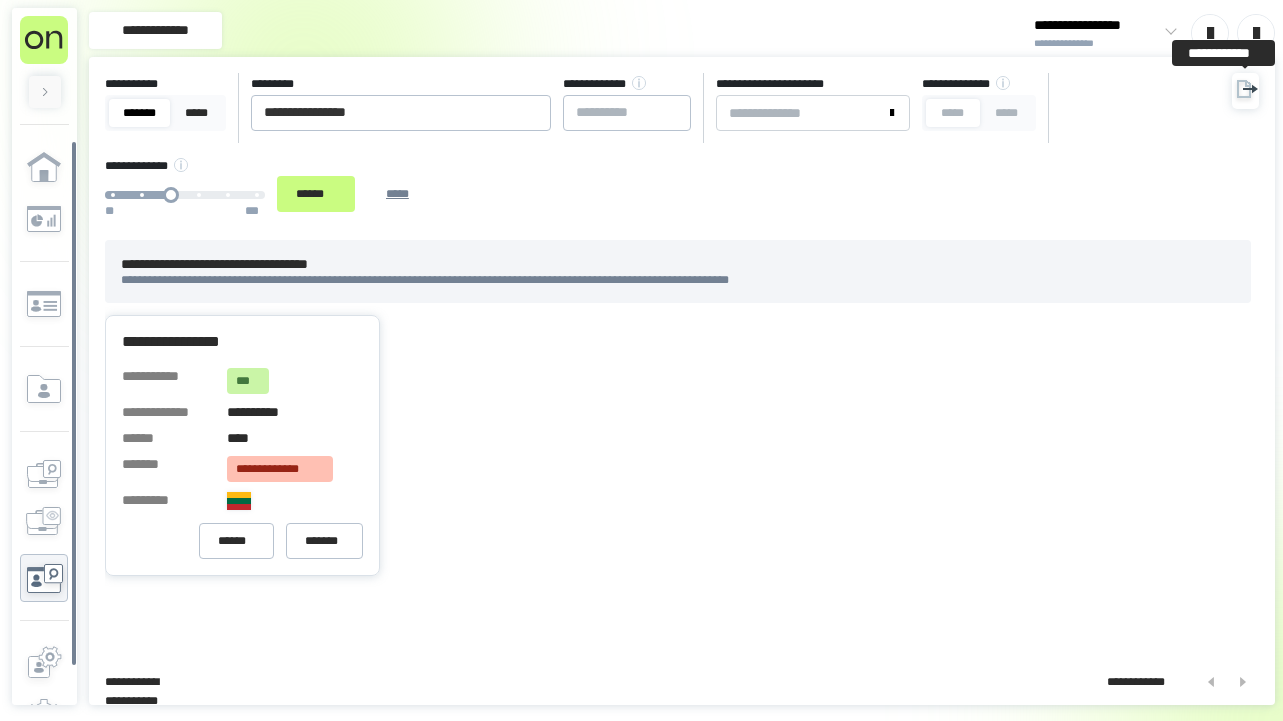 click 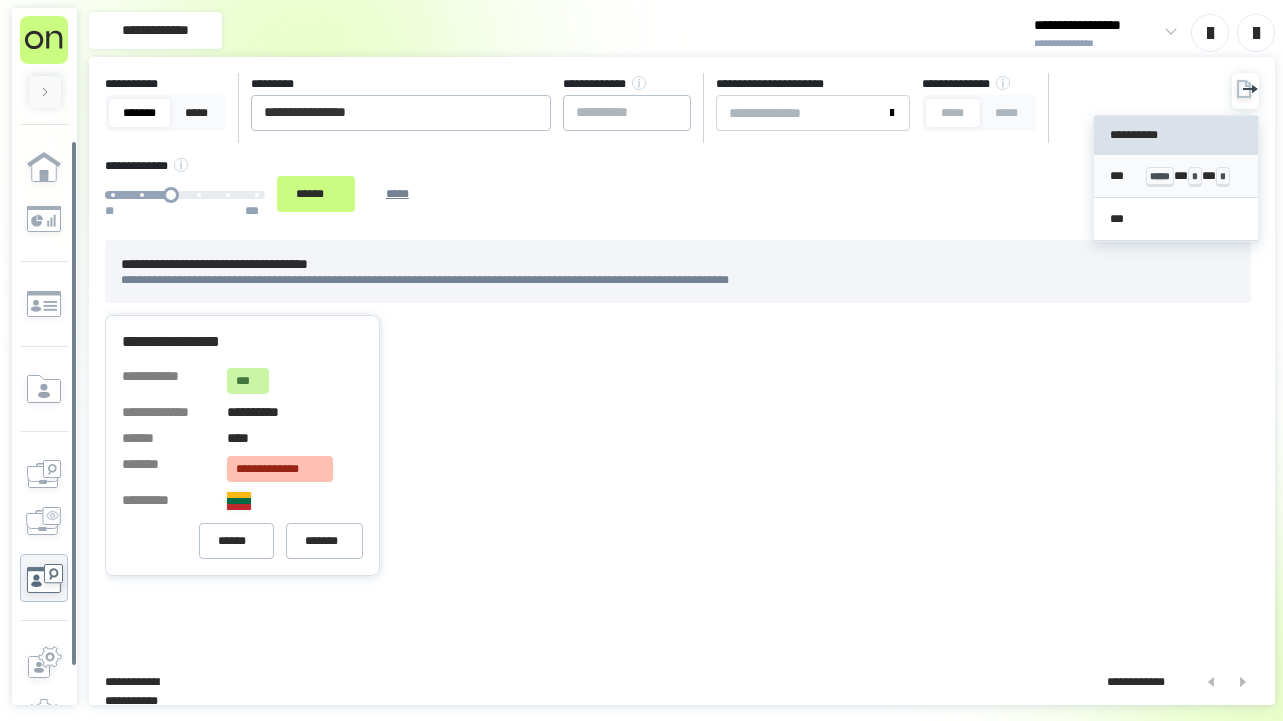 click on "*** ***** * * *   *" at bounding box center [1176, 176] 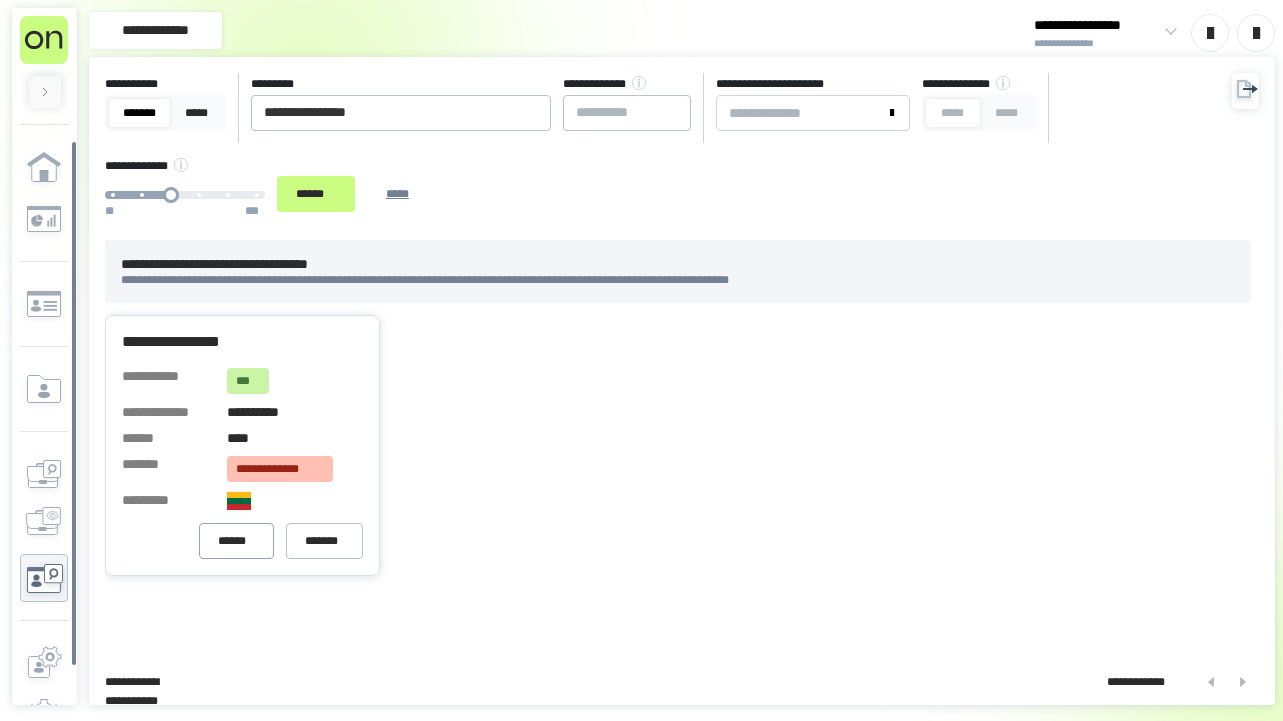 click on "******" at bounding box center (236, 541) 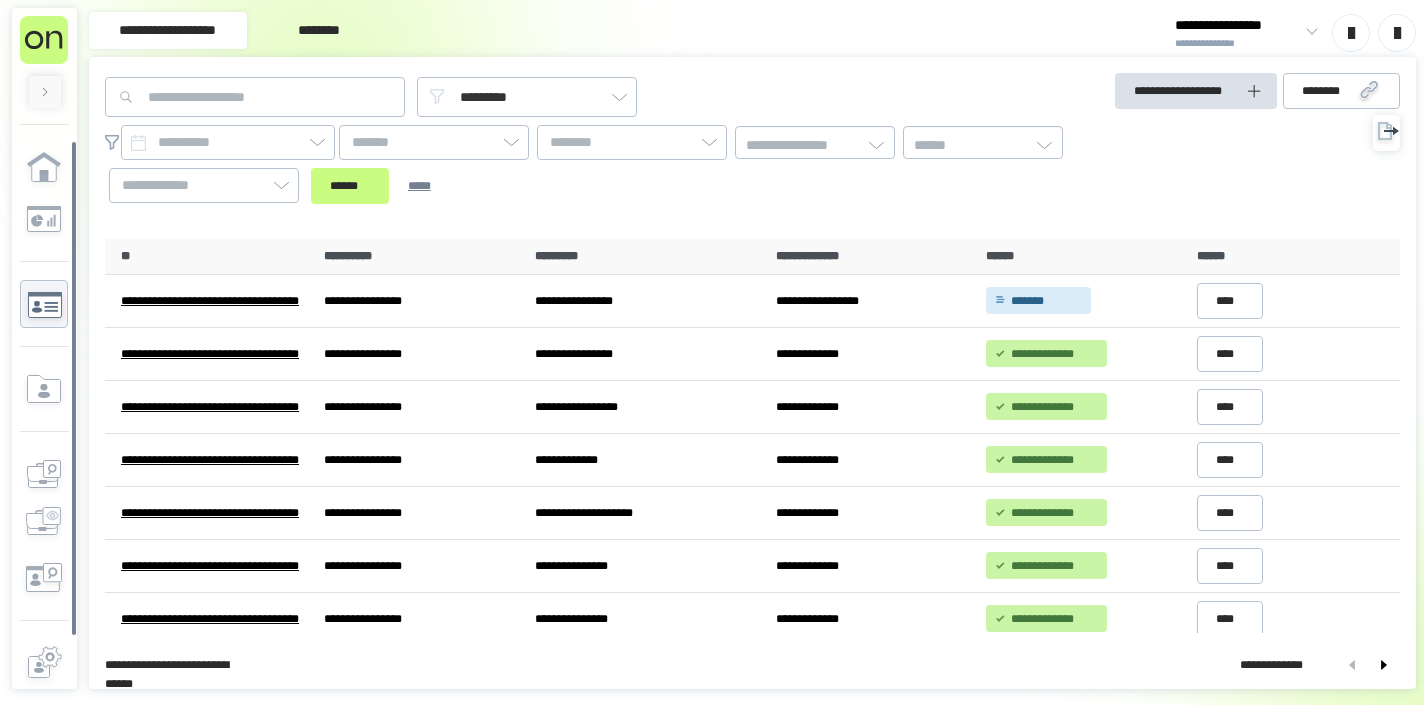 scroll, scrollTop: 0, scrollLeft: 0, axis: both 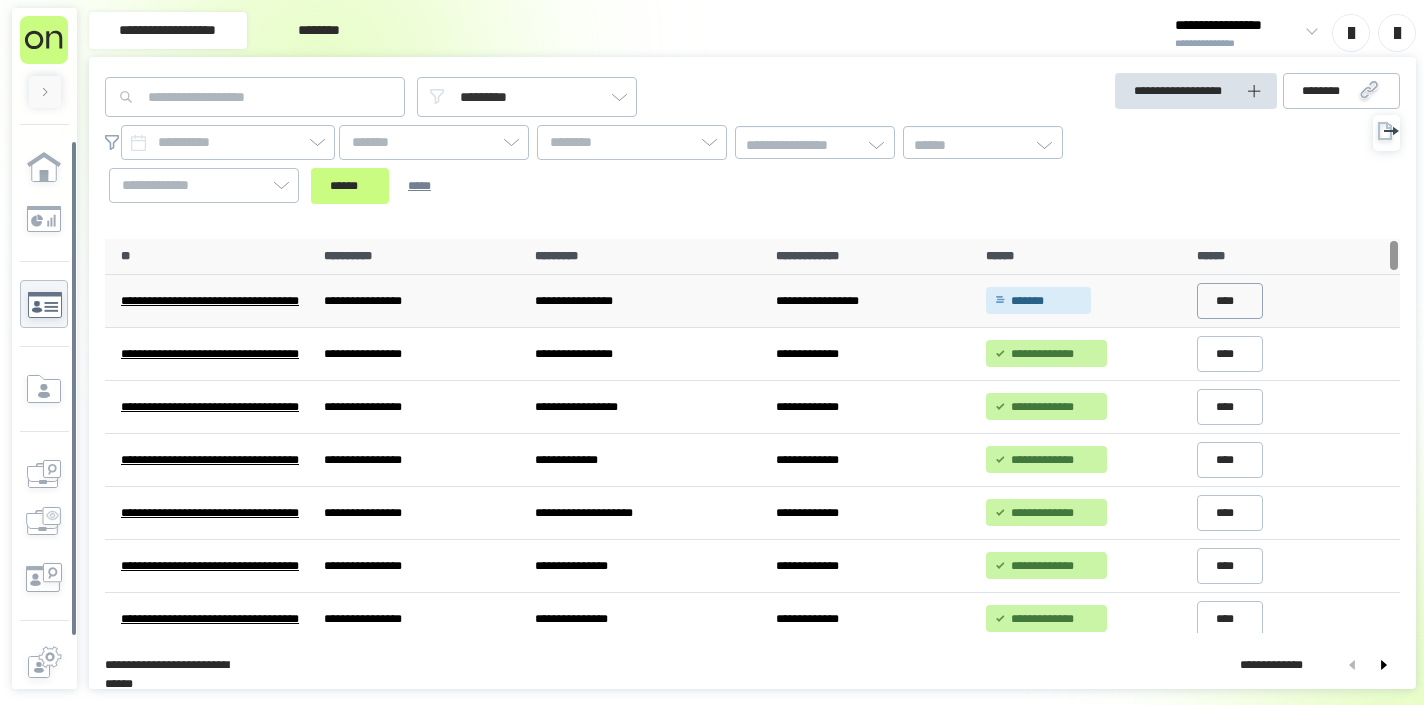 click on "****" at bounding box center [1230, 301] 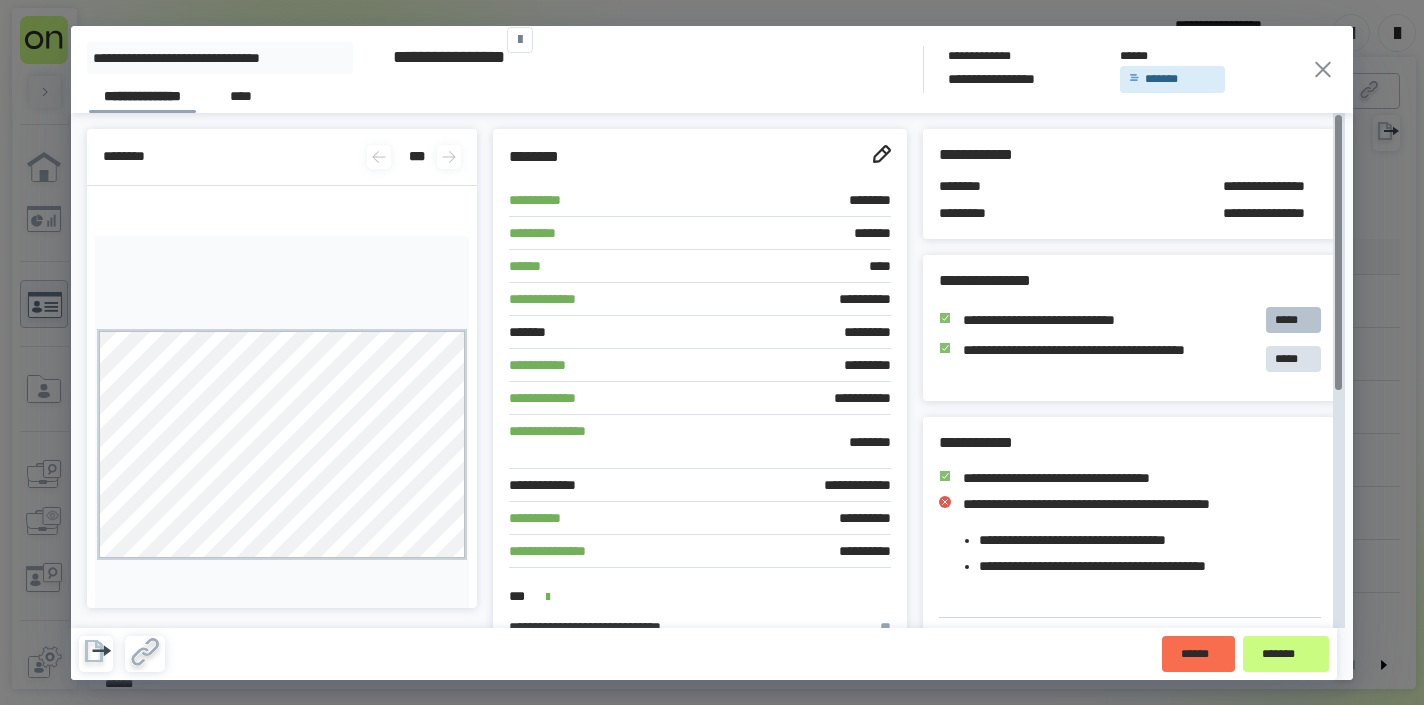 click on "*****" at bounding box center (1293, 320) 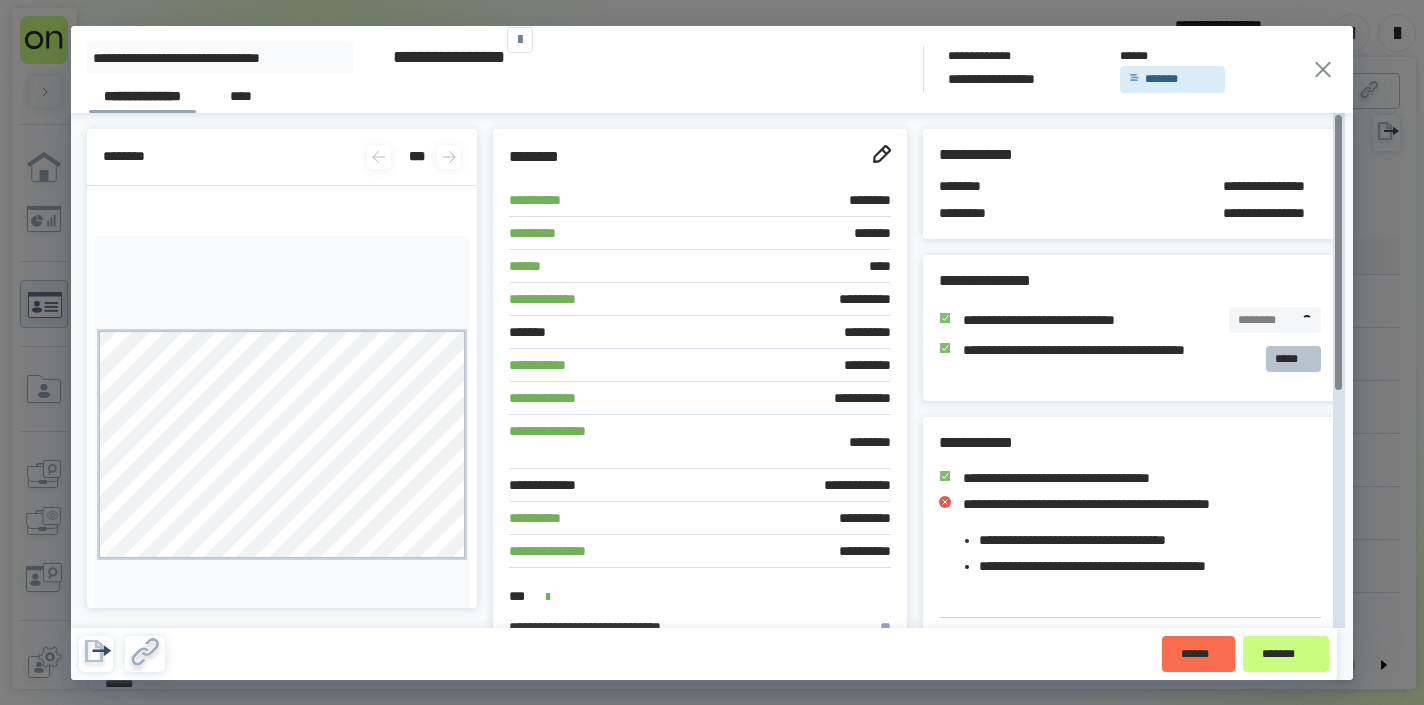 click on "*****" at bounding box center (1293, 359) 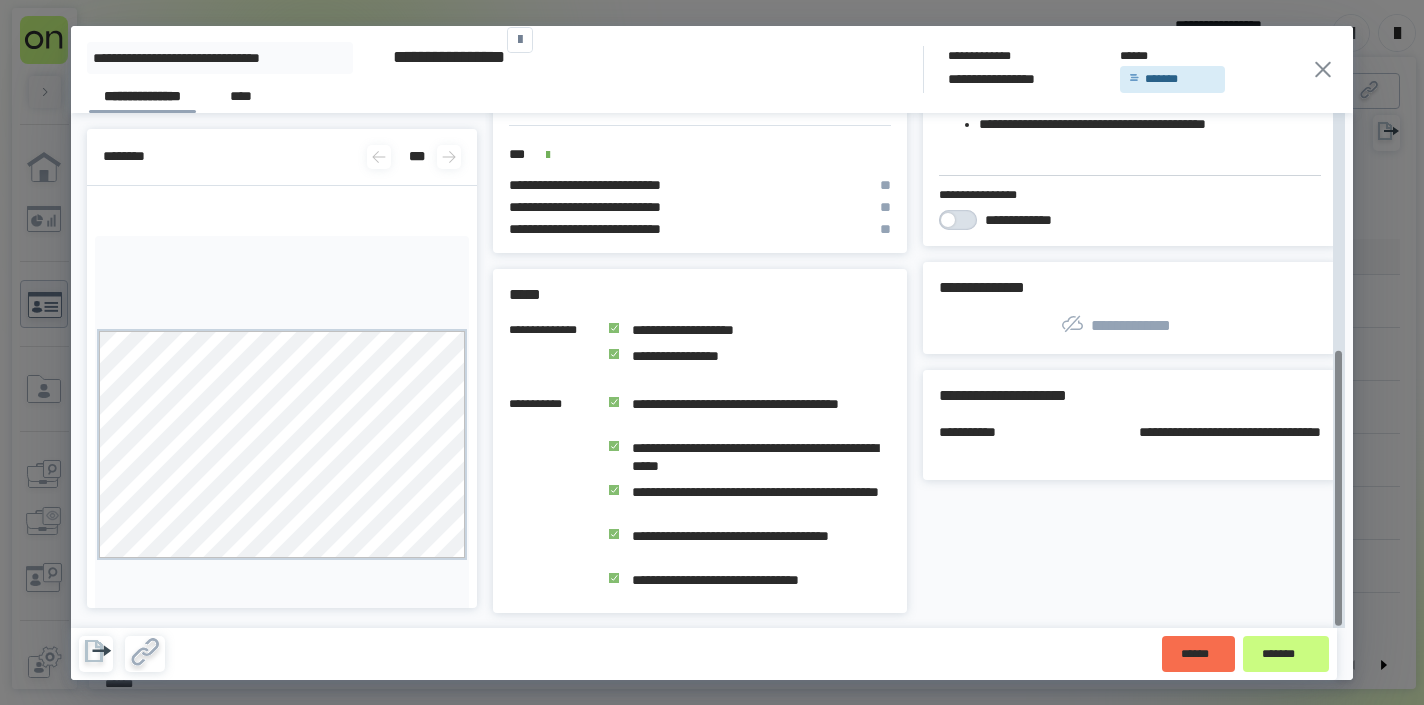 scroll, scrollTop: 441, scrollLeft: 0, axis: vertical 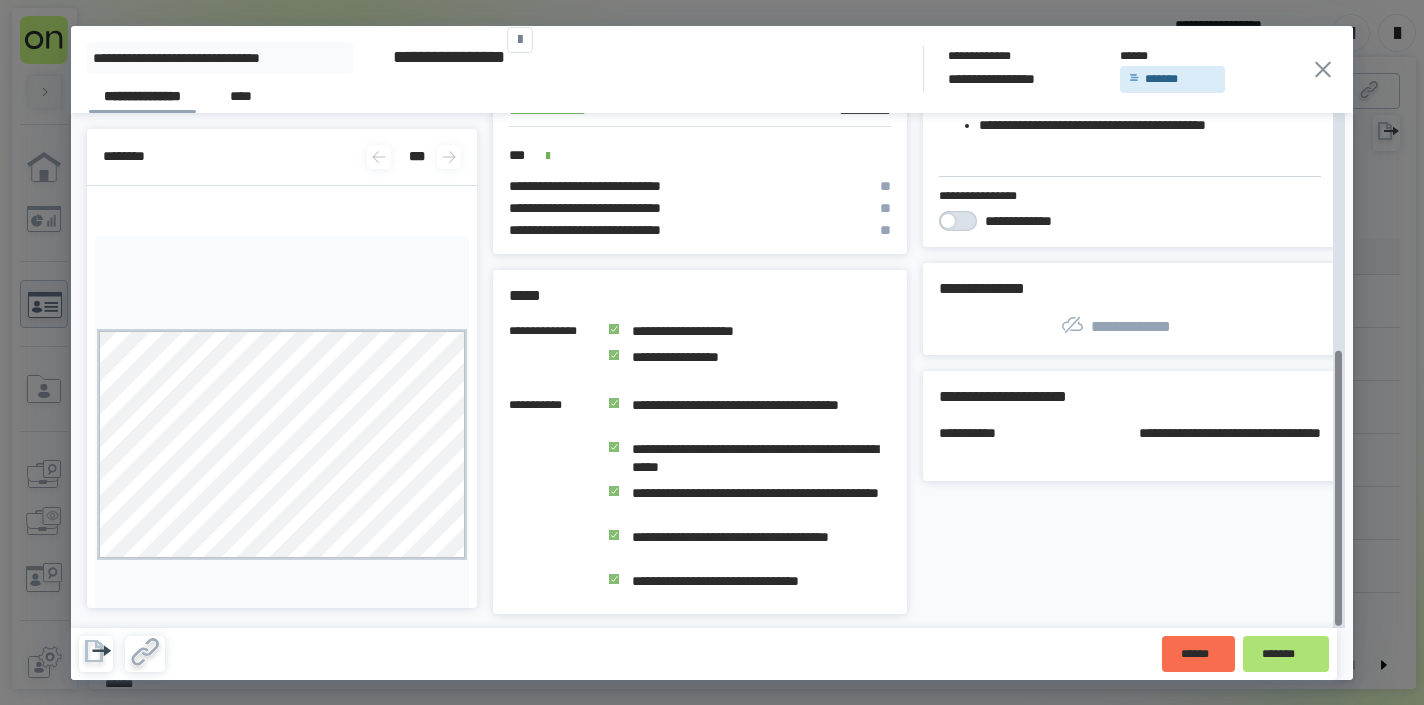 click on "*******" at bounding box center (1286, 654) 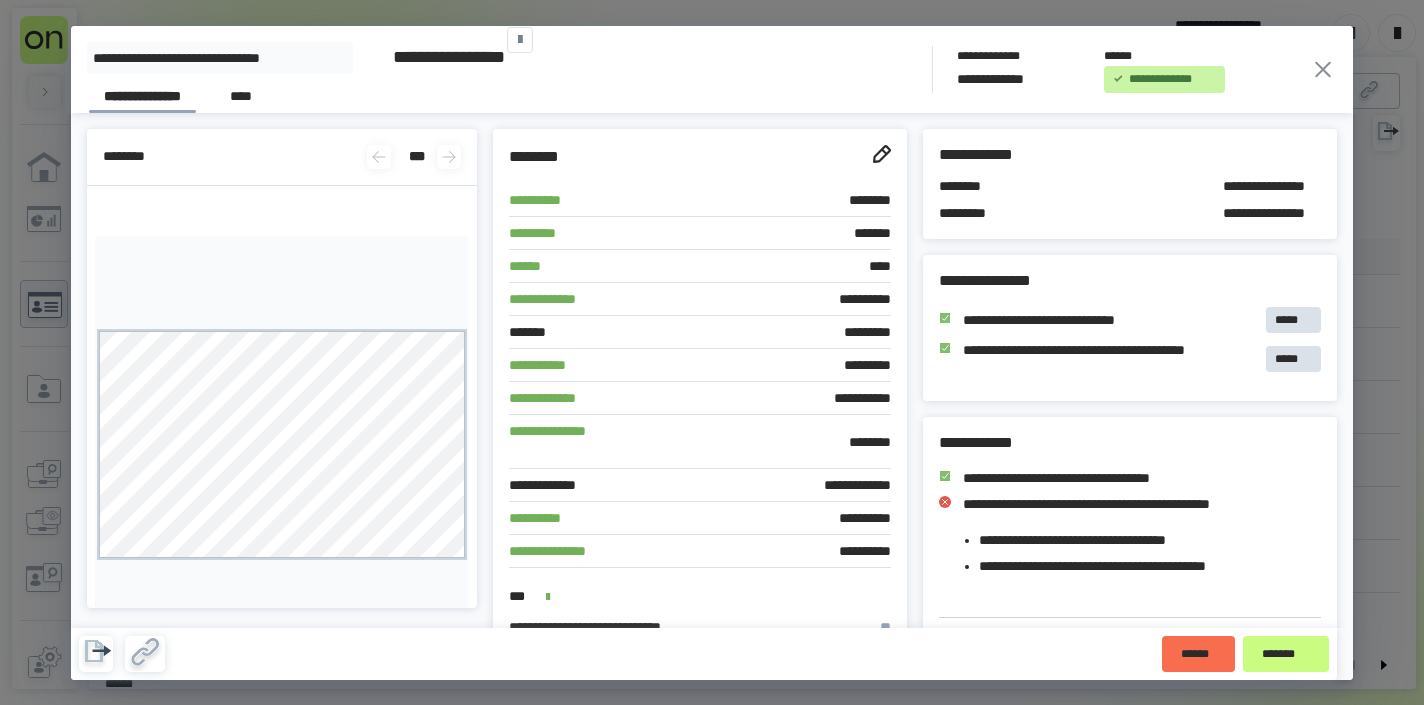 click 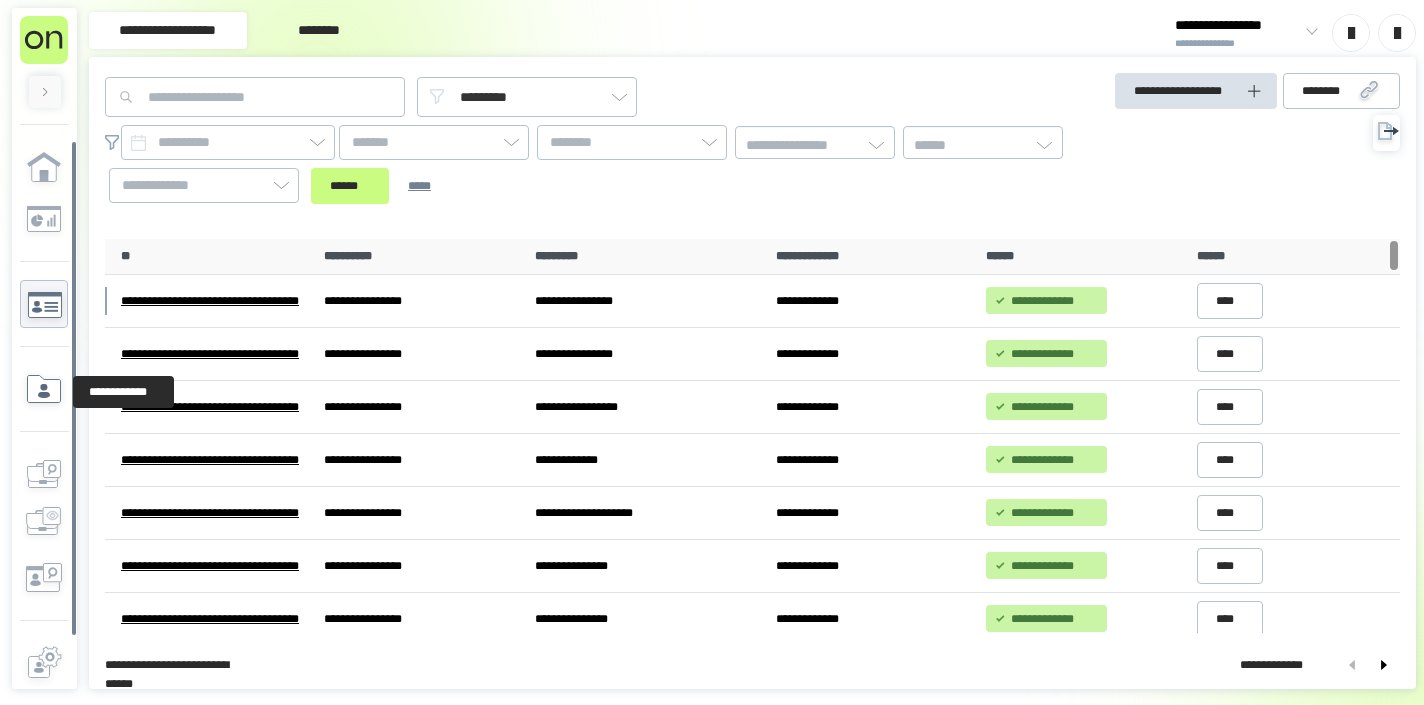 click 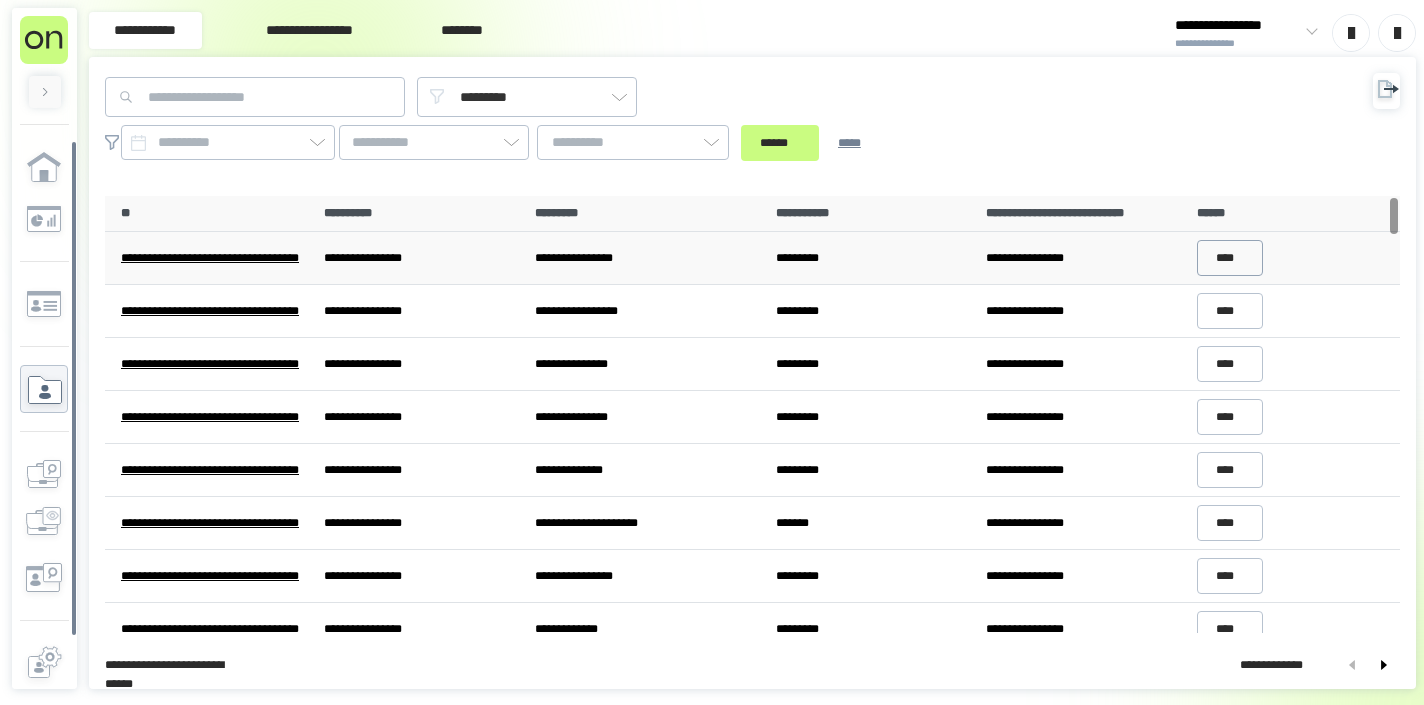 click on "****" at bounding box center [1230, 258] 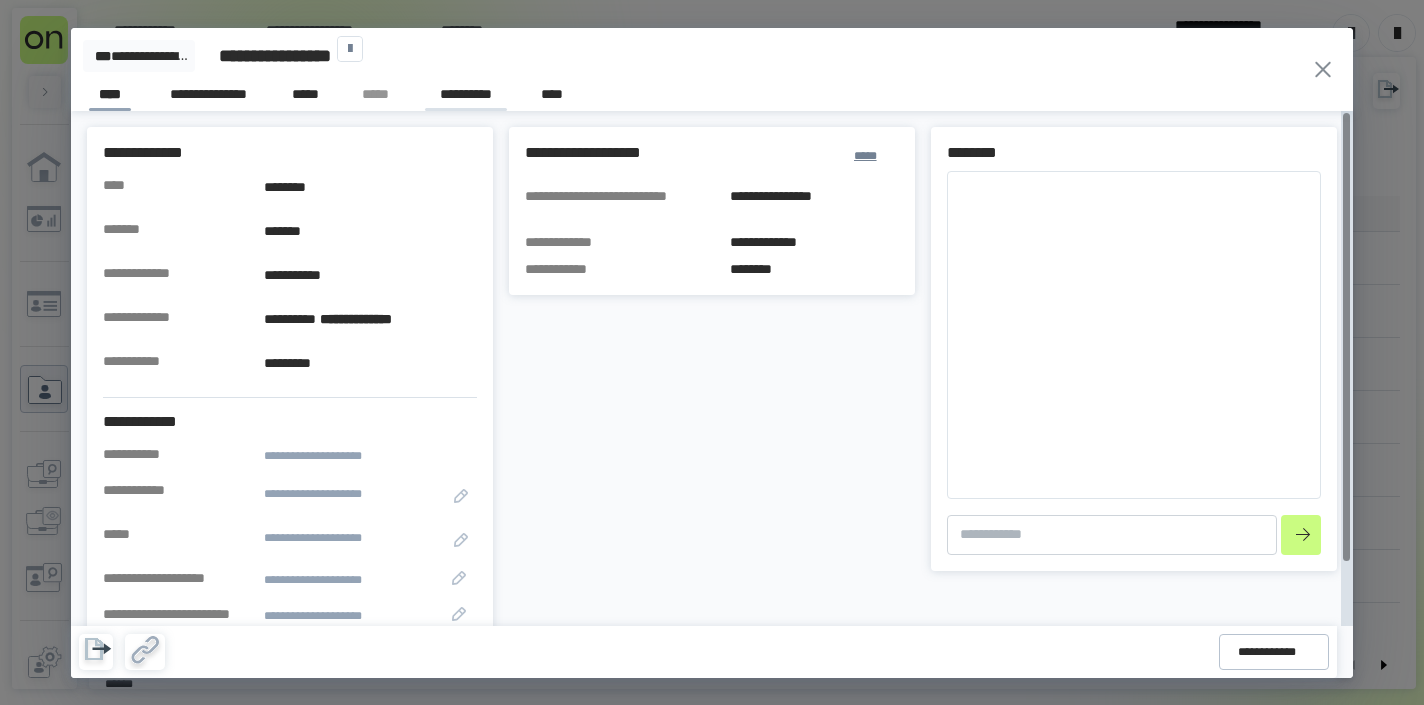 click on "**********" at bounding box center [466, 97] 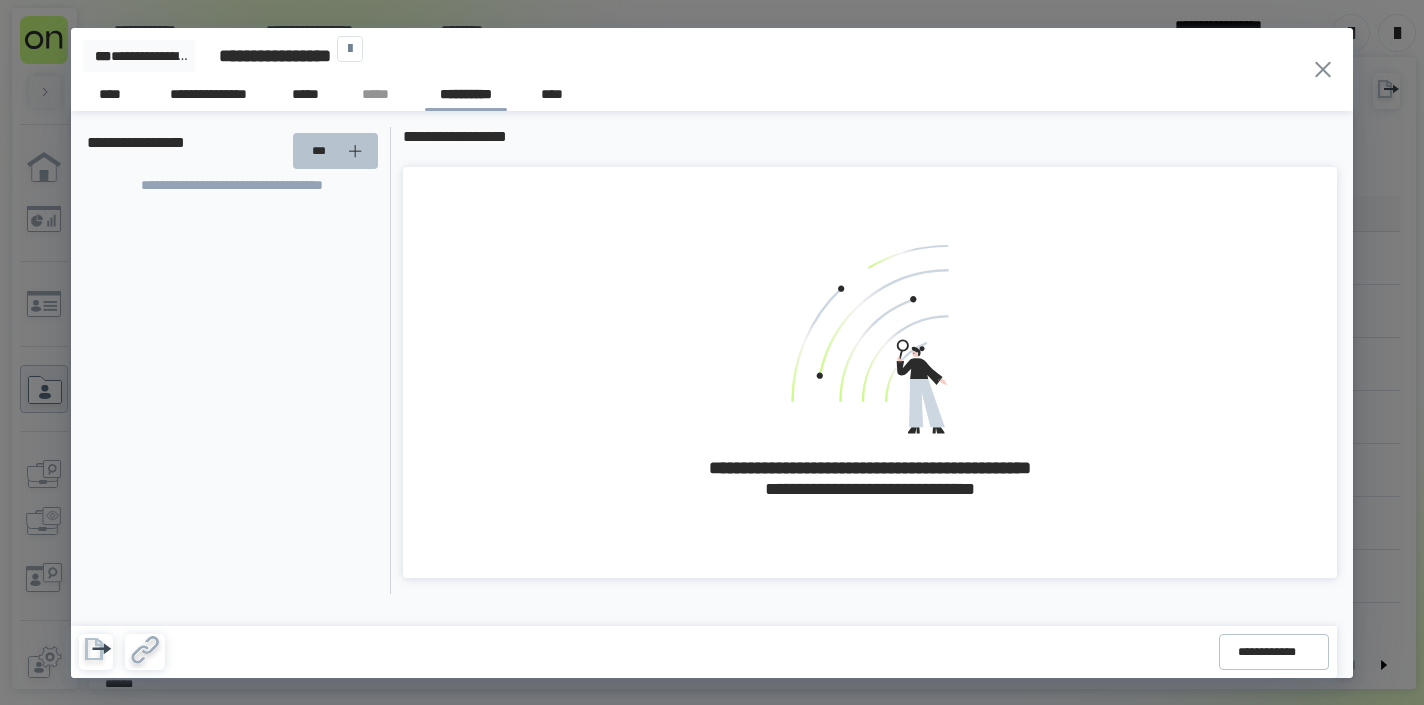 click 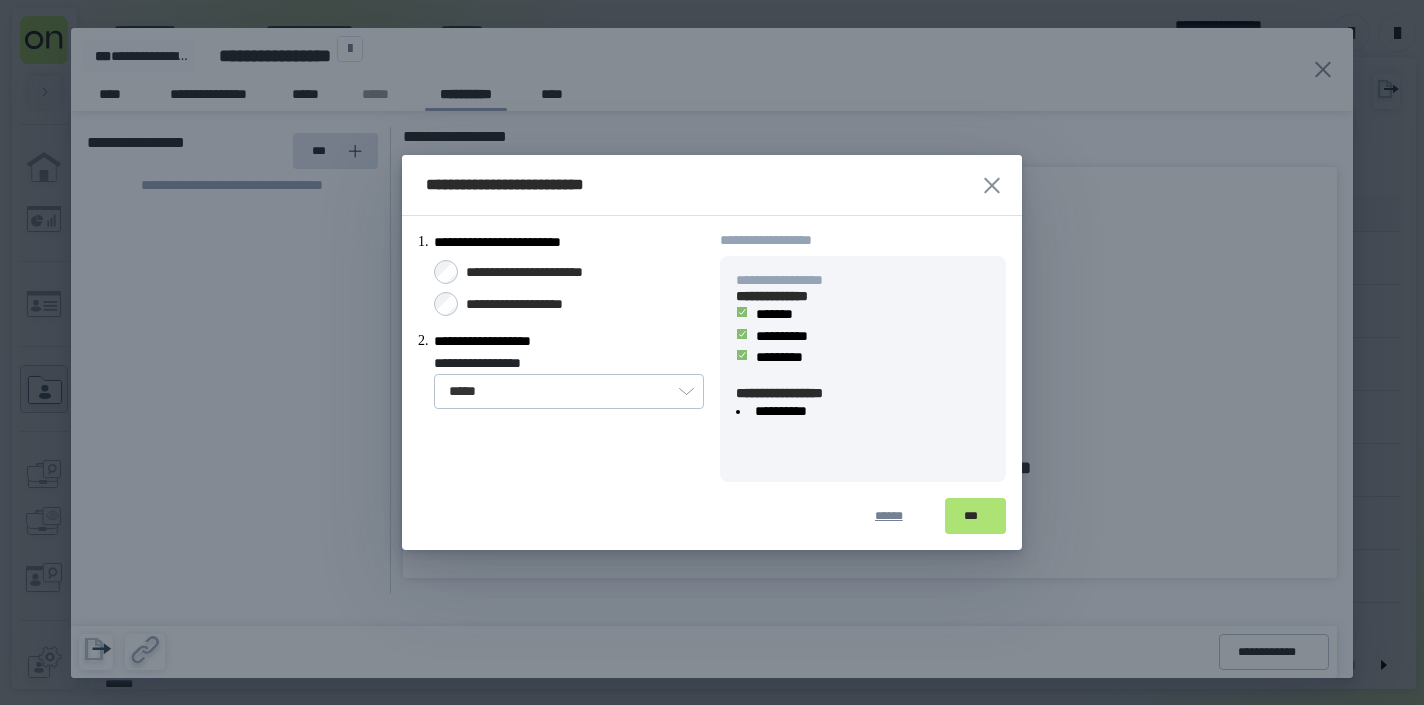 click on "***" at bounding box center [975, 516] 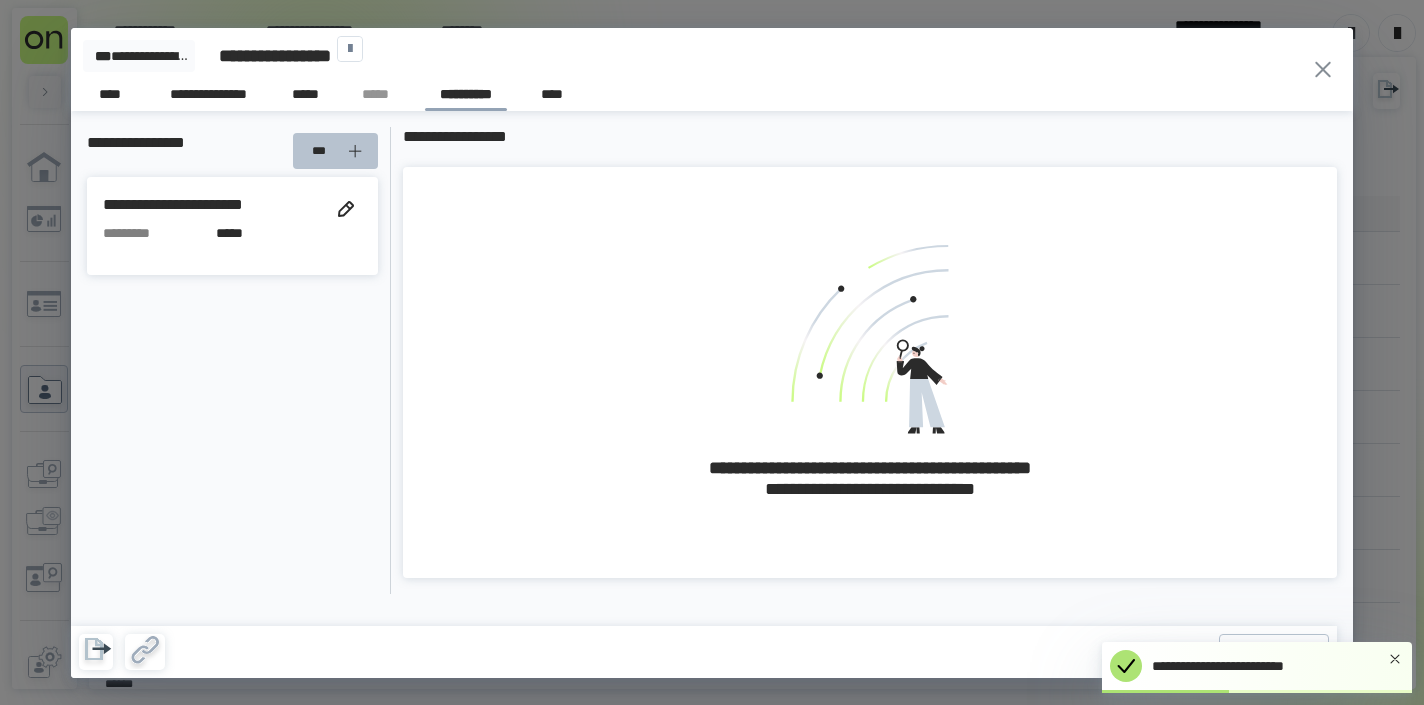 click 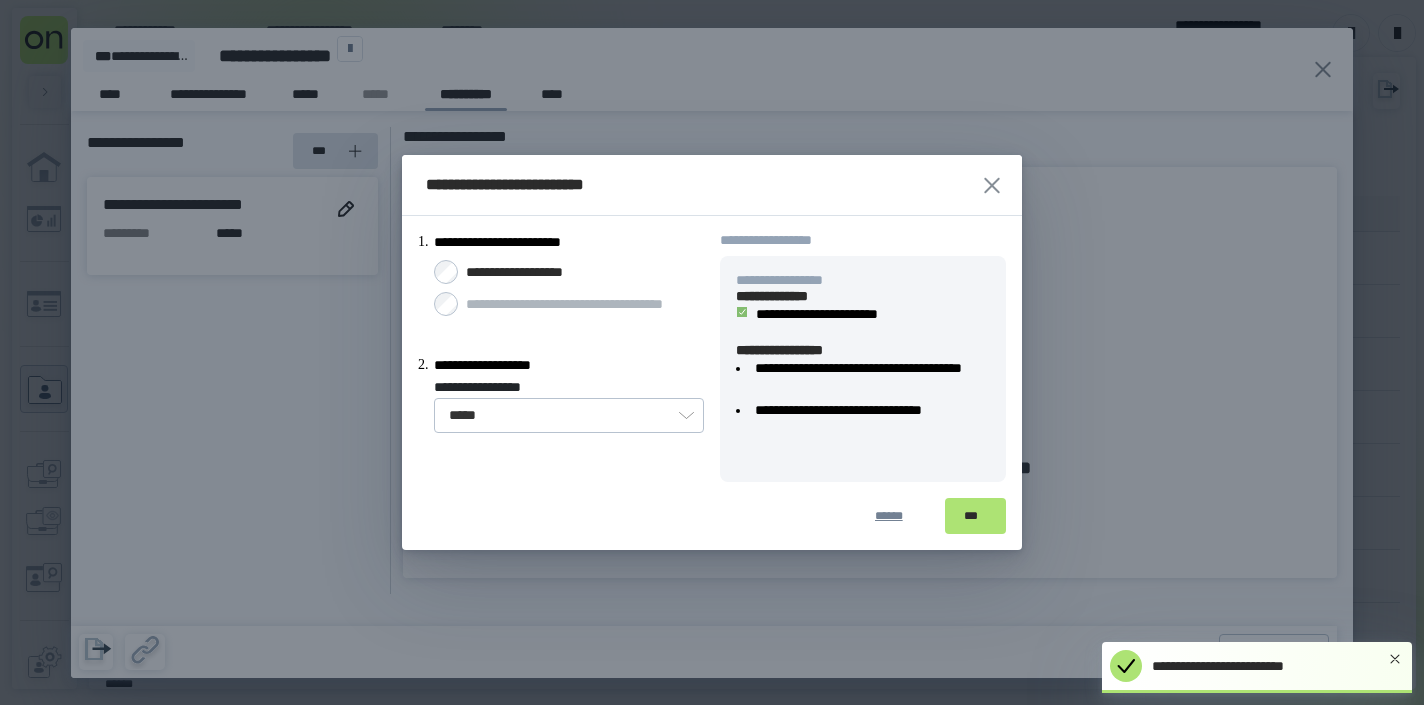 click on "***" at bounding box center (975, 516) 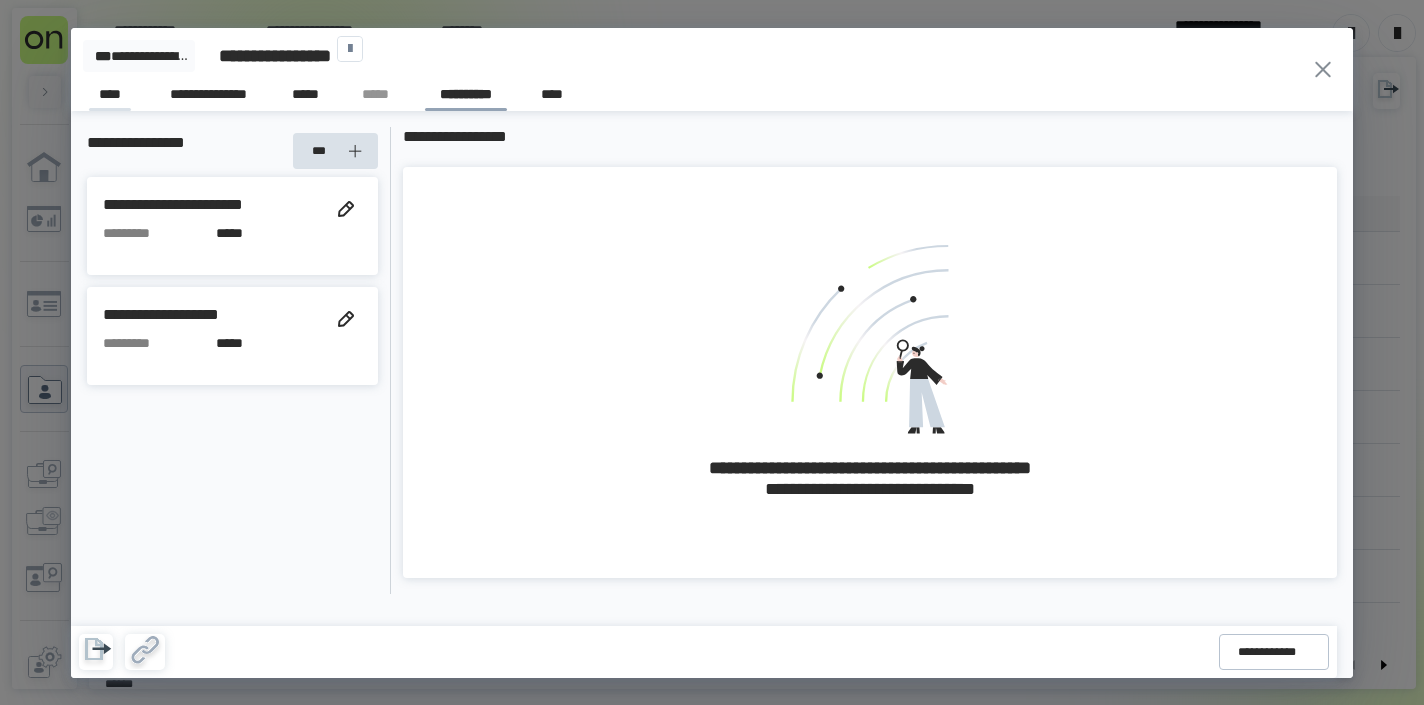 click on "****" at bounding box center (110, 97) 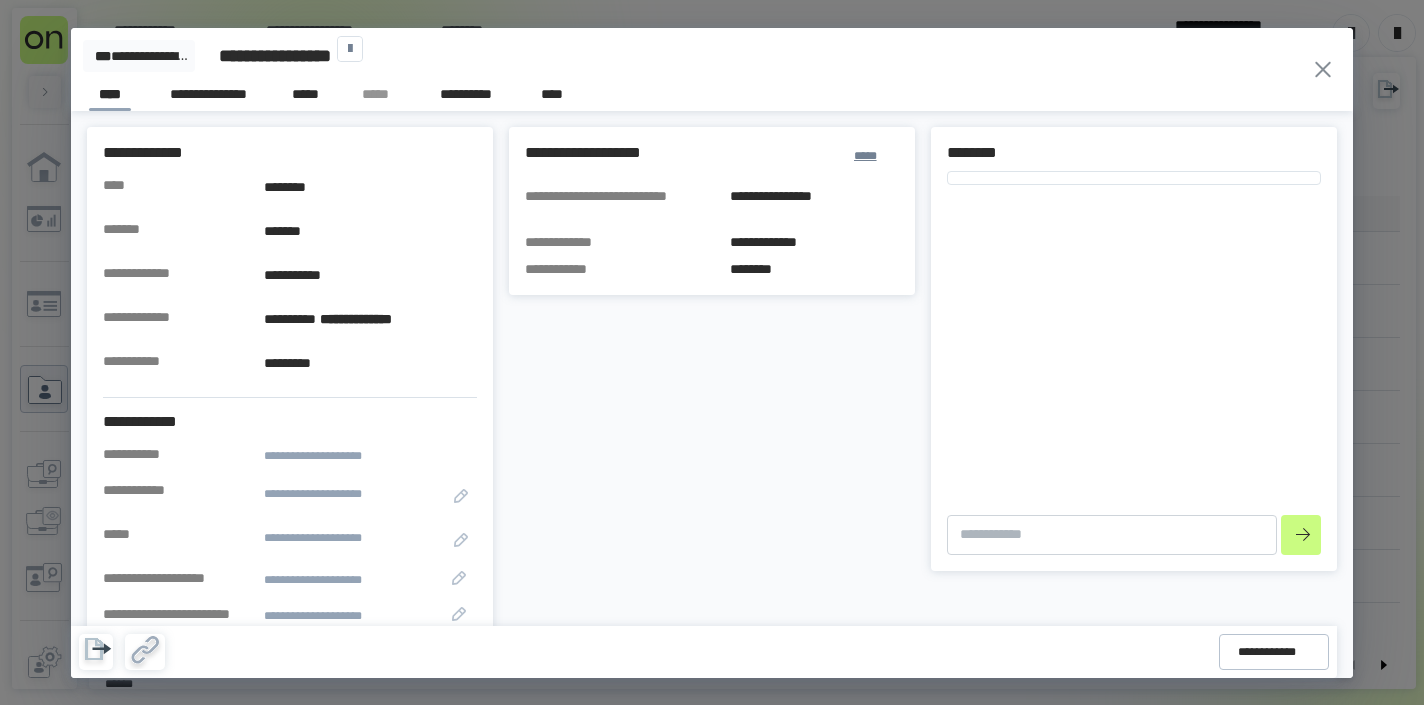 type on "*" 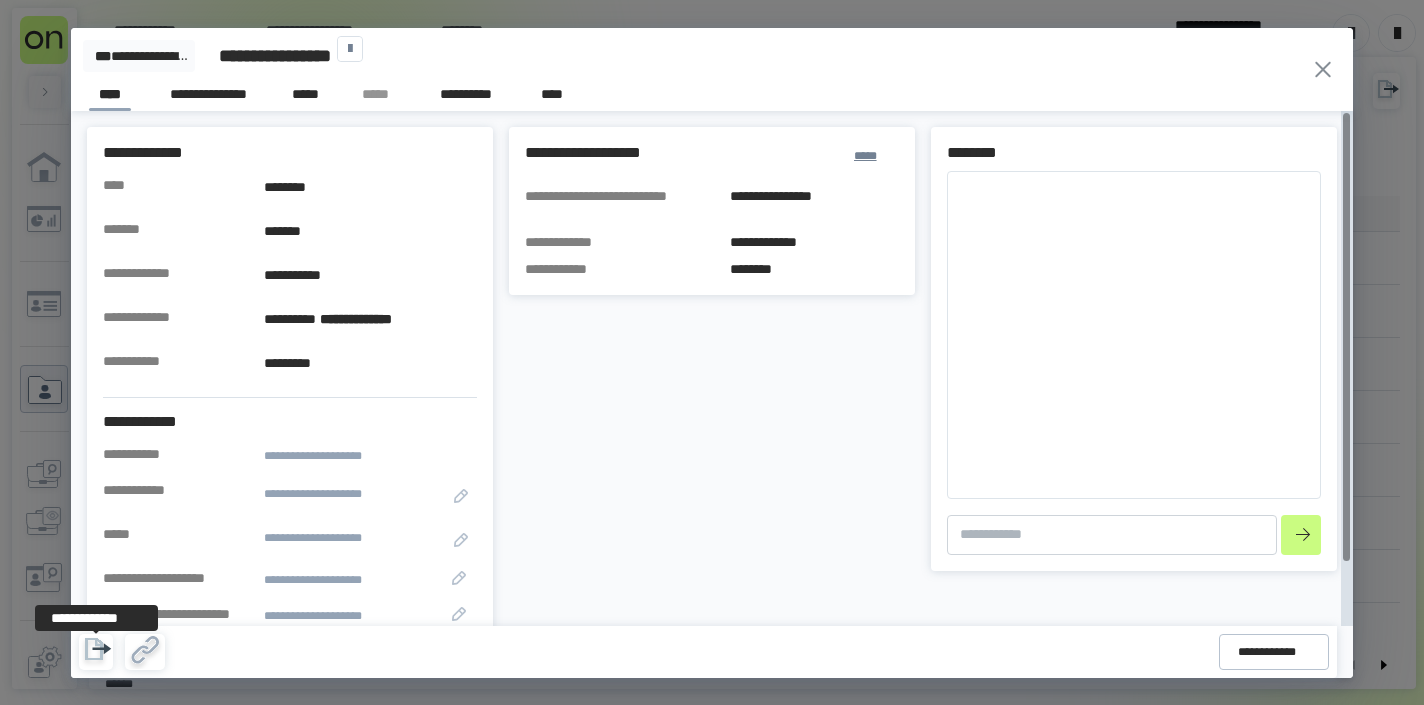 click 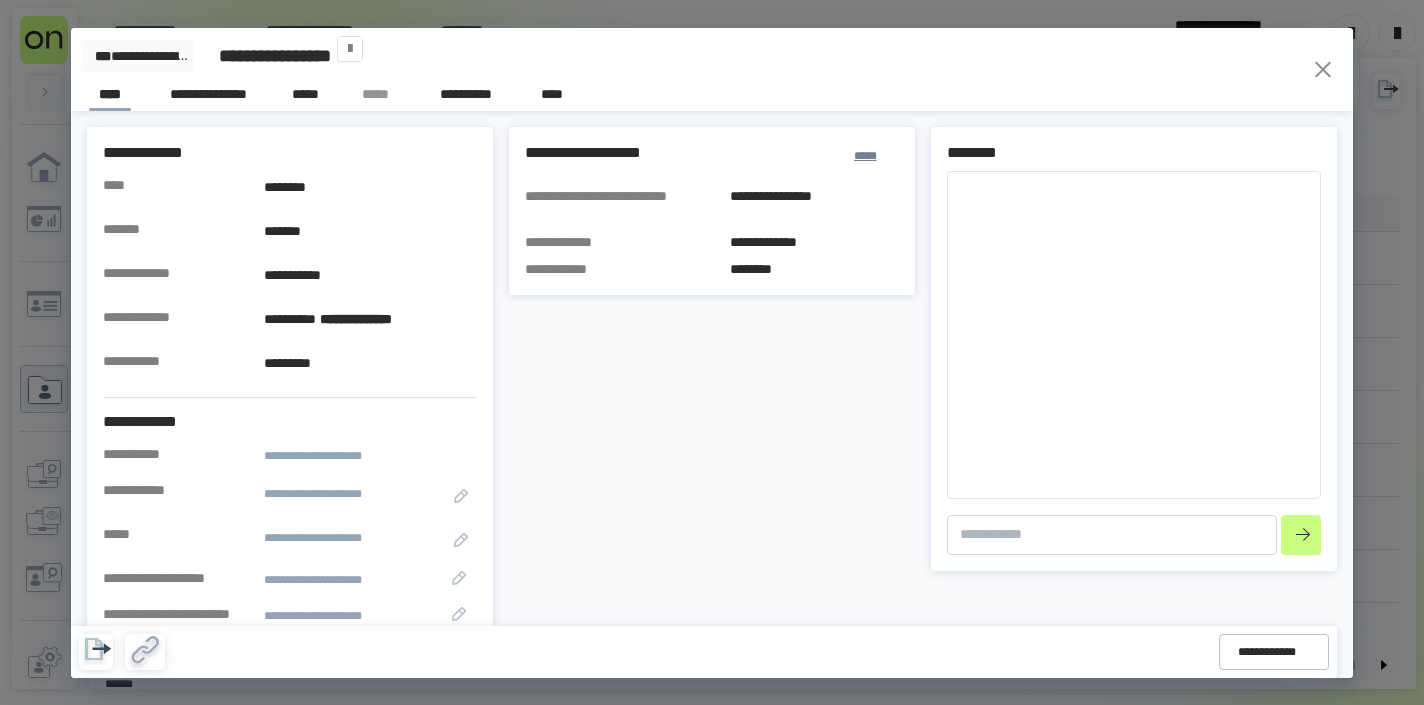 click 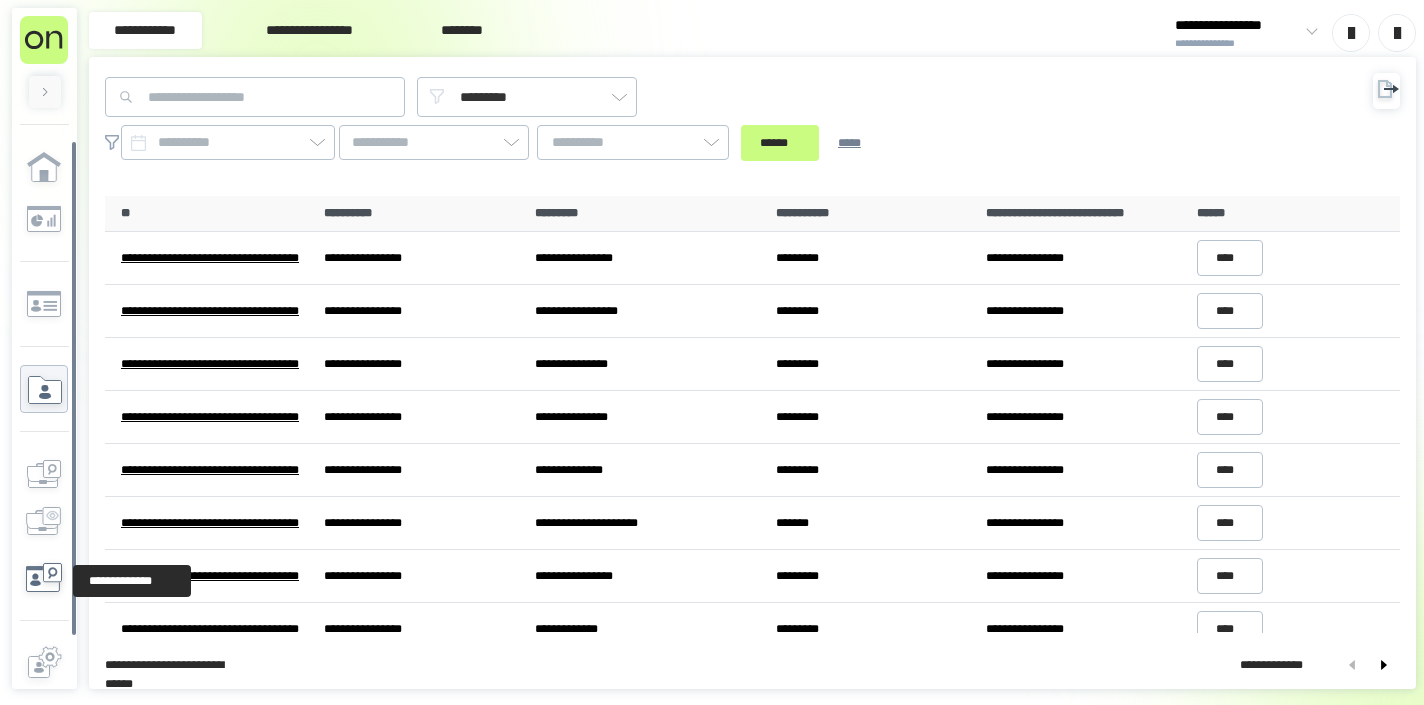 click 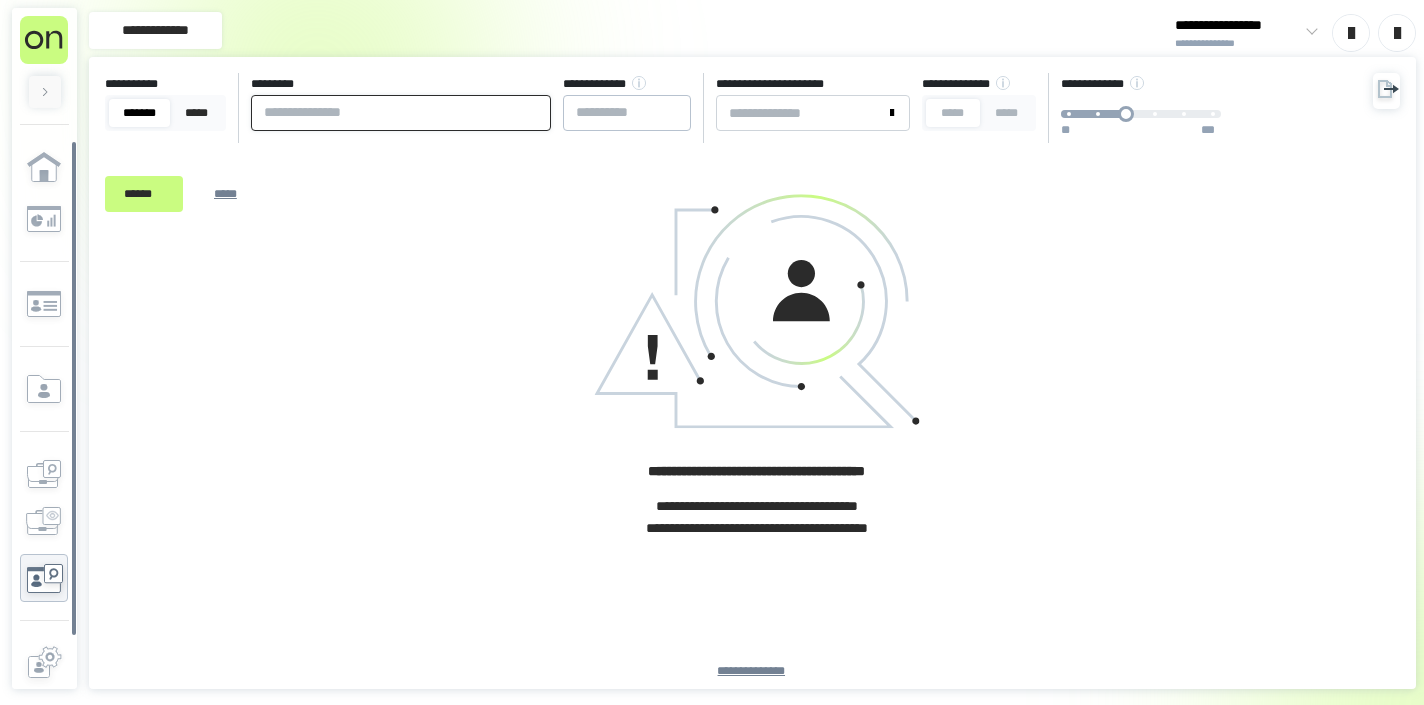 paste on "**********" 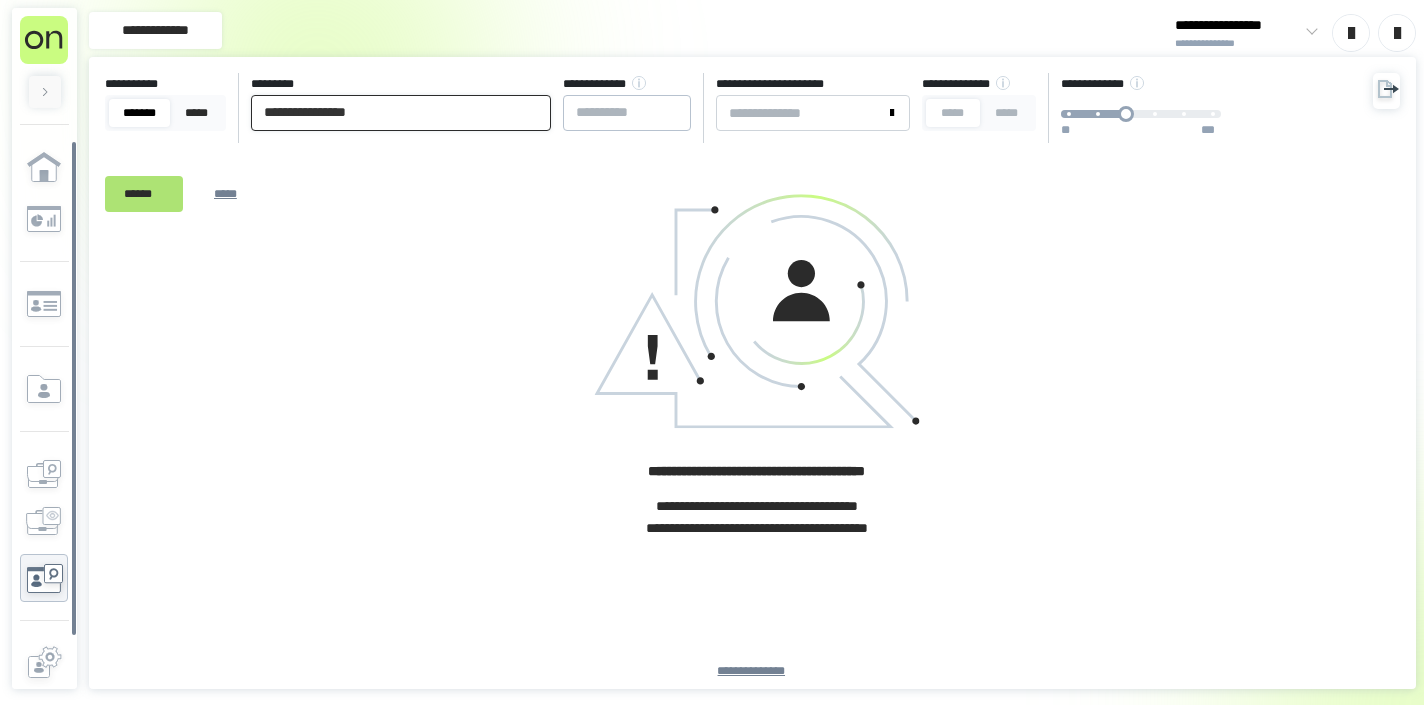 type on "**********" 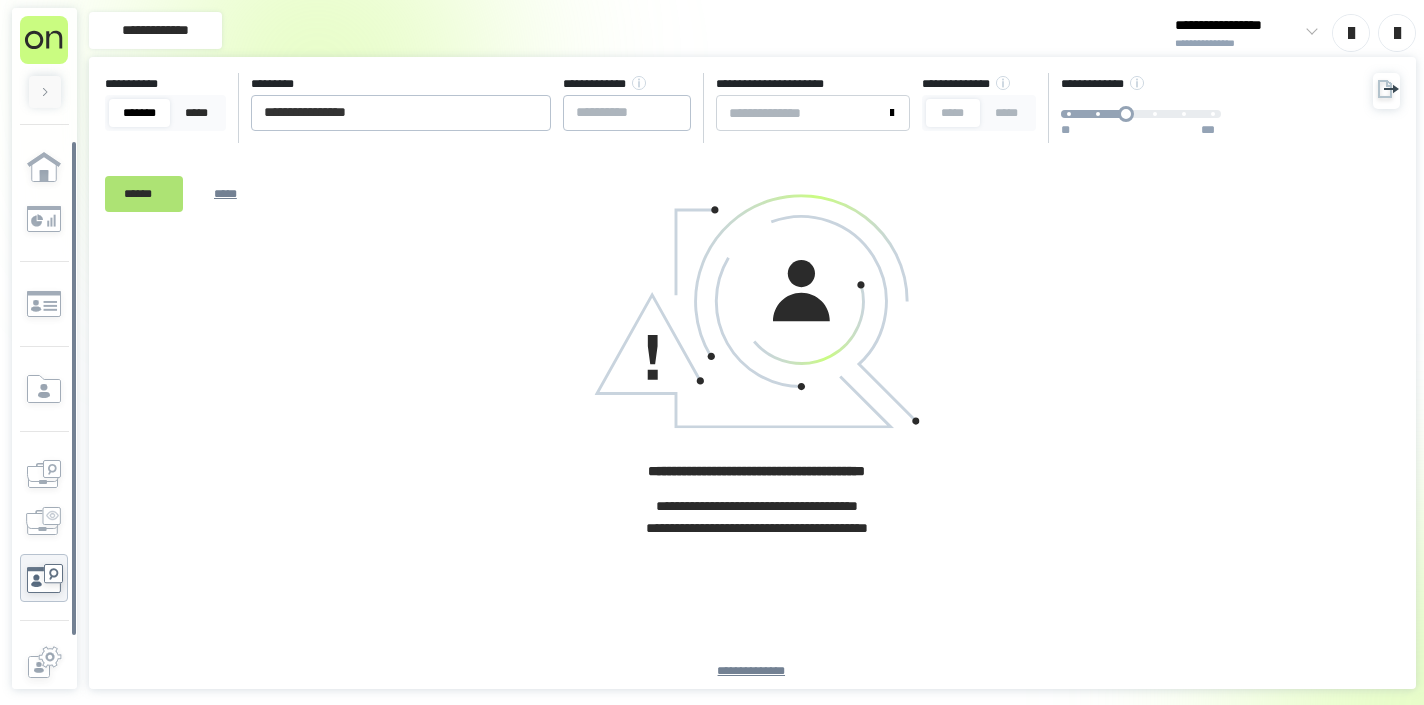 click on "******" at bounding box center (144, 194) 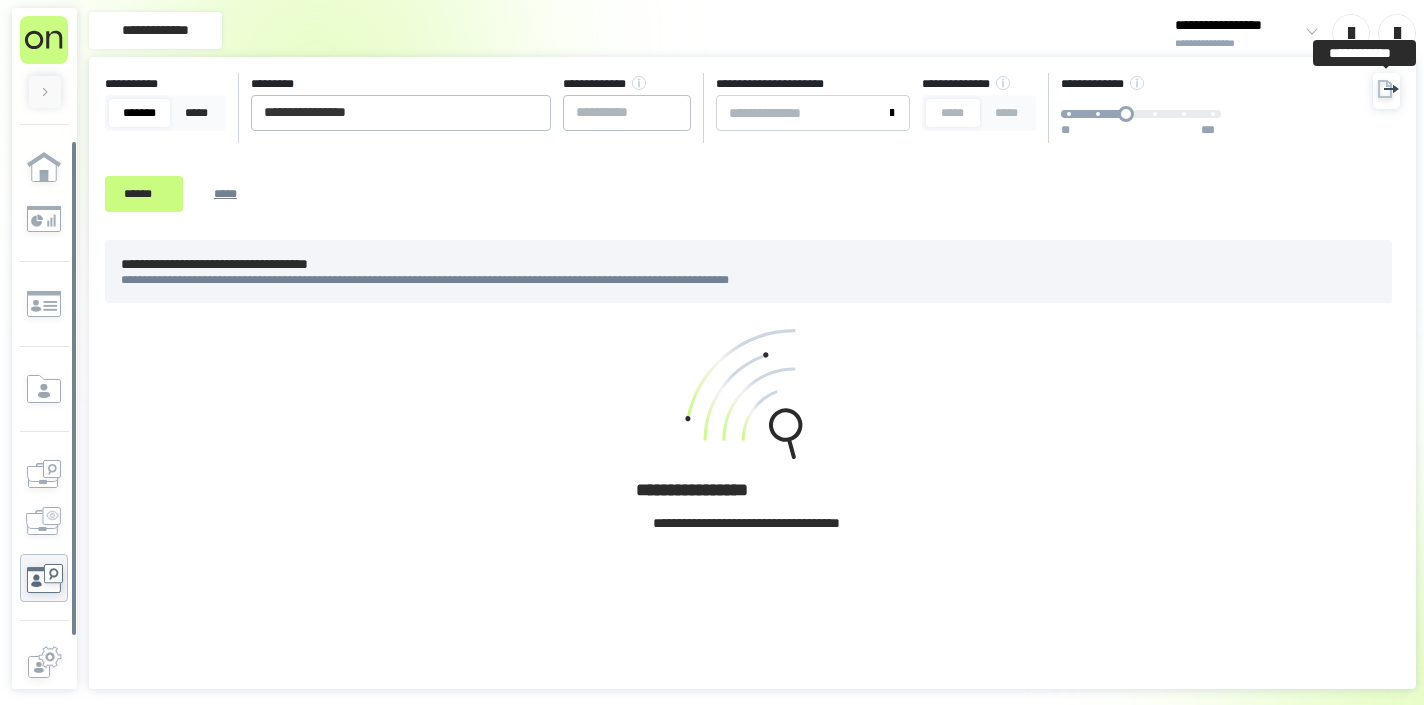 click 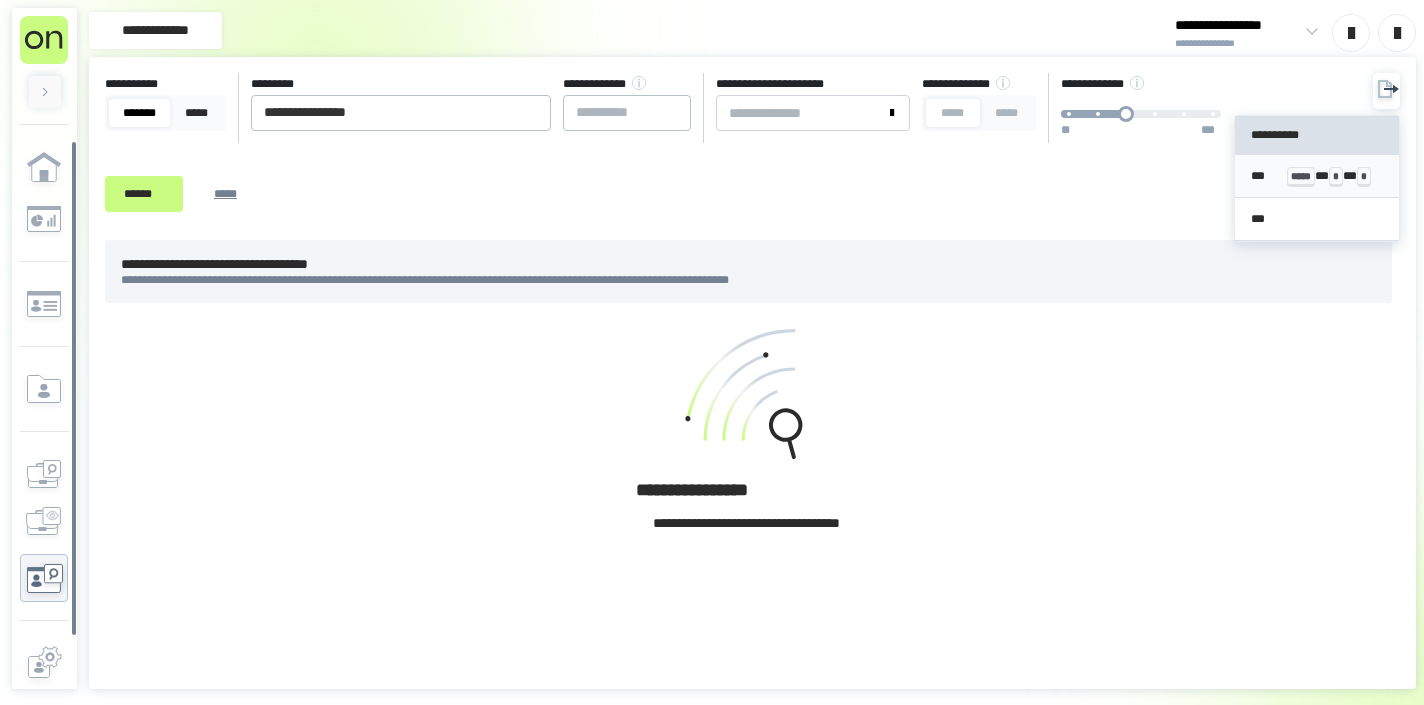 click on "*** ***** * * *   *" at bounding box center (1317, 176) 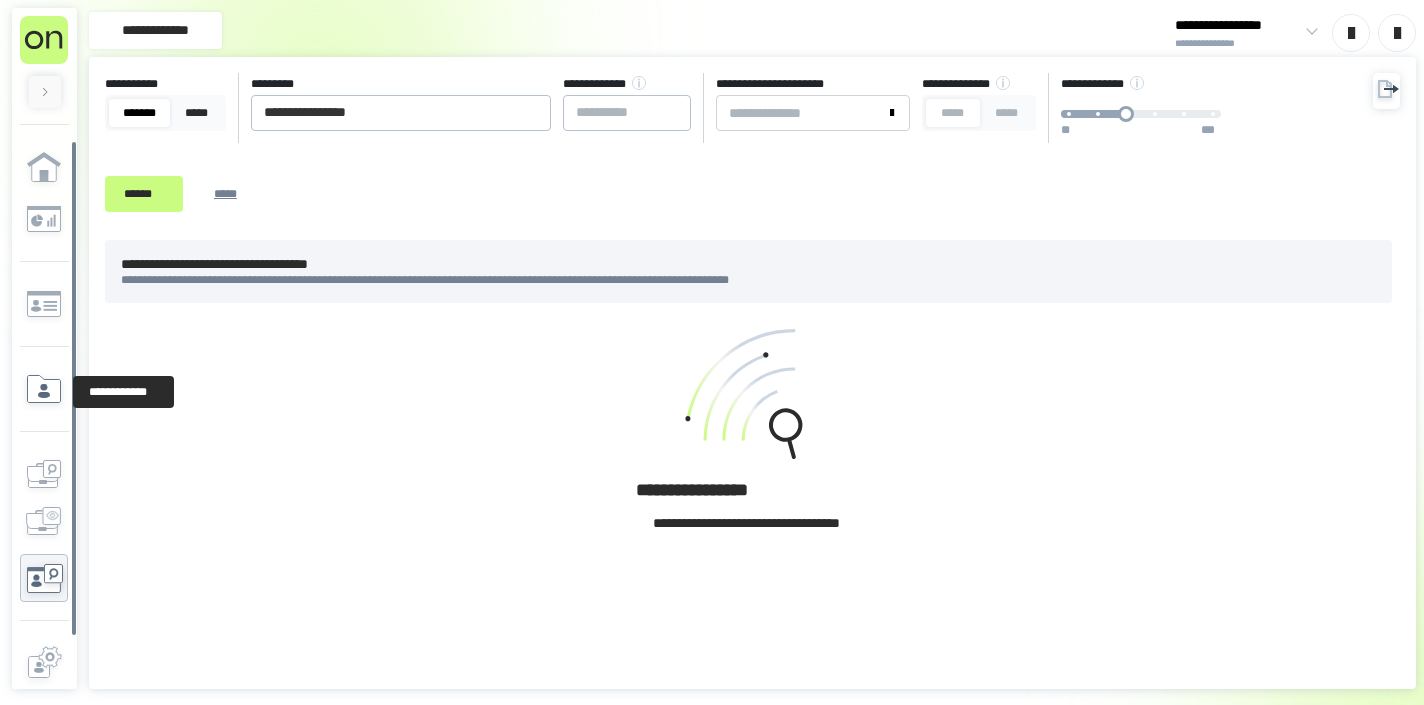 click 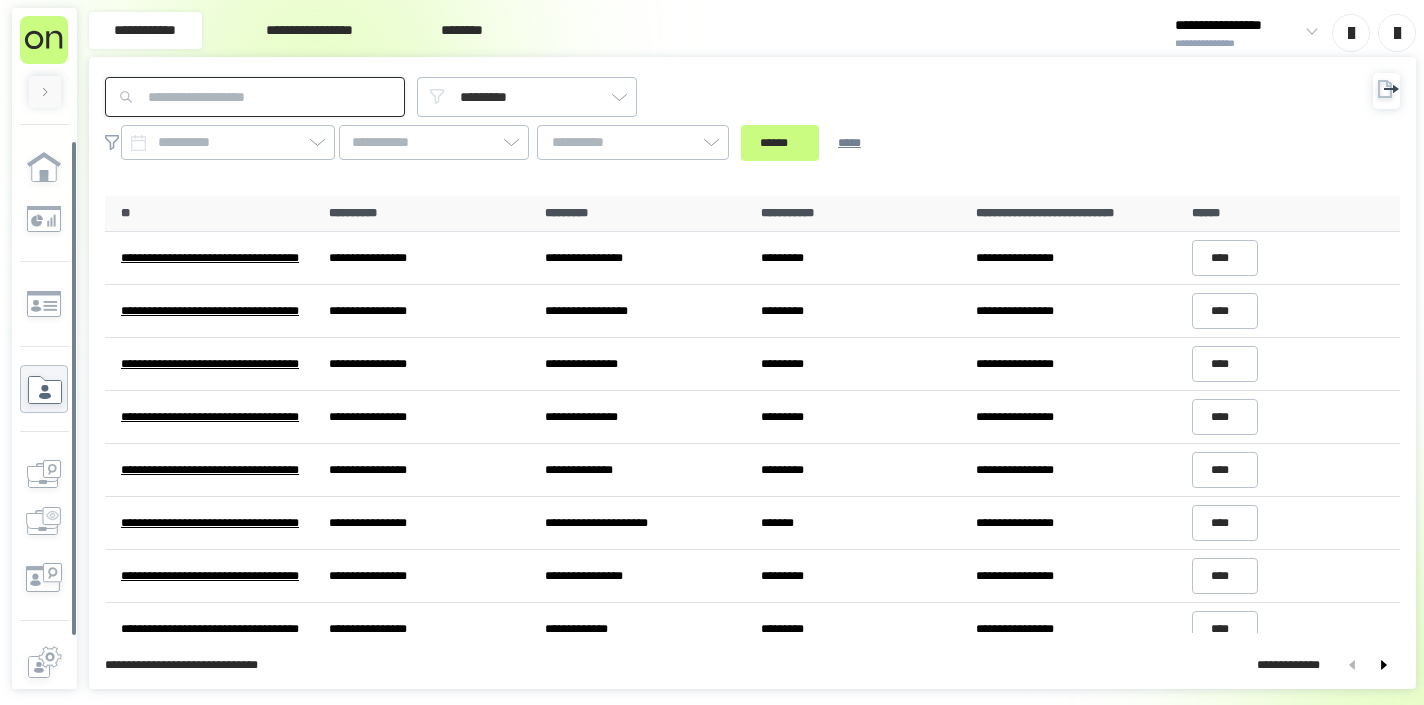 click at bounding box center [255, 97] 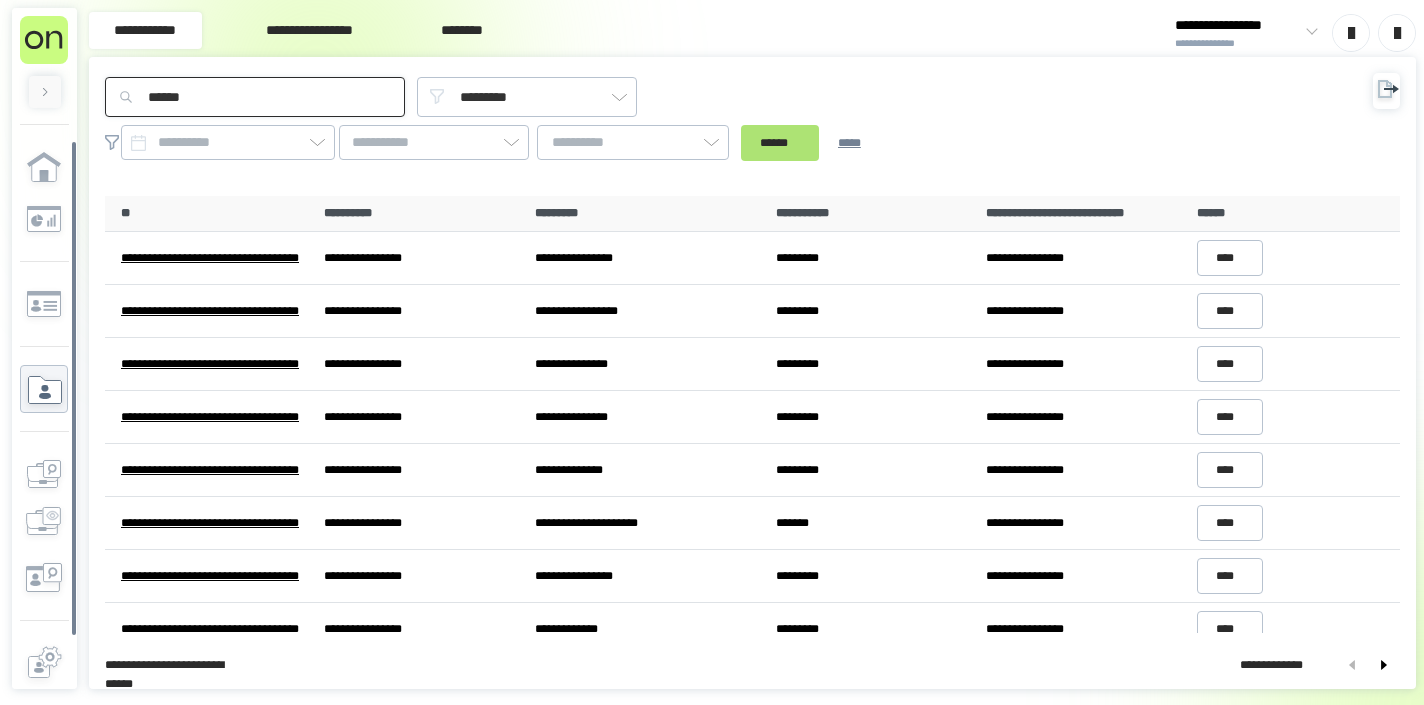 type on "******" 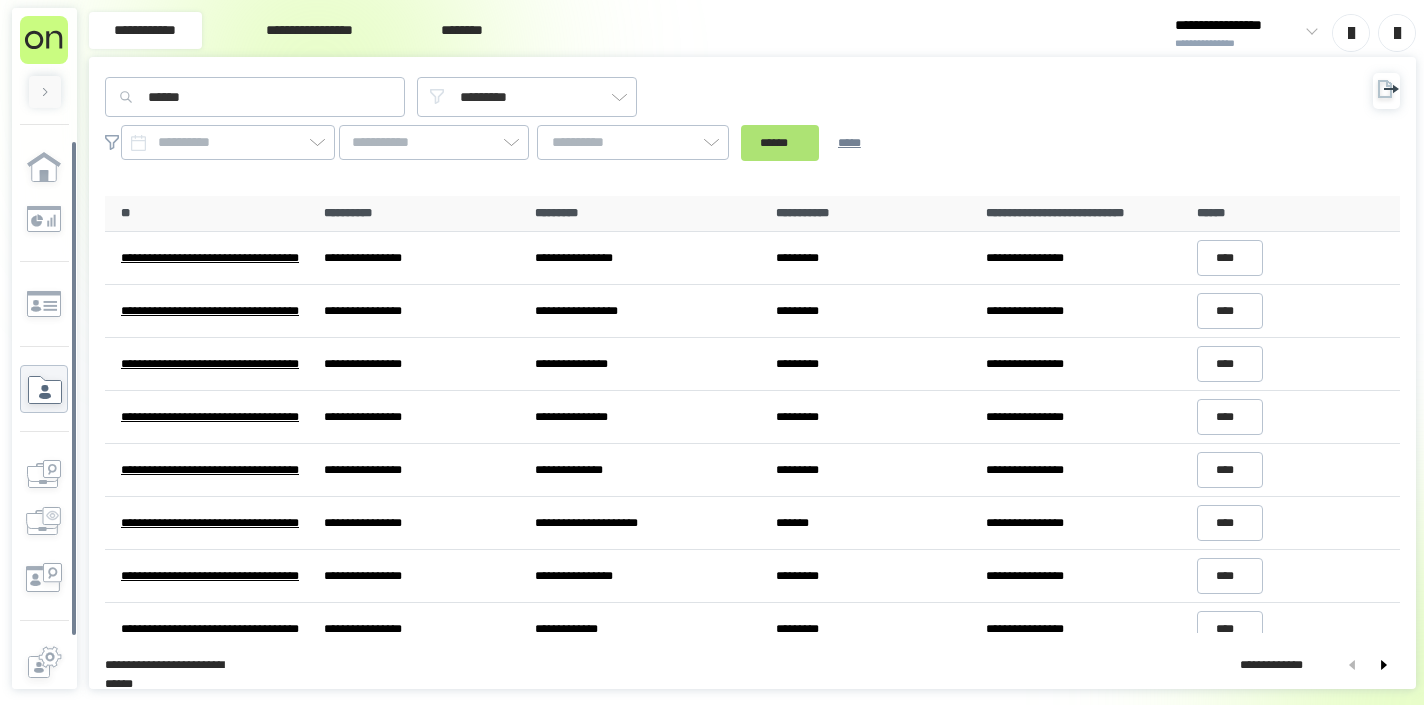 click on "******" at bounding box center [780, 143] 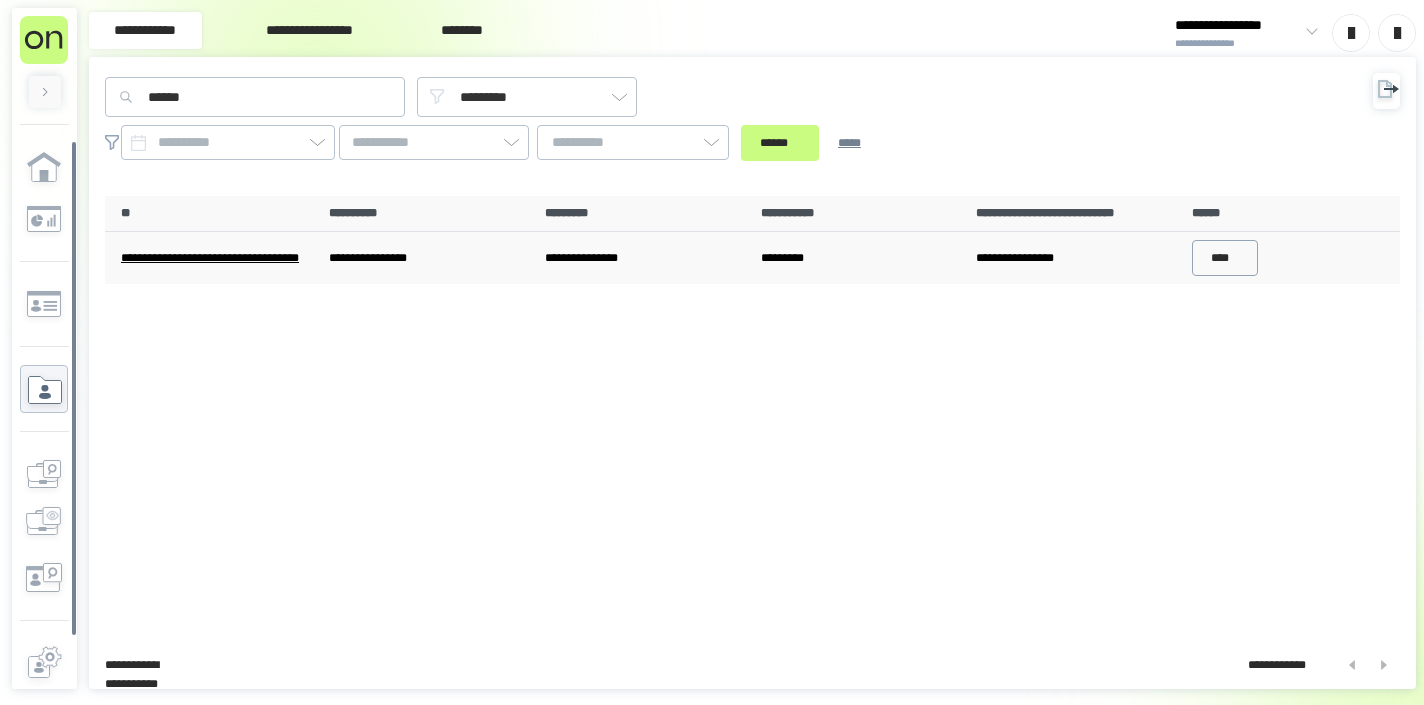 click on "****" at bounding box center [1225, 258] 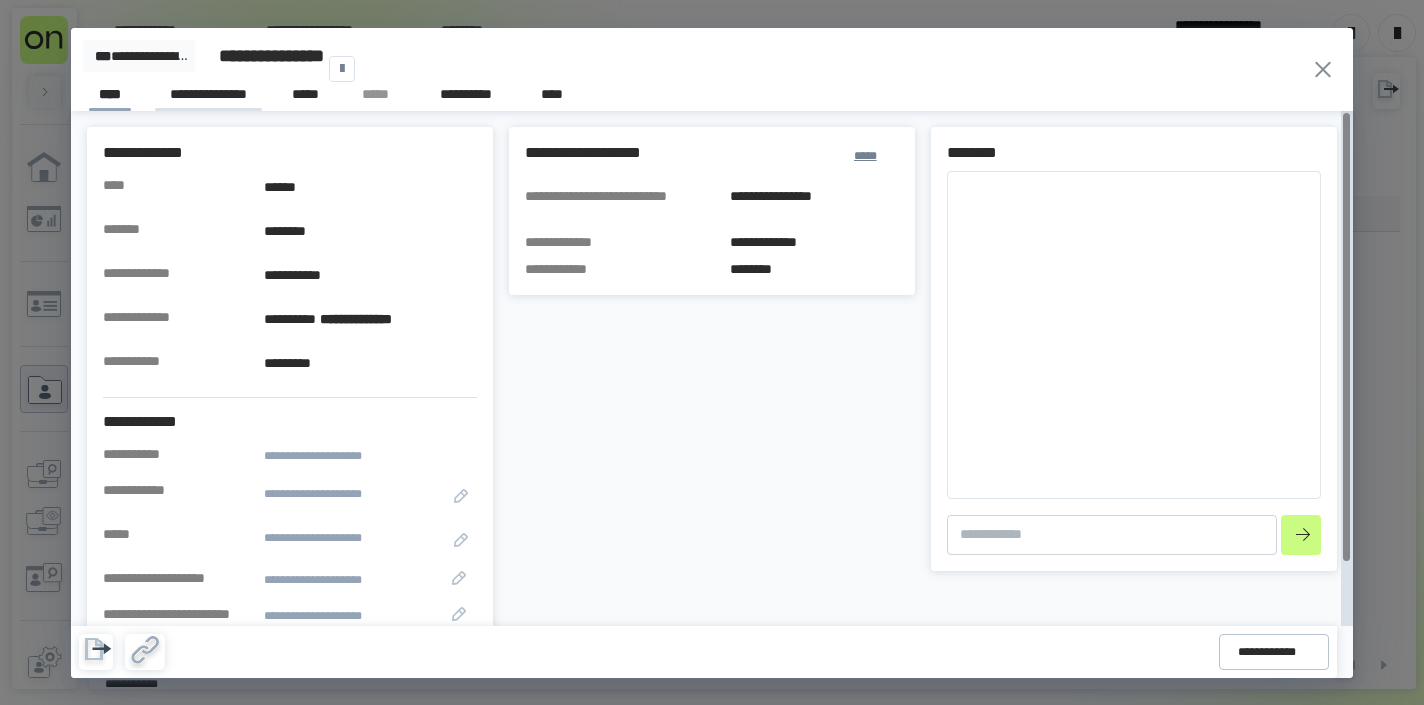 click on "**********" at bounding box center (208, 97) 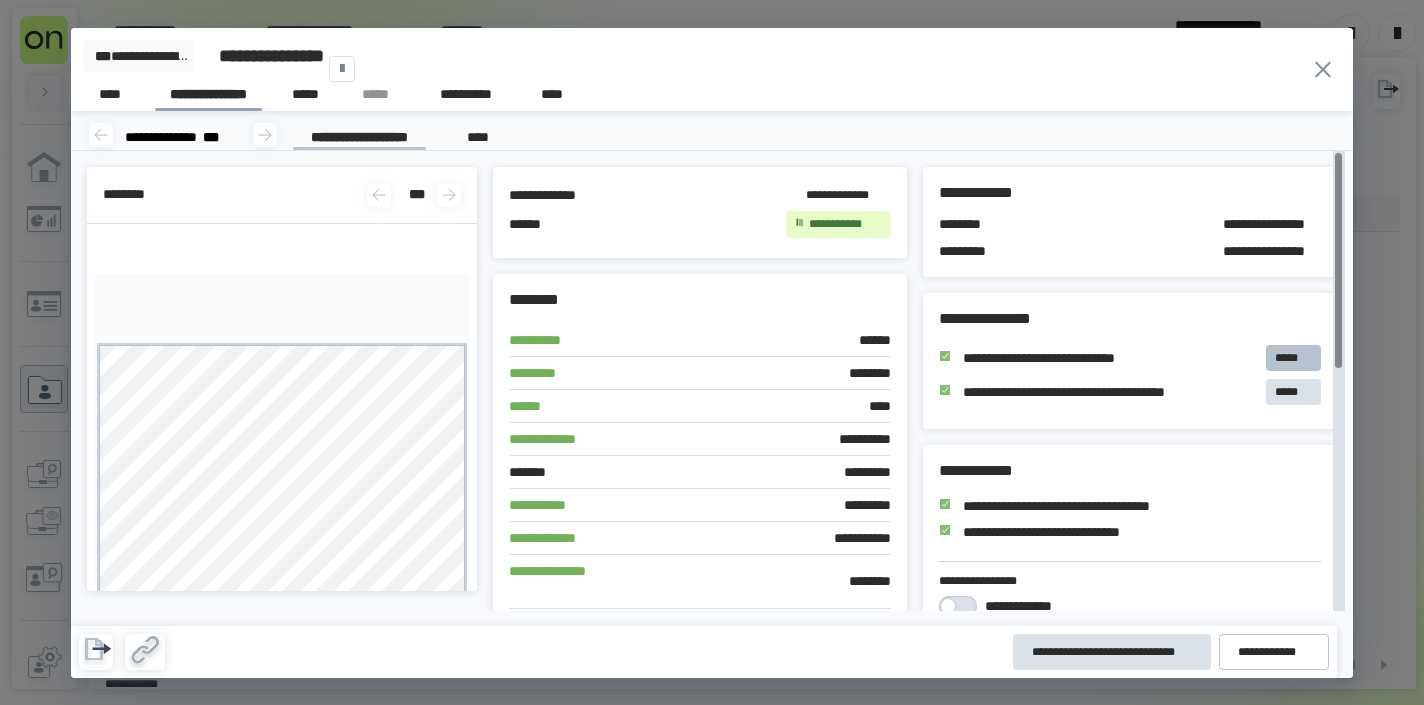 click on "*****" at bounding box center (1293, 358) 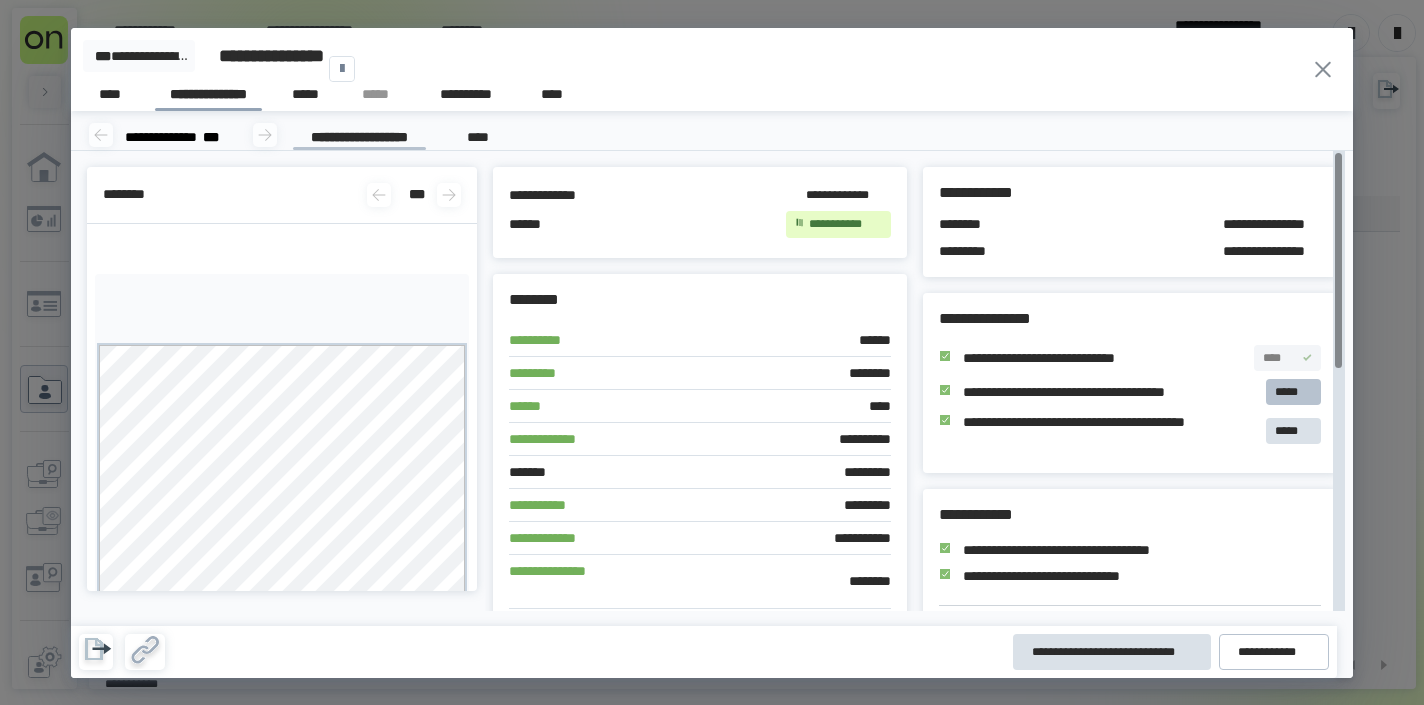 click on "*****" at bounding box center [1293, 392] 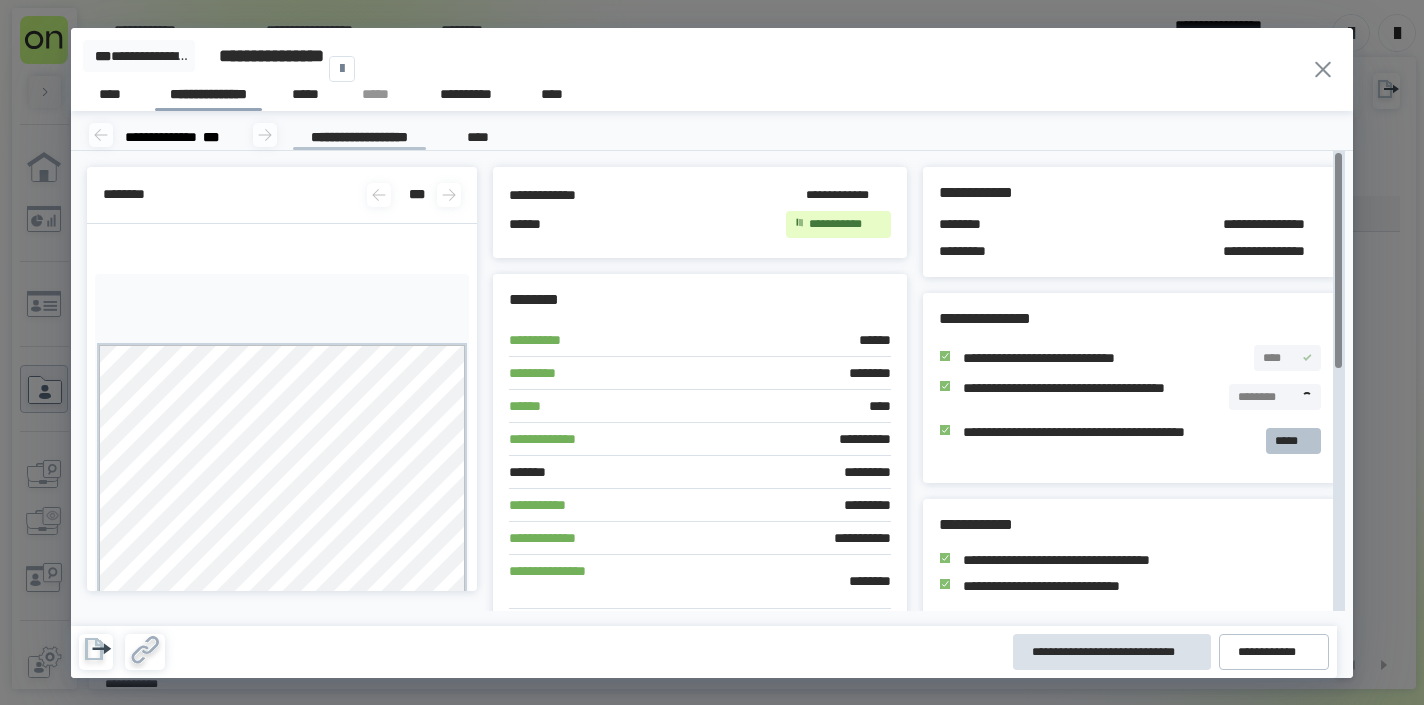 click on "*****" at bounding box center (1293, 441) 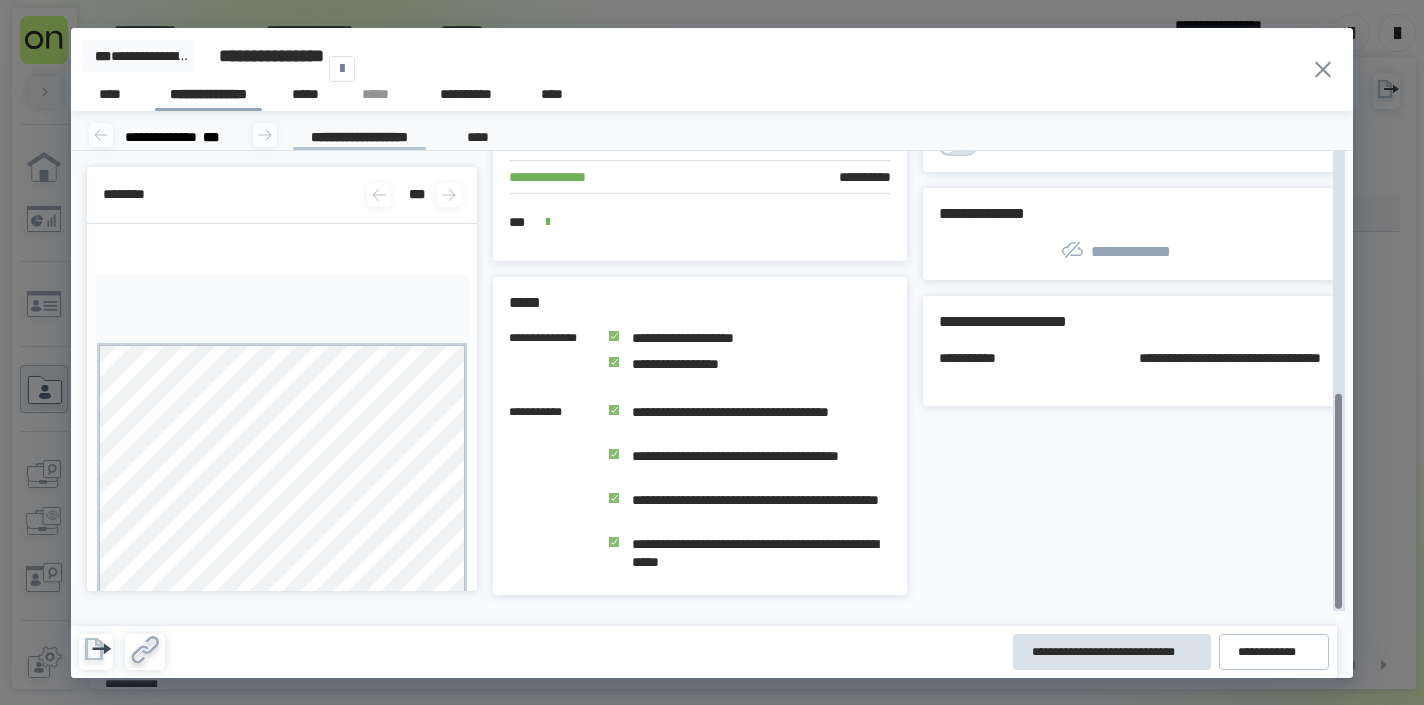 scroll, scrollTop: 514, scrollLeft: 0, axis: vertical 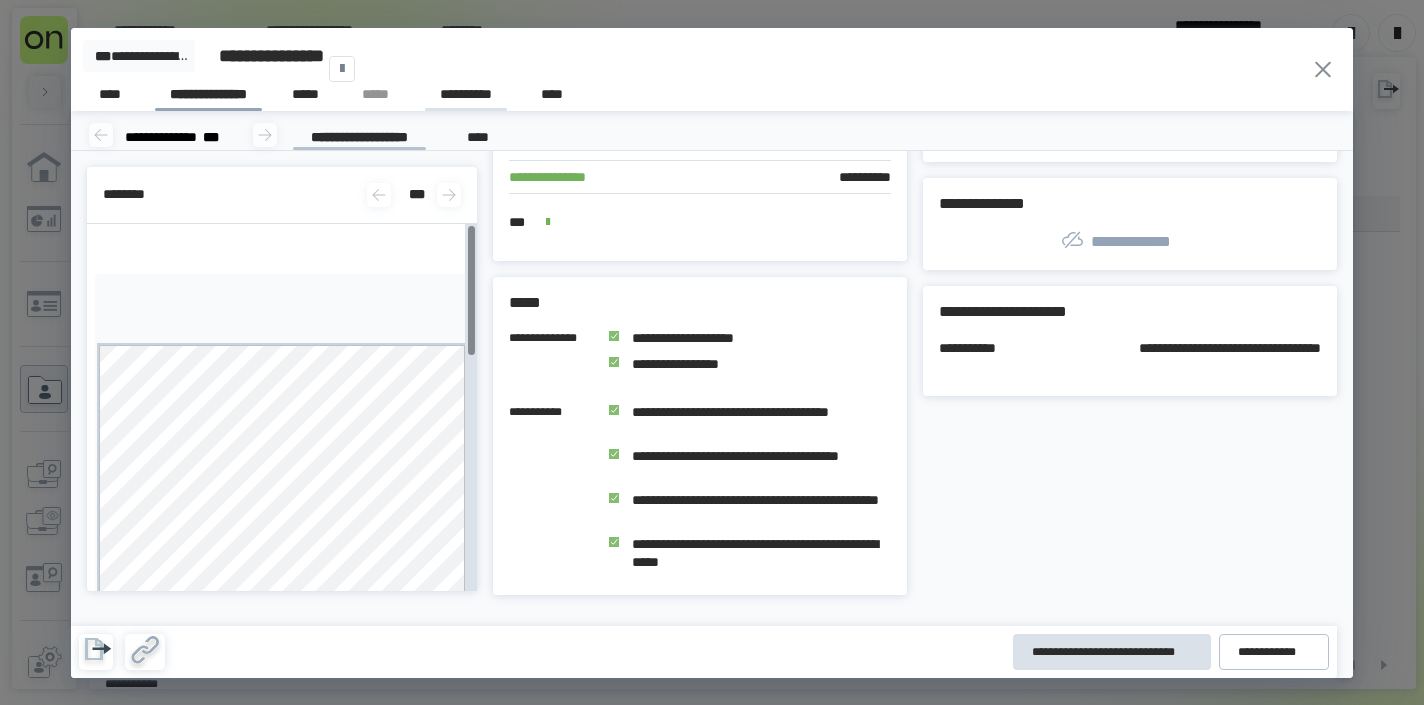 click on "**********" at bounding box center (466, 97) 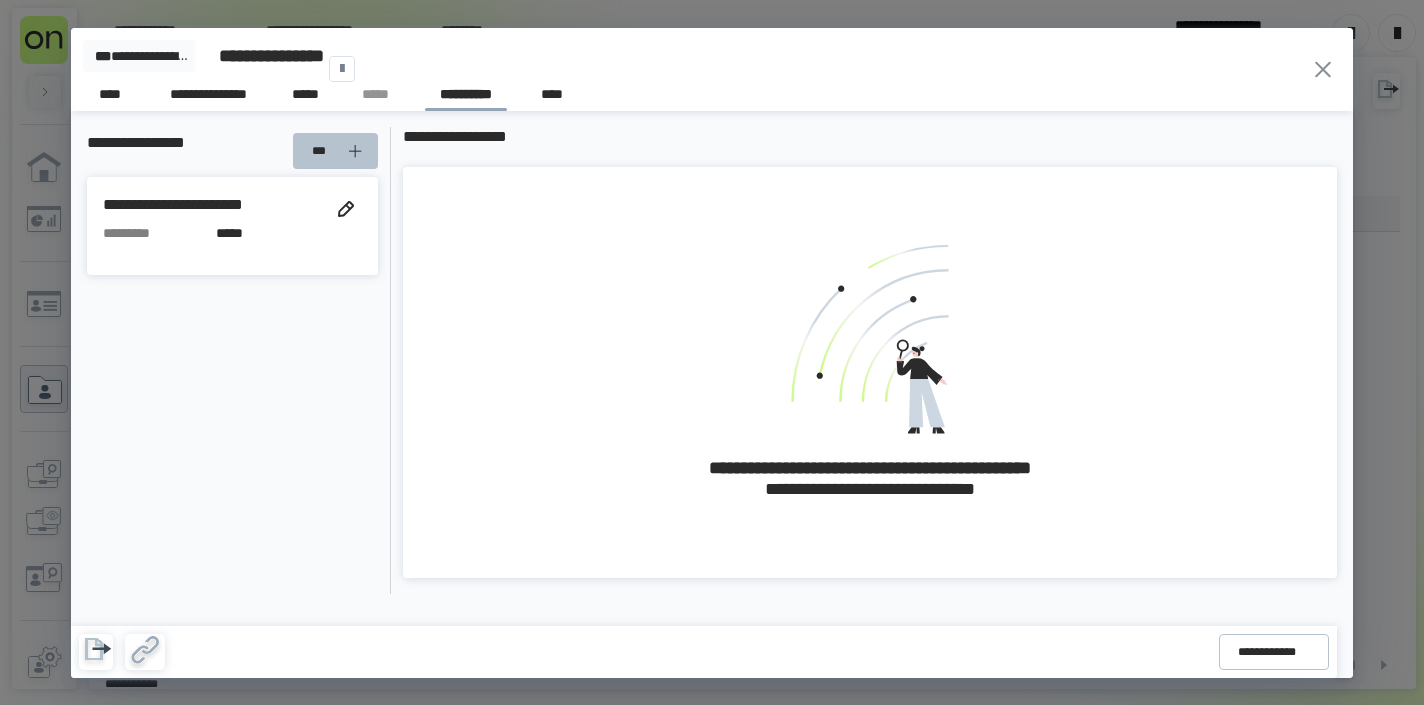 click 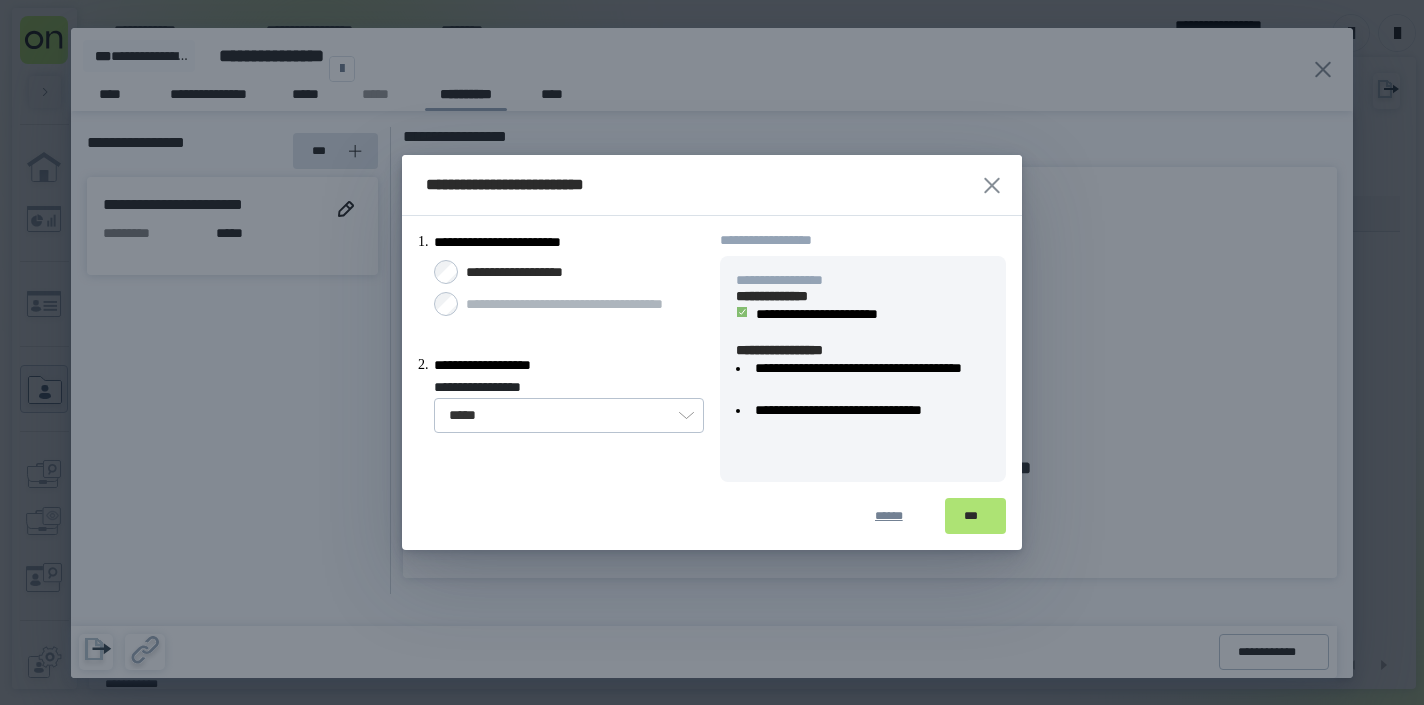 click on "***" at bounding box center (975, 516) 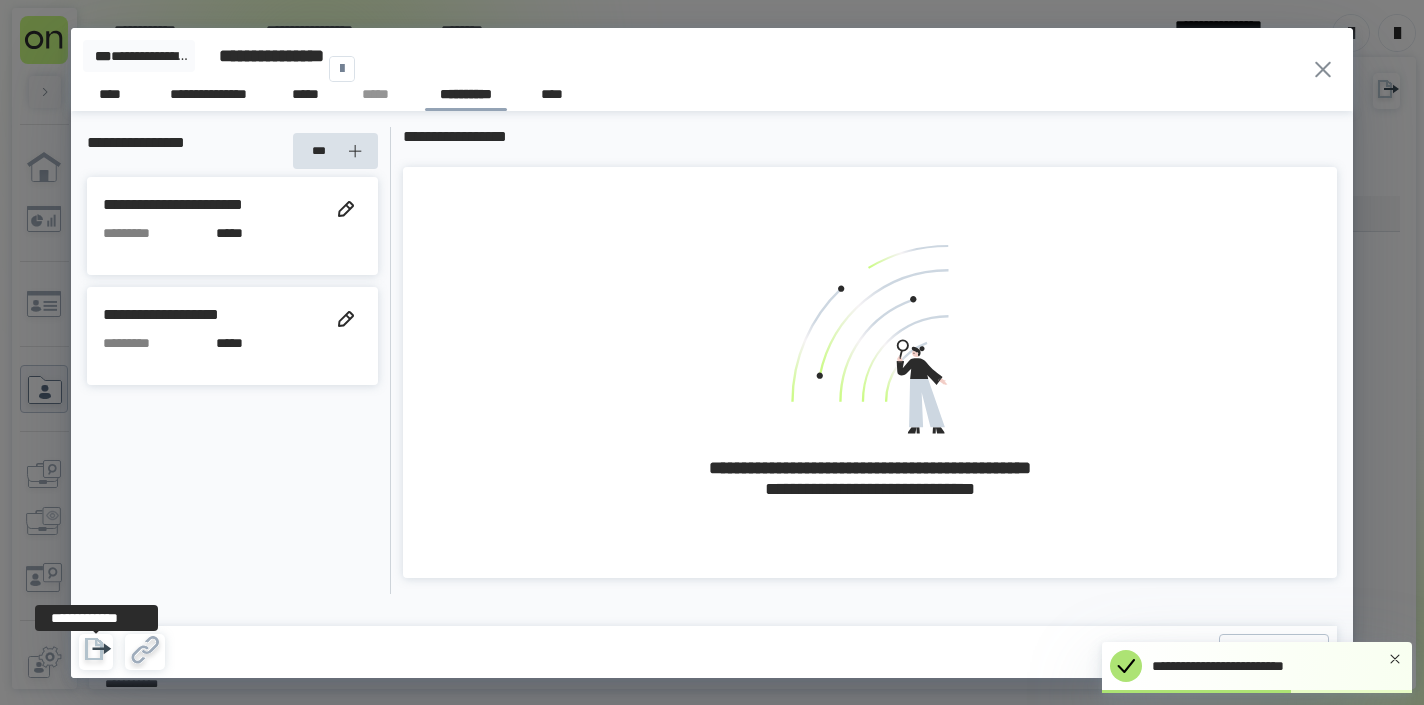 click 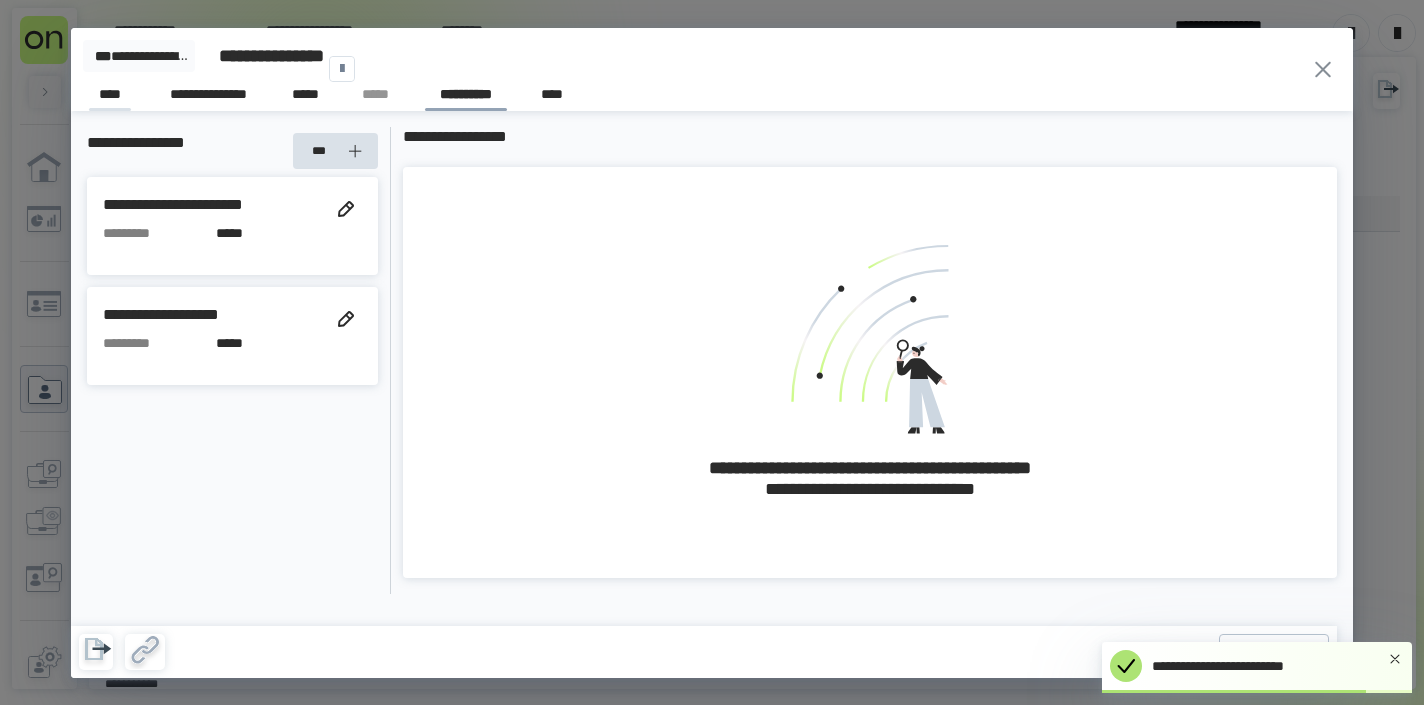 click on "****" at bounding box center (110, 97) 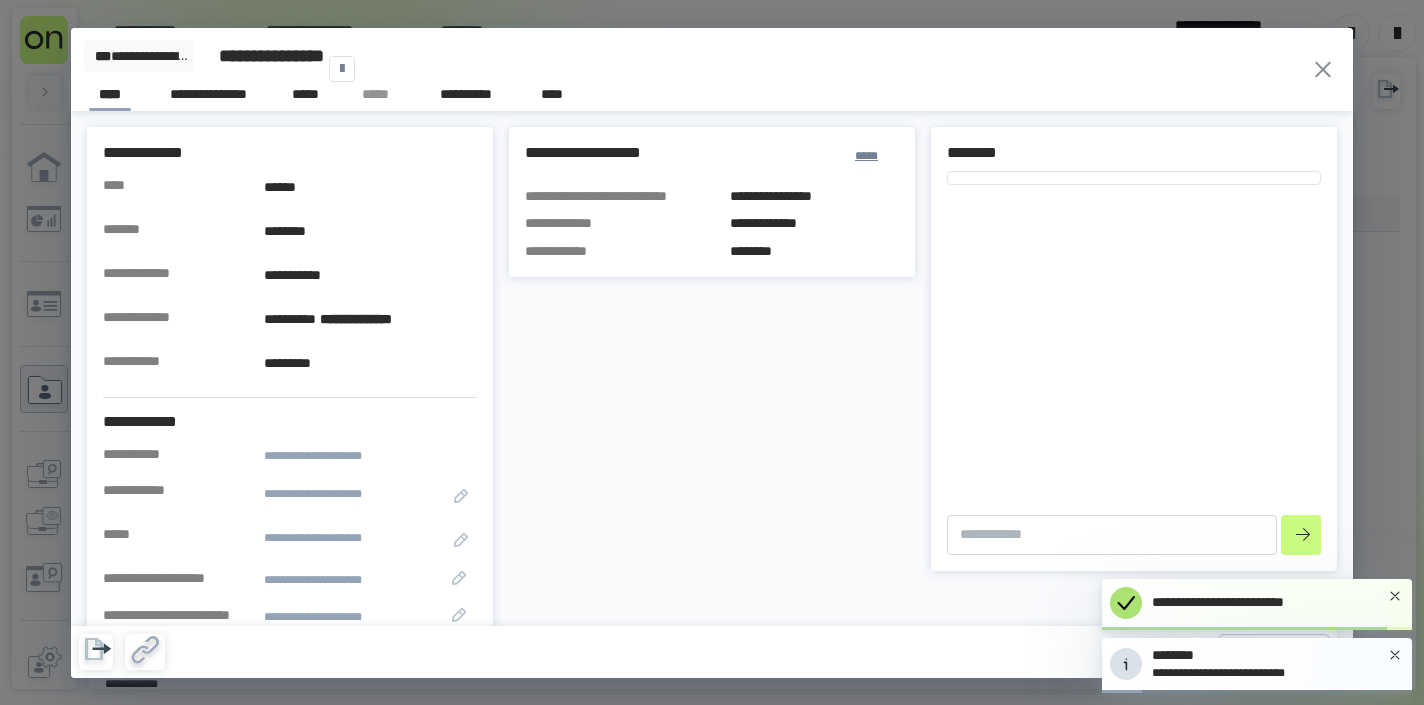 type on "*" 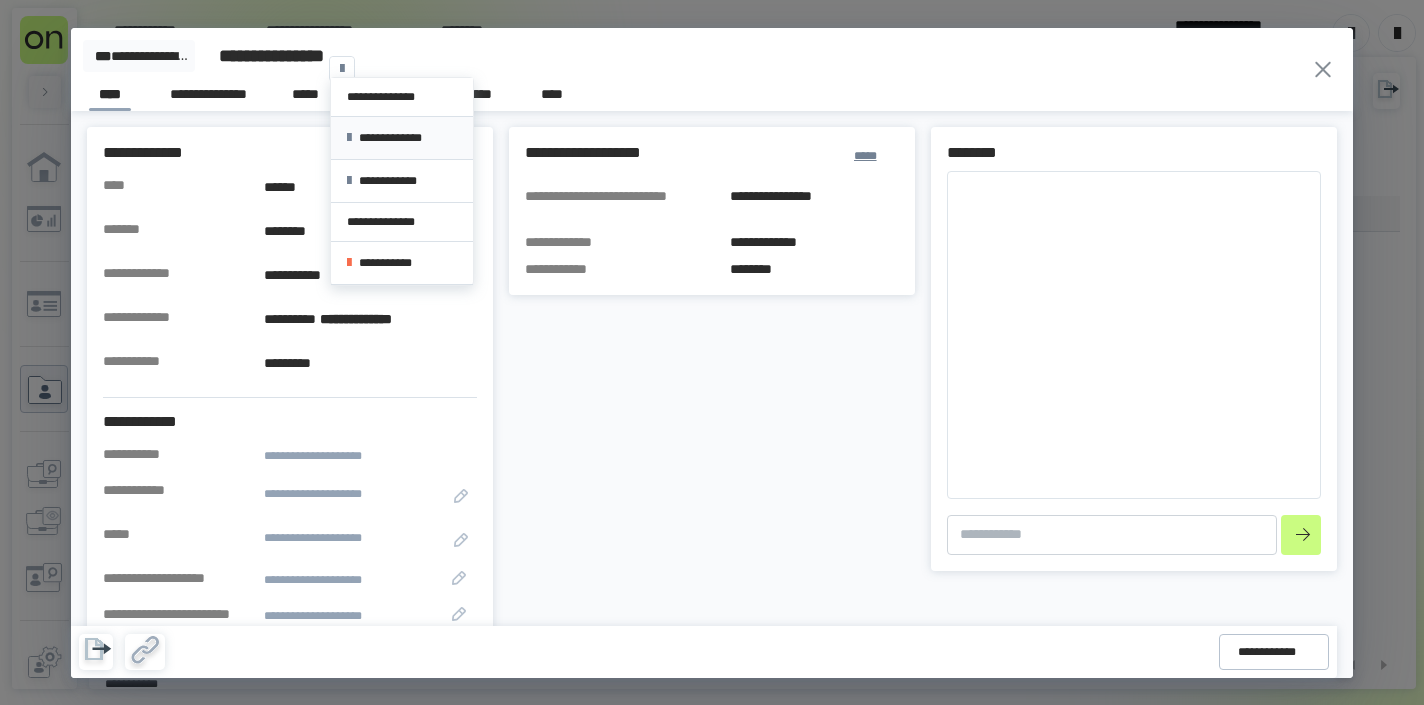 click on "**********" at bounding box center (402, 138) 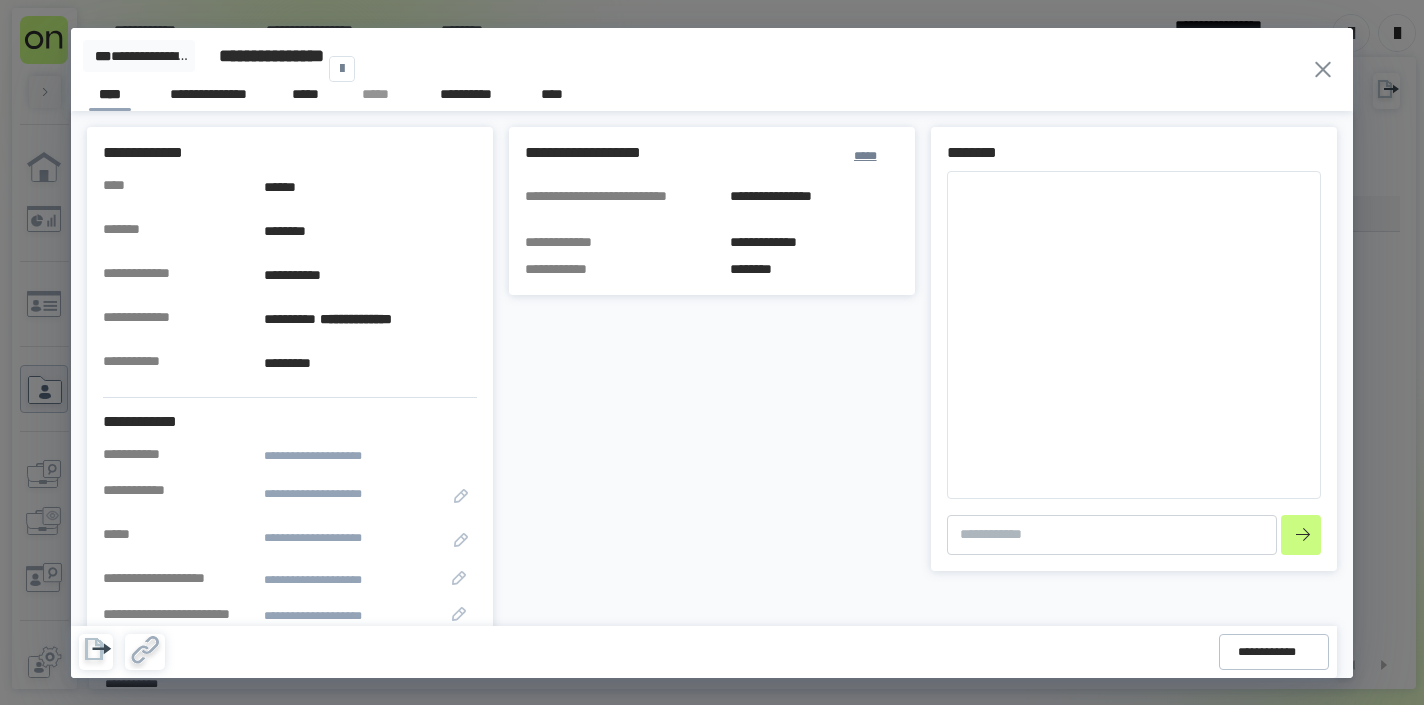 click 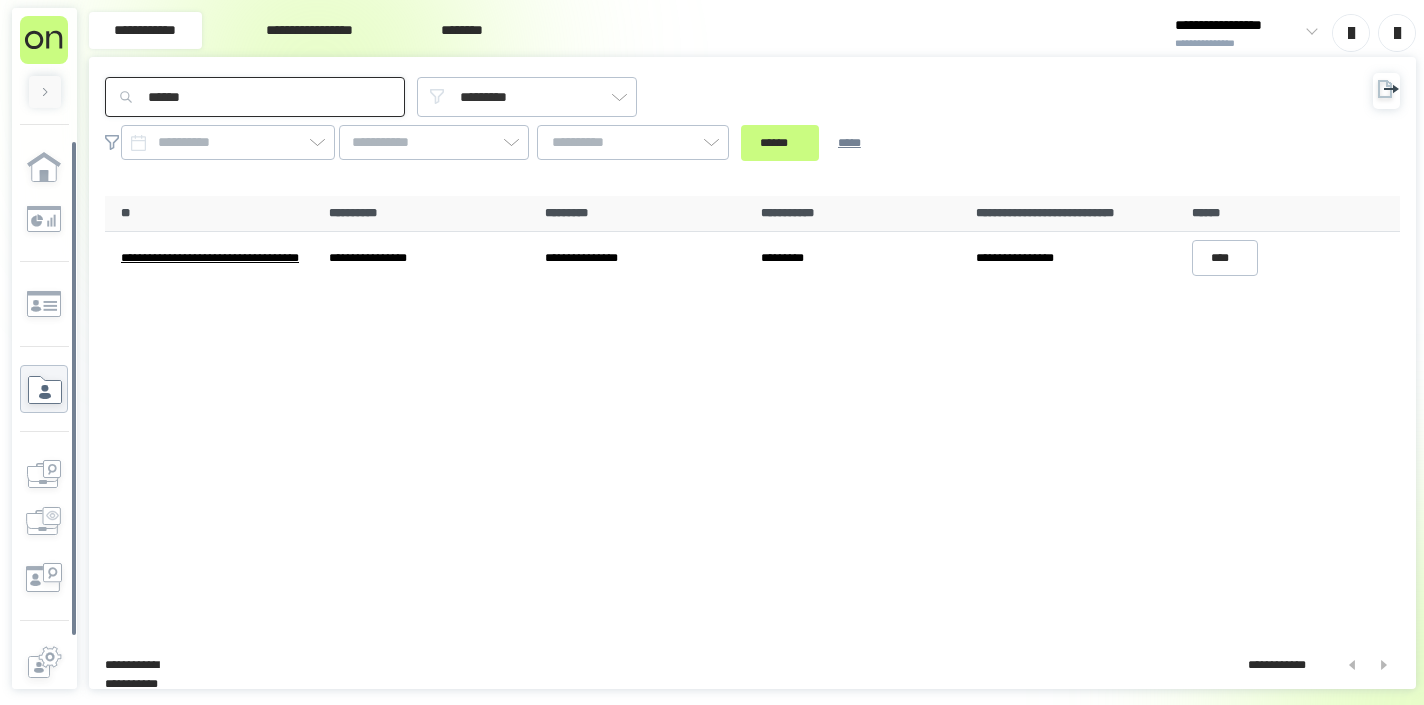 drag, startPoint x: 280, startPoint y: 94, endPoint x: 130, endPoint y: 88, distance: 150.11995 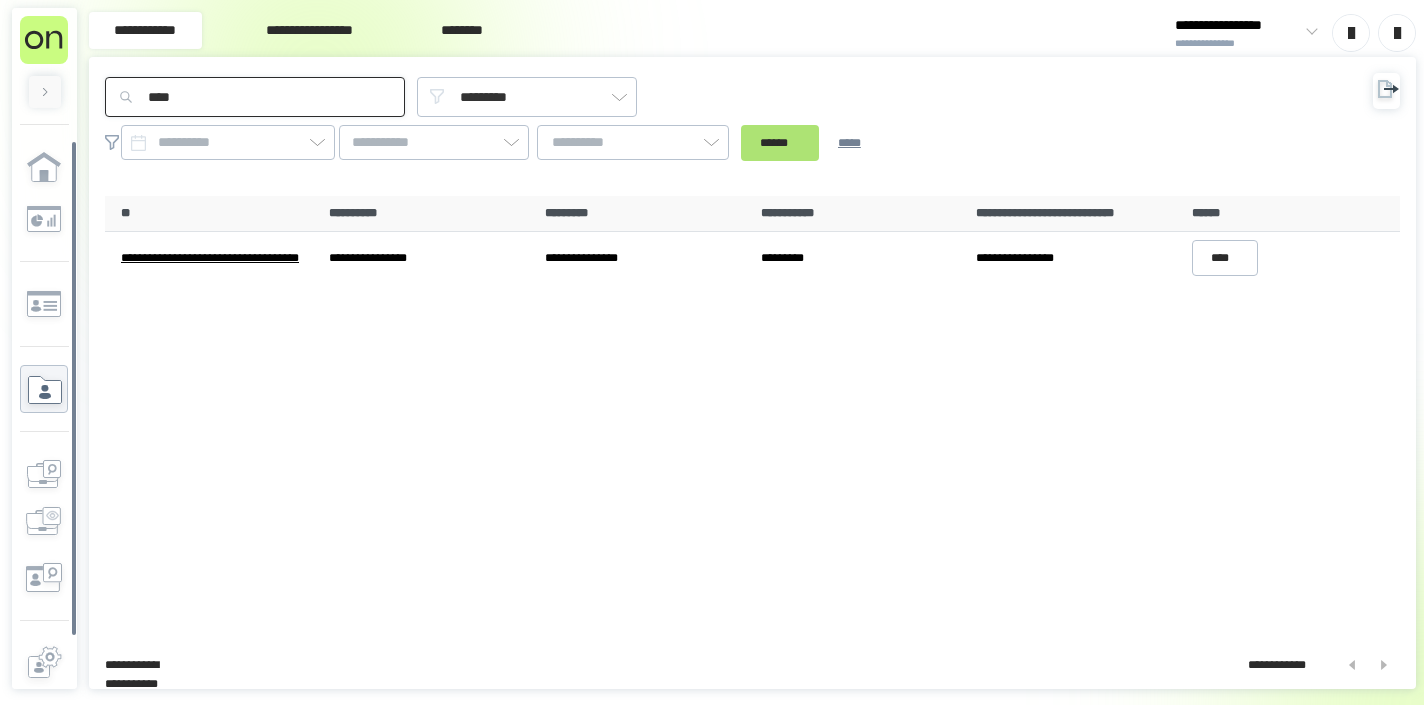 type on "****" 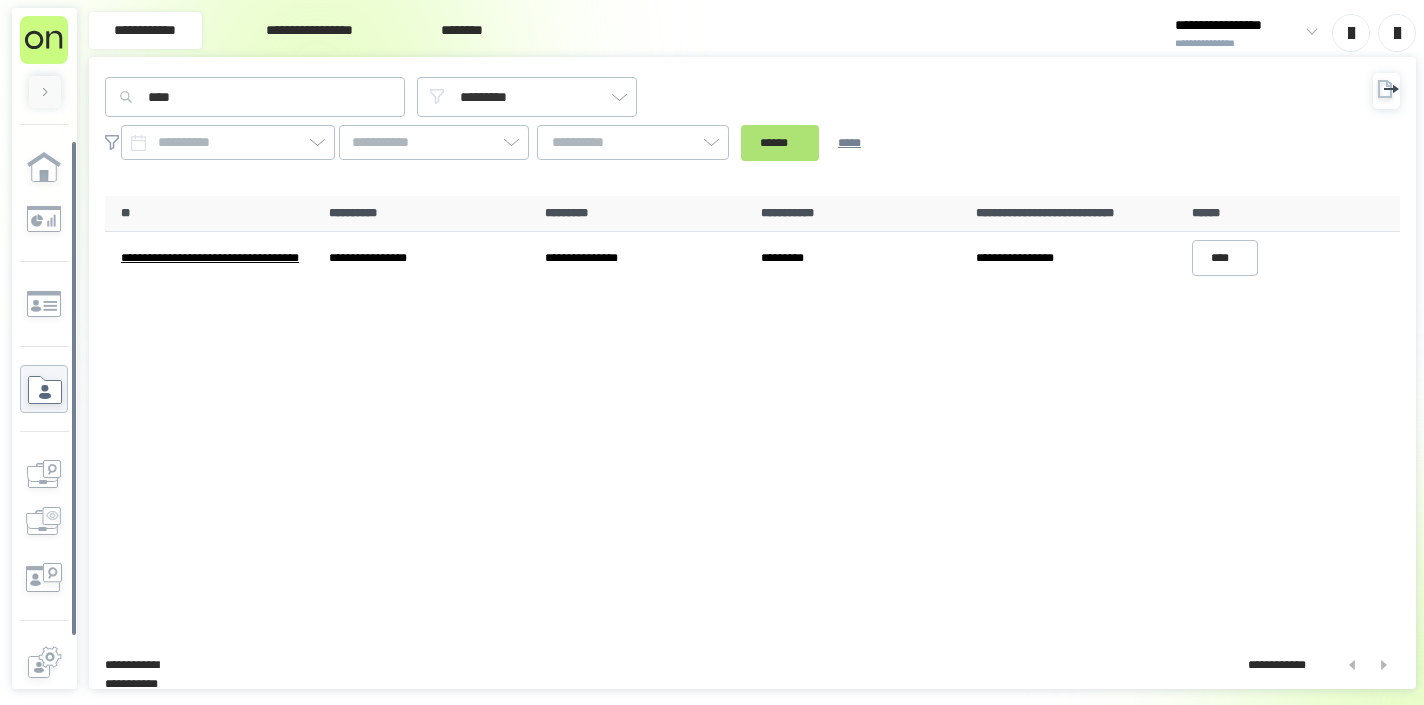 click on "******" at bounding box center [780, 143] 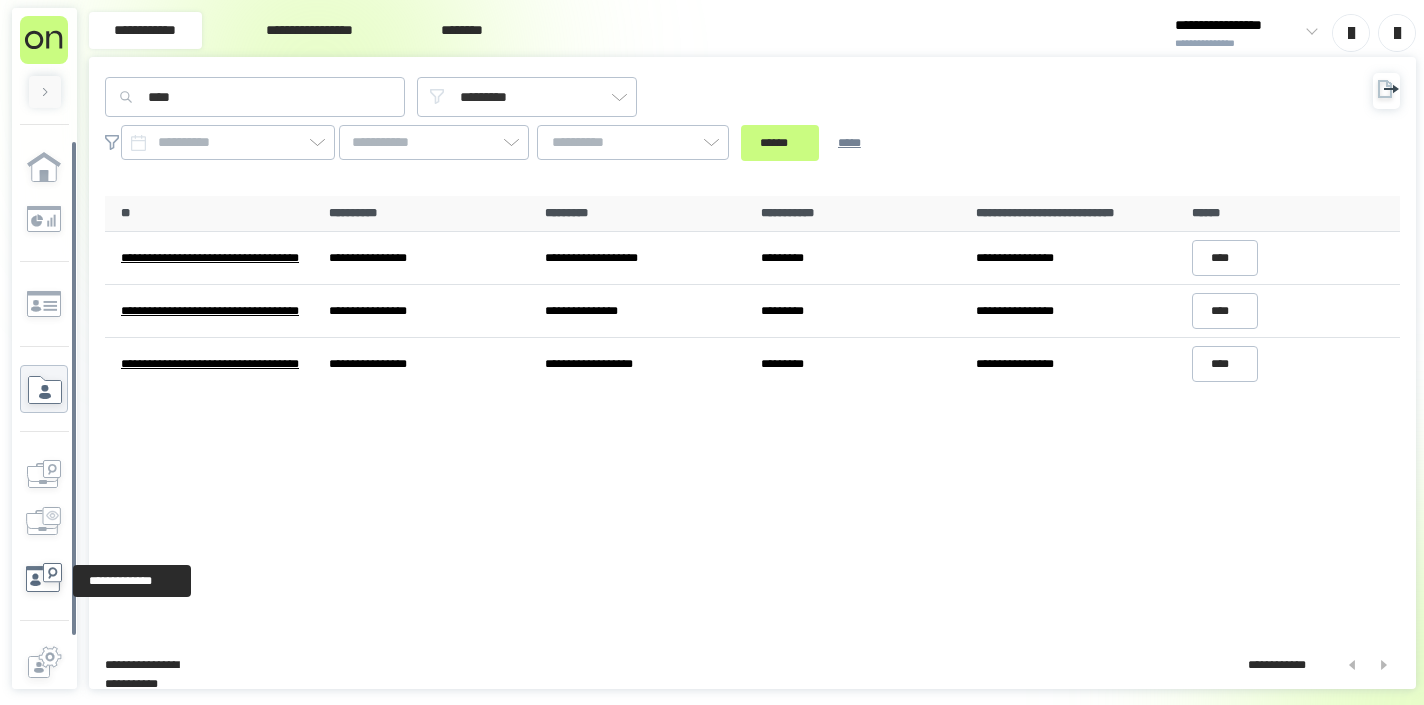 click 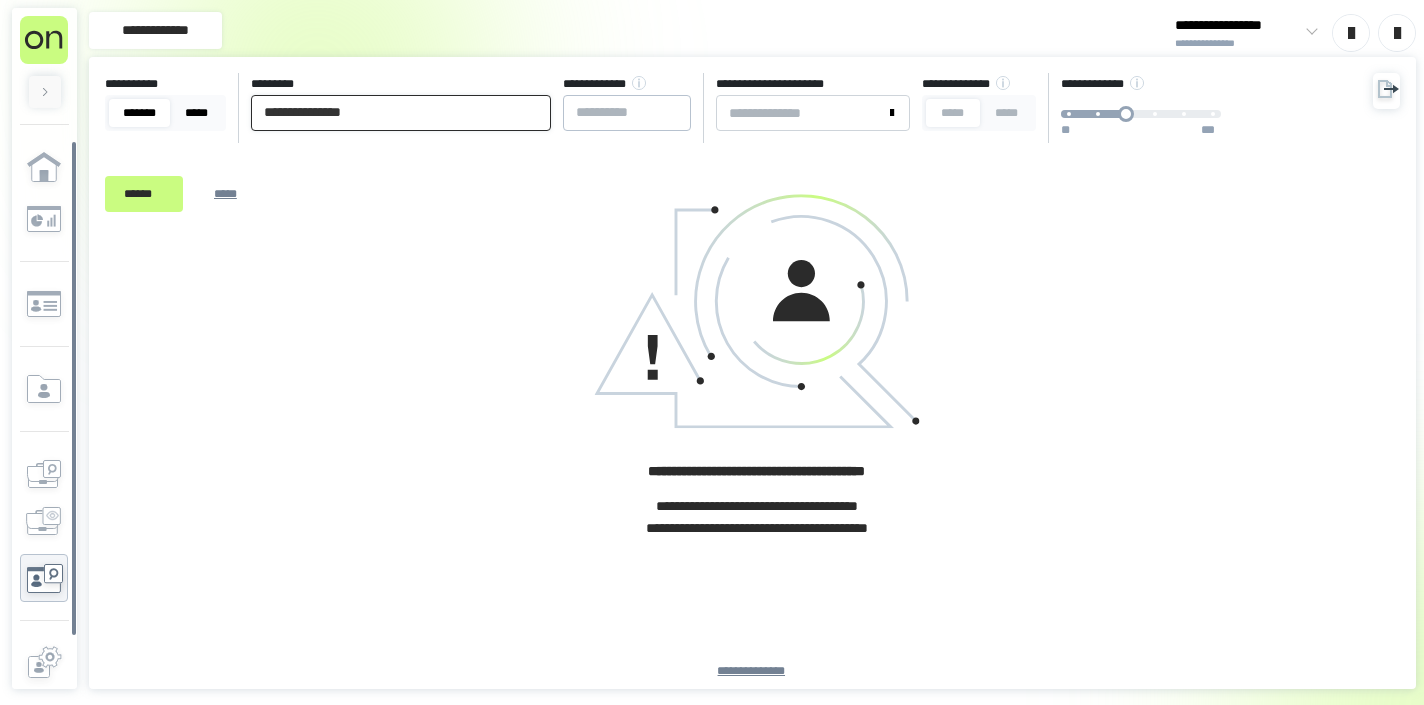 drag, startPoint x: 384, startPoint y: 114, endPoint x: 195, endPoint y: 99, distance: 189.5943 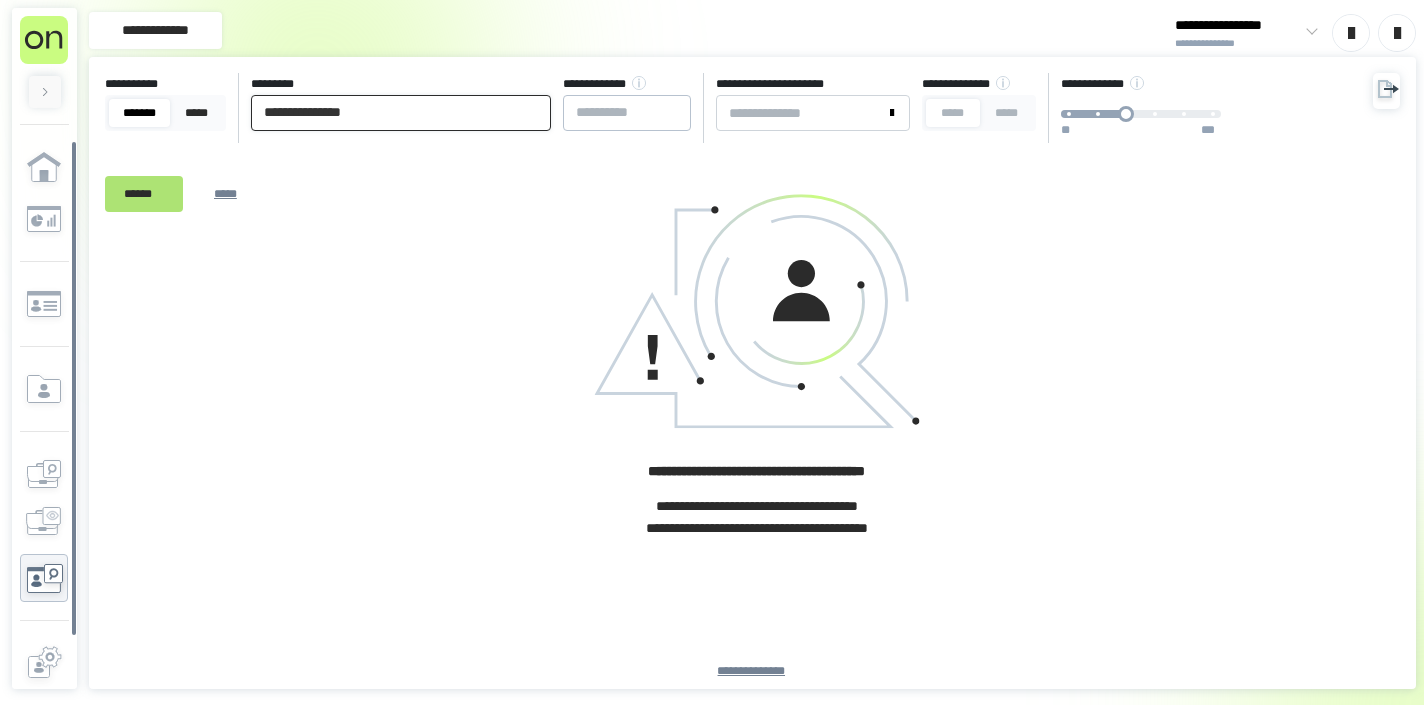 type on "**********" 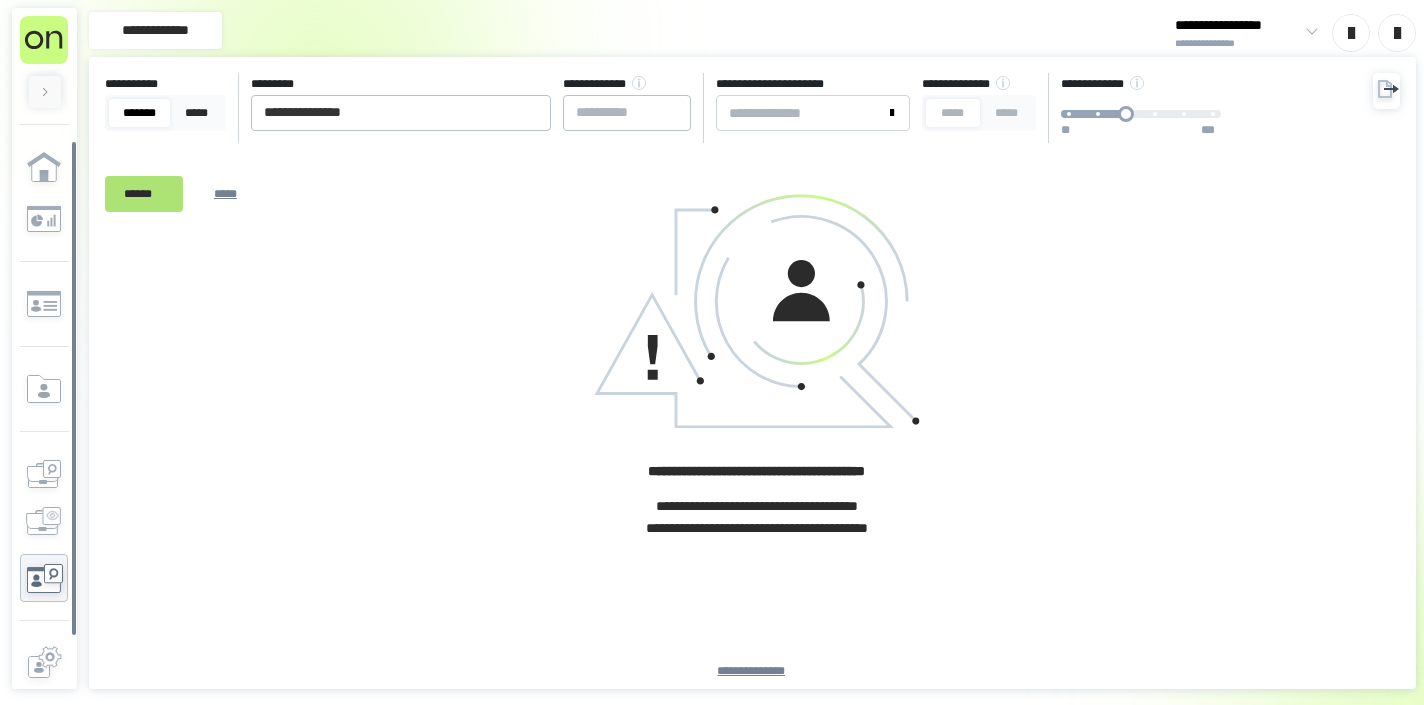 click on "******" at bounding box center [144, 194] 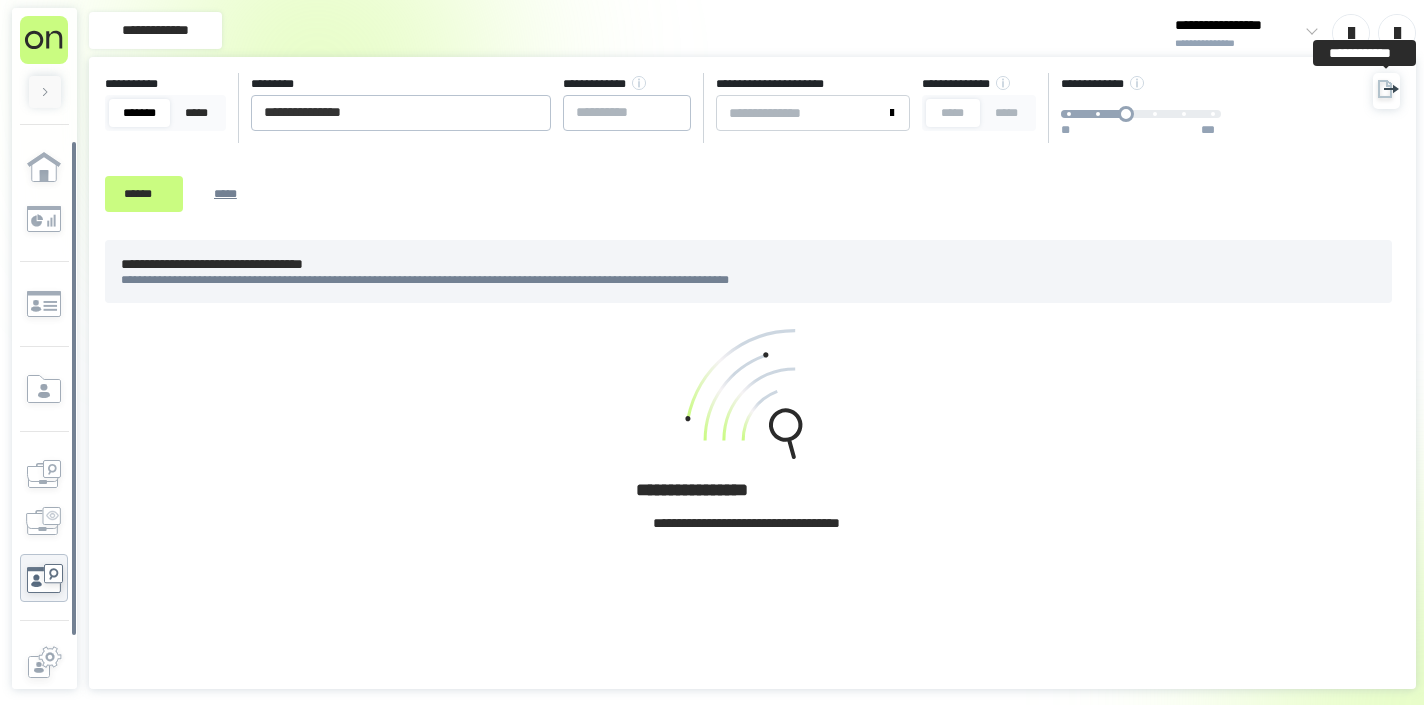 click 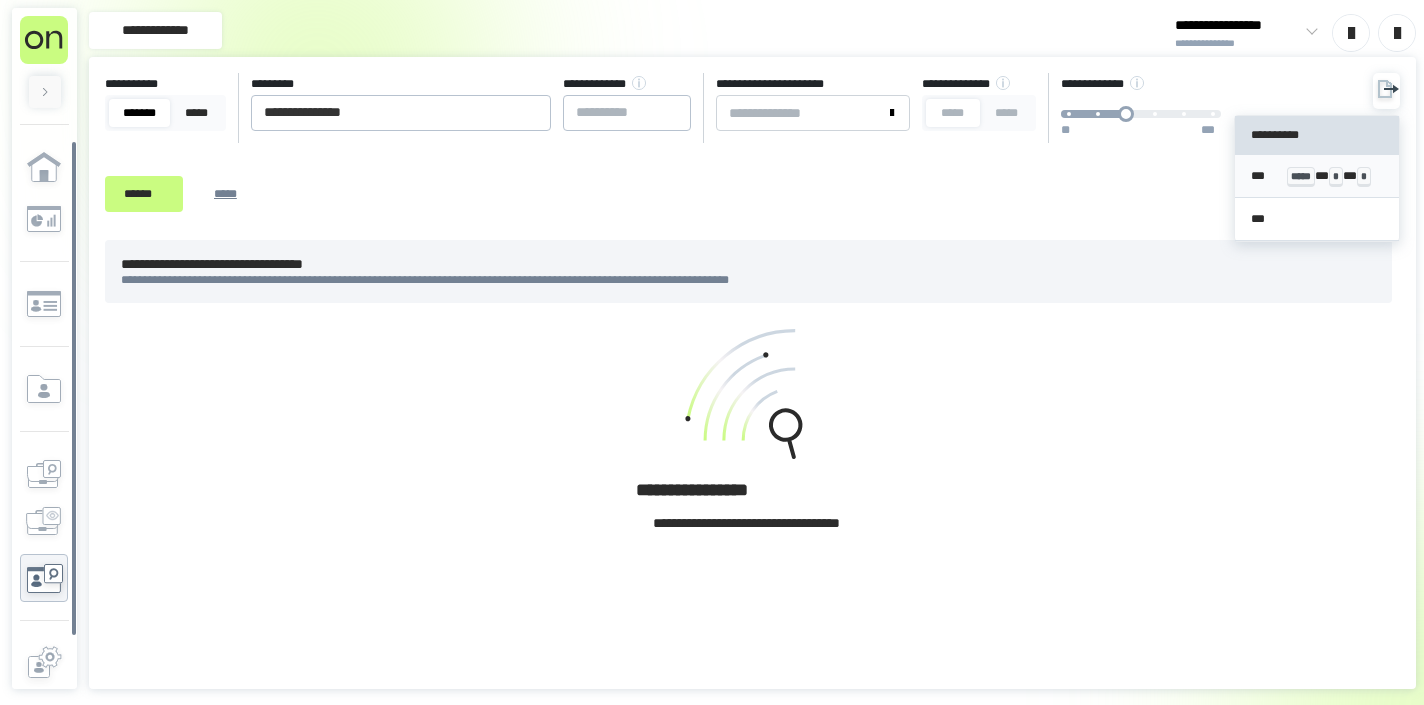 click on "*** ***** * * *   *" at bounding box center [1317, 176] 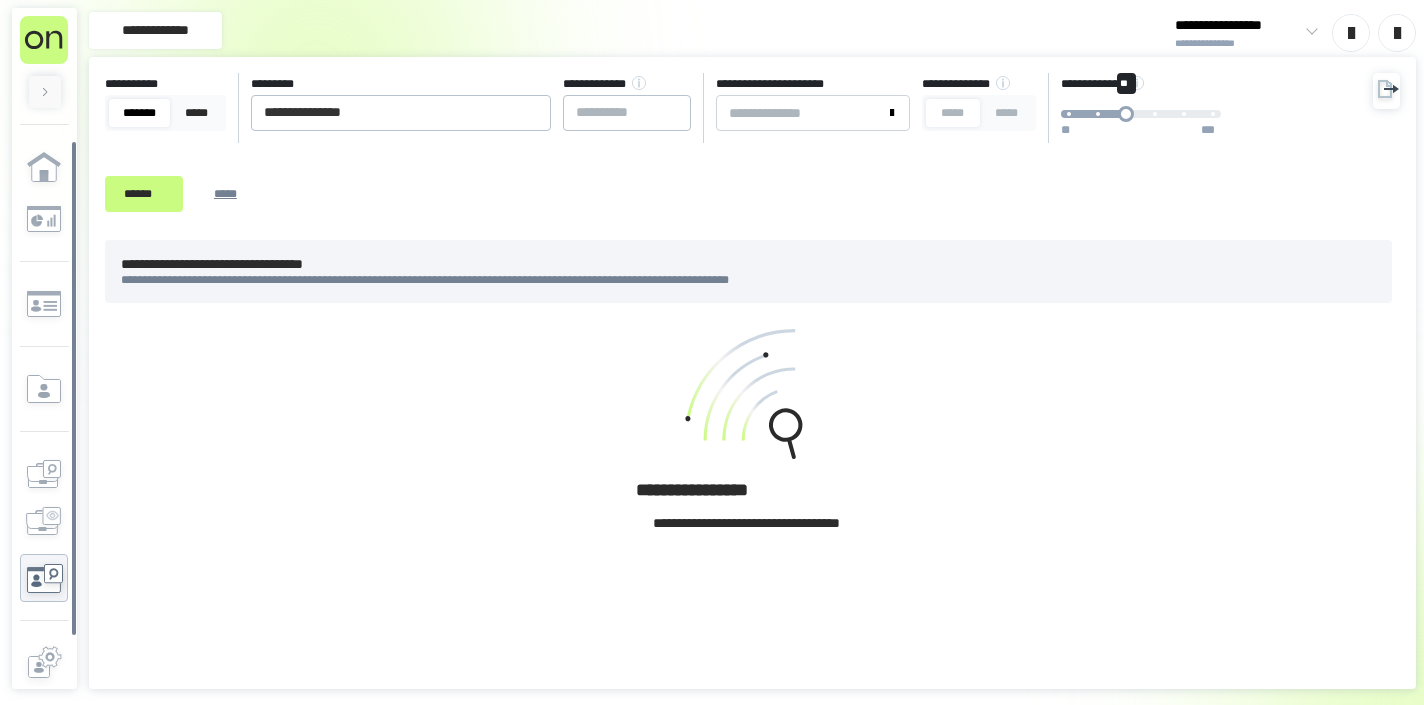 scroll, scrollTop: 0, scrollLeft: 0, axis: both 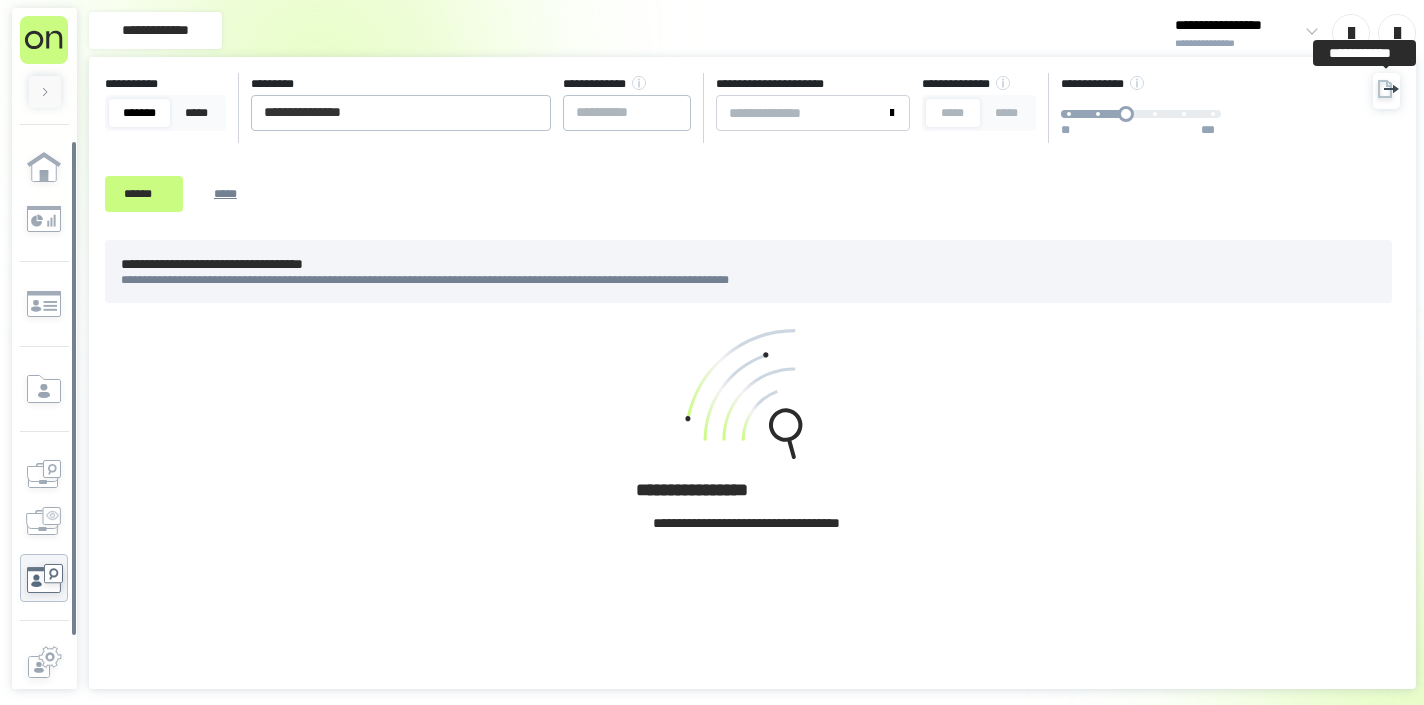 click 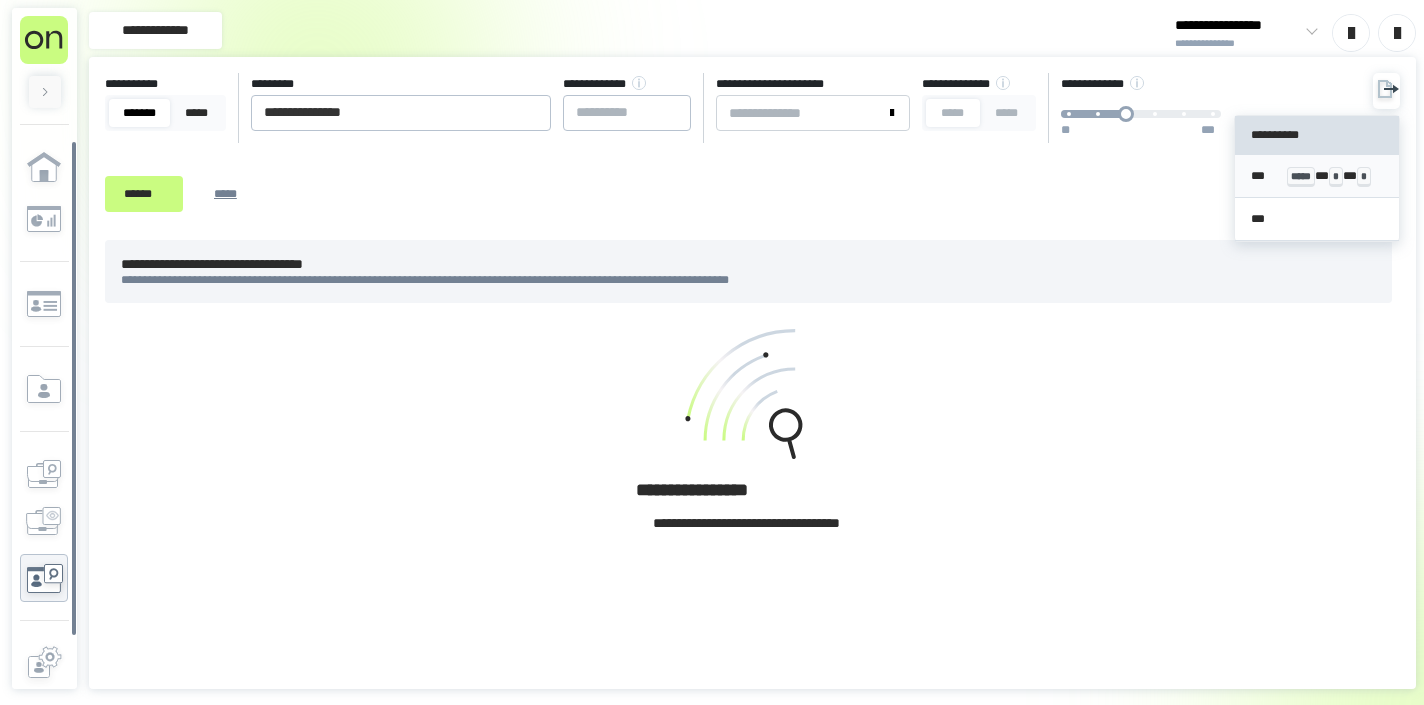 click on "*** ***** * * *   *" at bounding box center [1317, 176] 